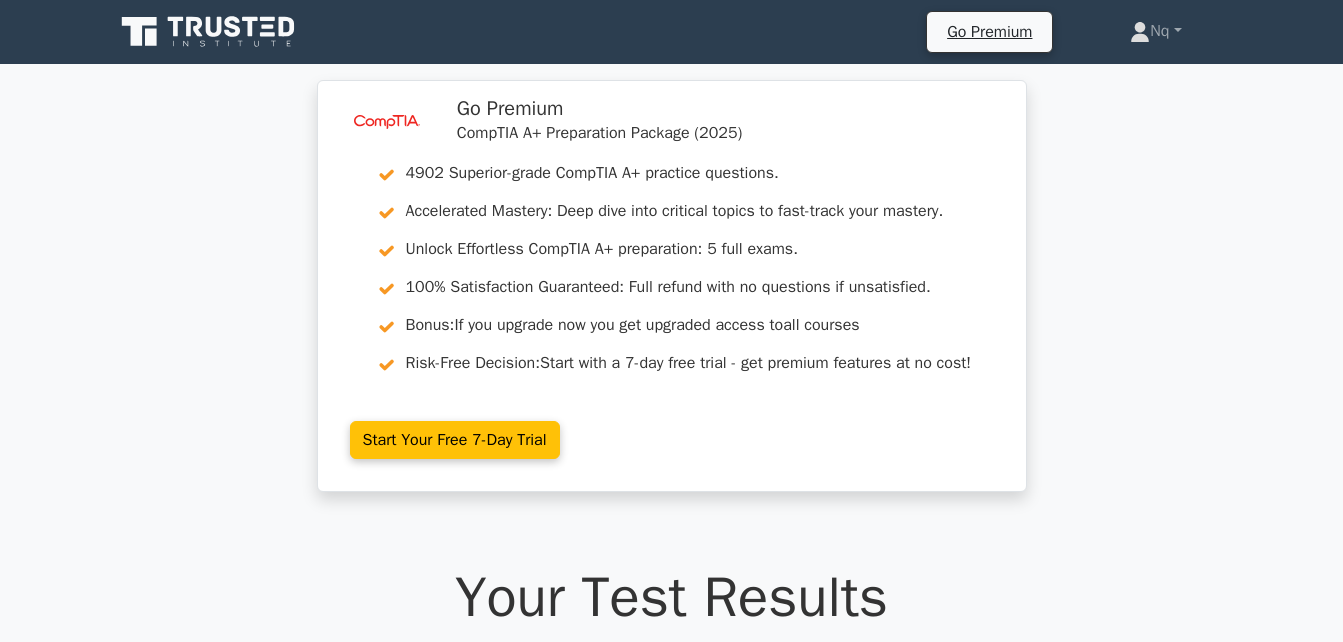 scroll, scrollTop: 0, scrollLeft: 0, axis: both 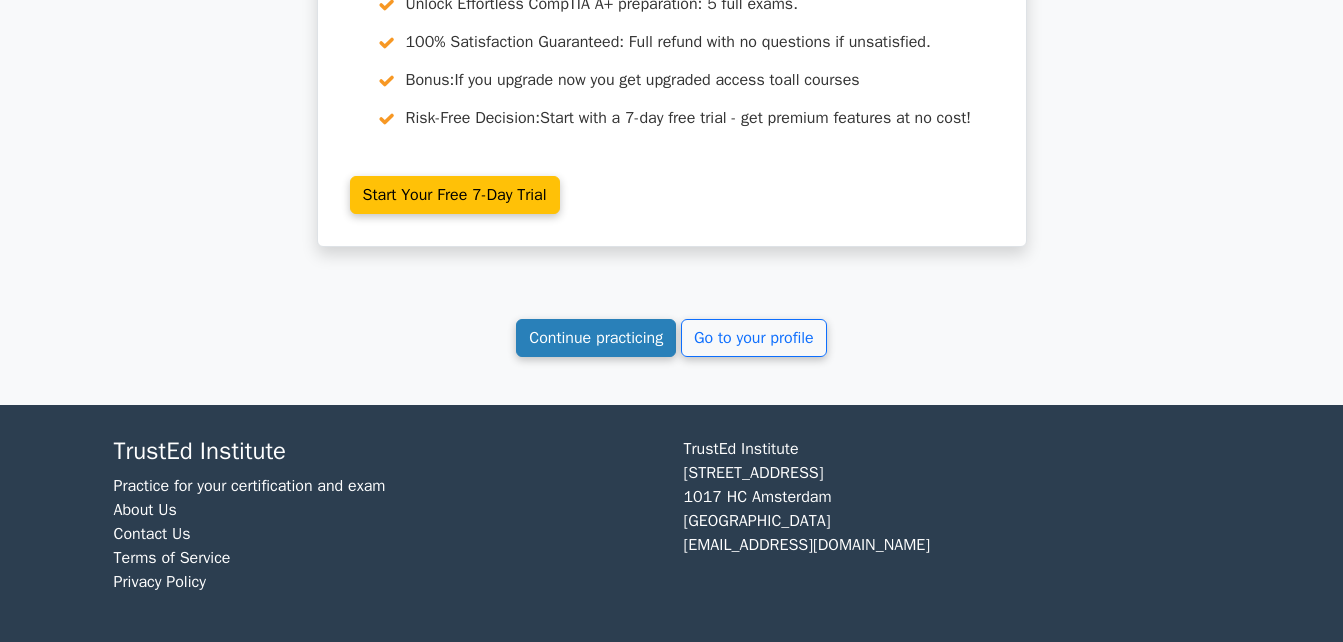 click on "Continue practicing" at bounding box center [596, 338] 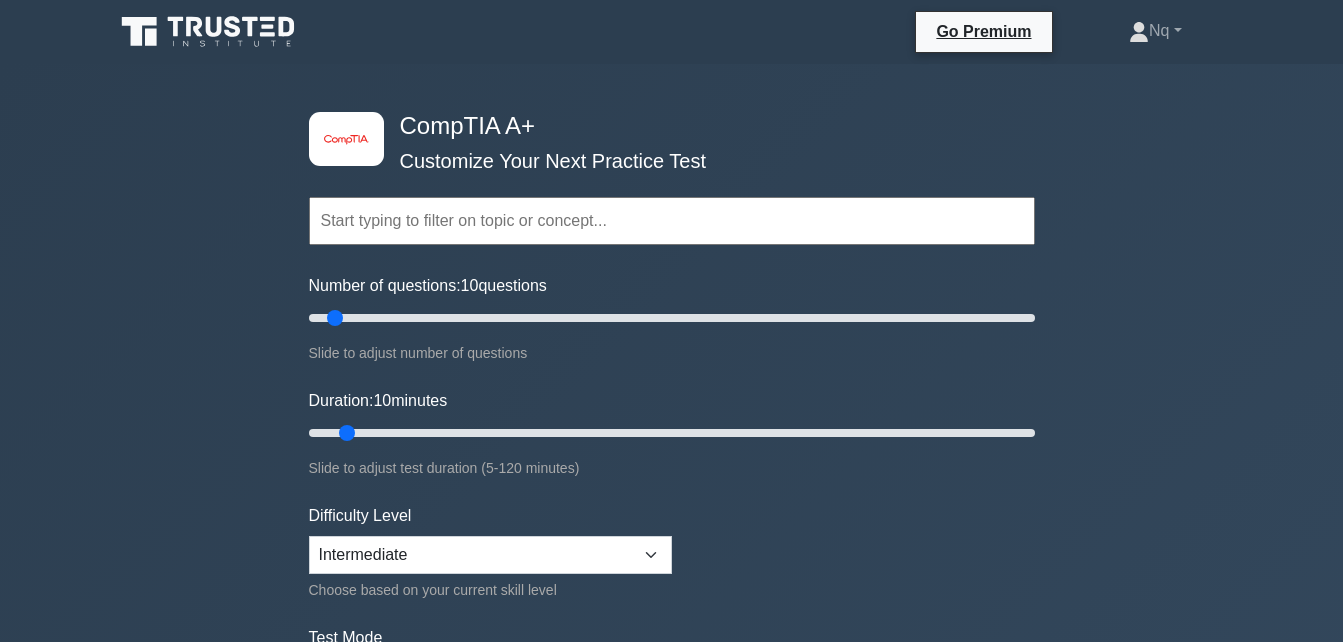 scroll, scrollTop: 40, scrollLeft: 0, axis: vertical 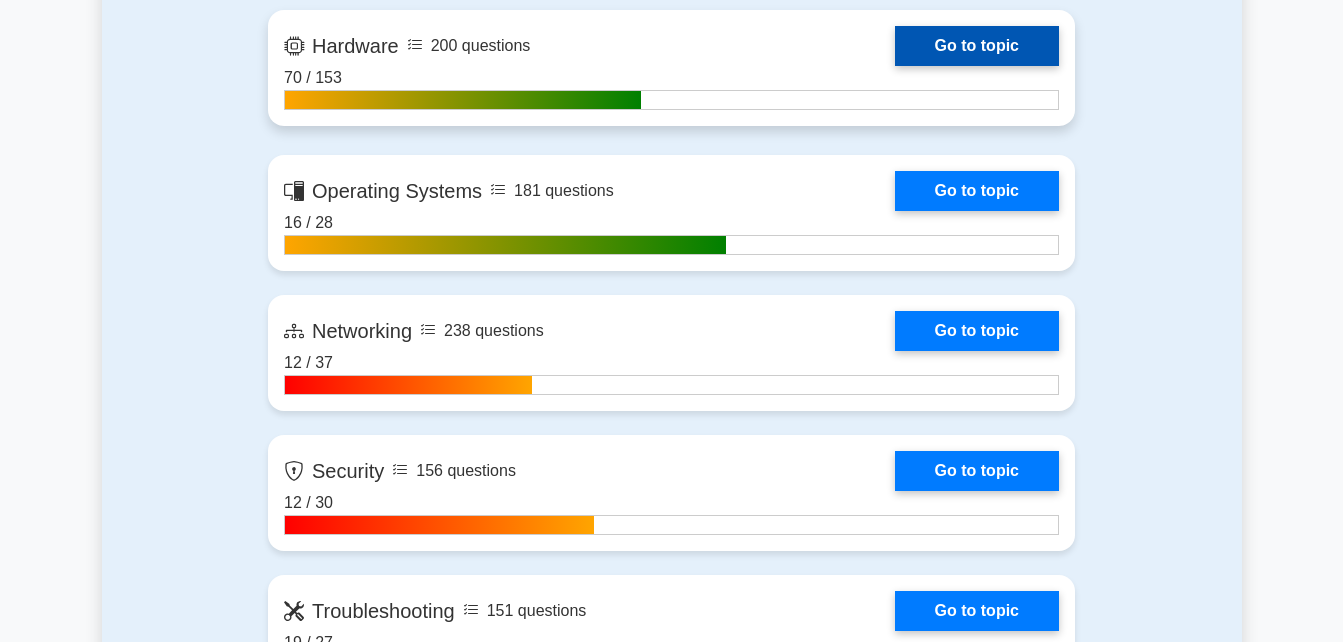 click on "Go to topic" at bounding box center [977, 46] 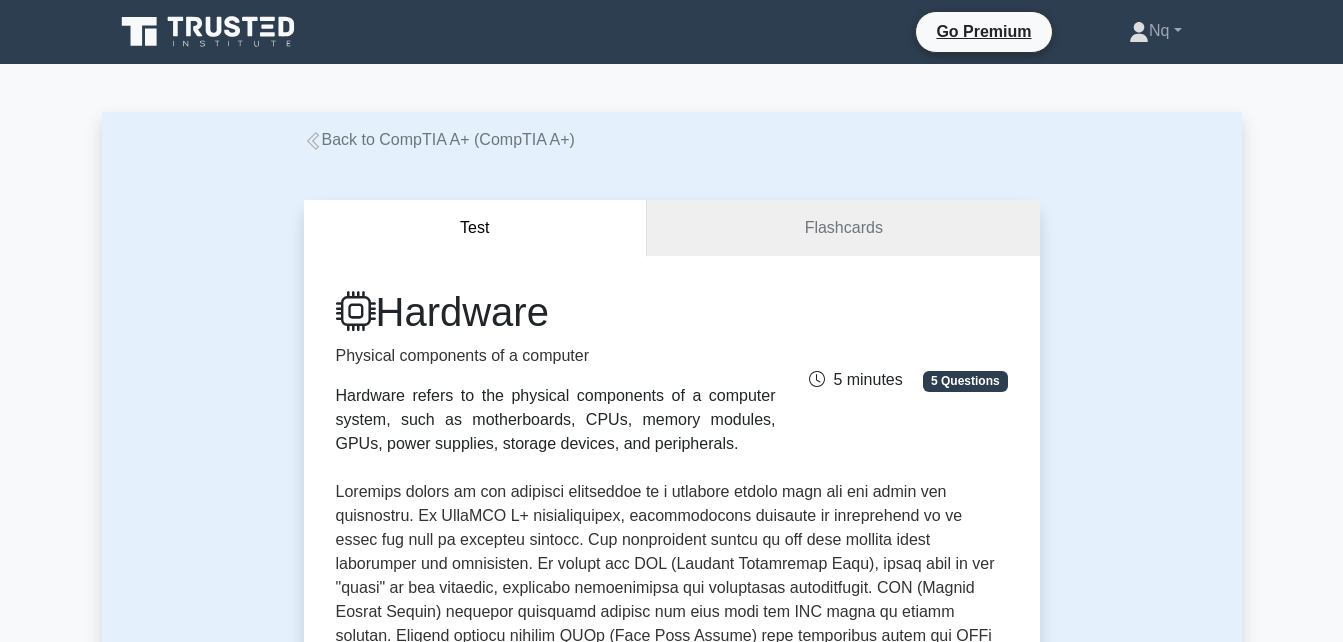 scroll, scrollTop: 0, scrollLeft: 0, axis: both 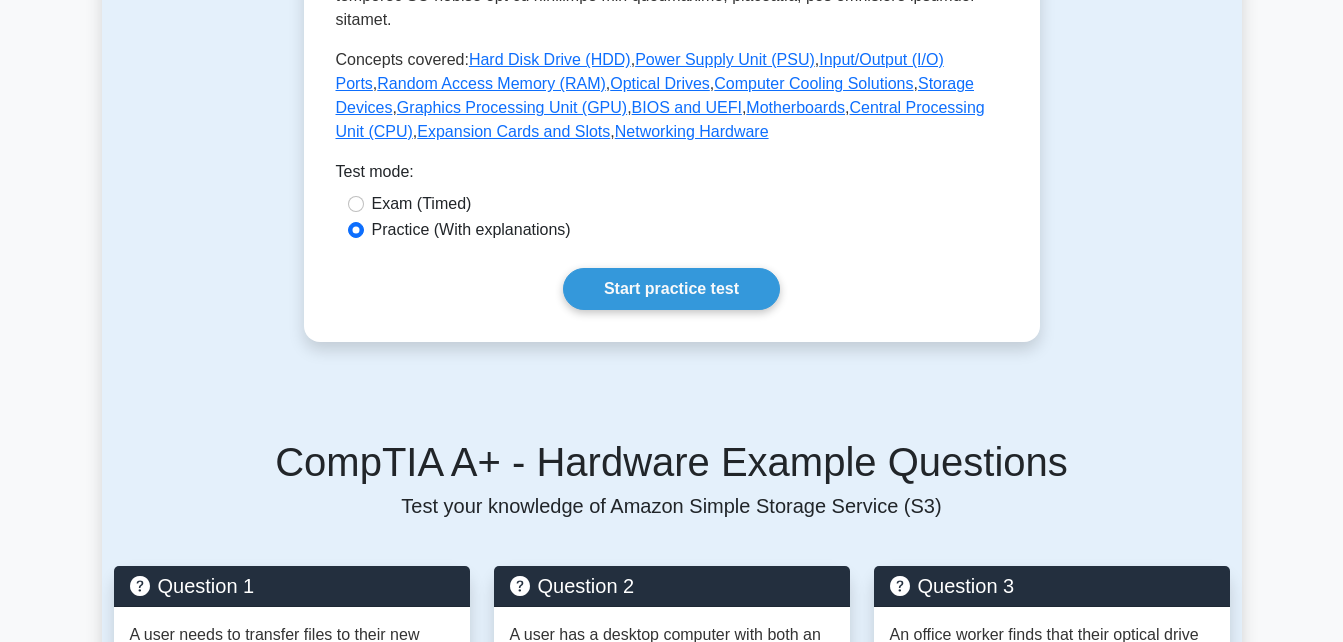 click on "Test
Flashcards
Hardware
Physical components of a computer
Hardware refers to the physical components of a computer system, such as motherboards, CPUs, memory modules, GPUs, power supplies, storage devices, and peripherals.
5 minutes
,  ," at bounding box center [672, -229] 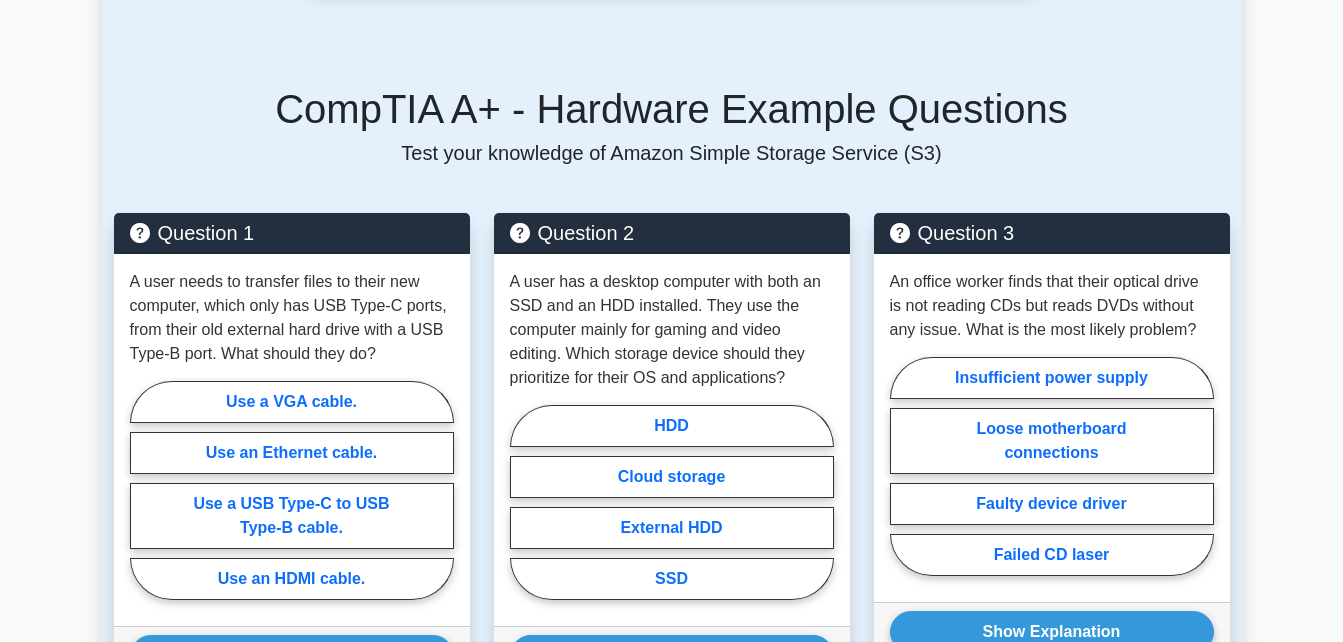 scroll, scrollTop: 1360, scrollLeft: 0, axis: vertical 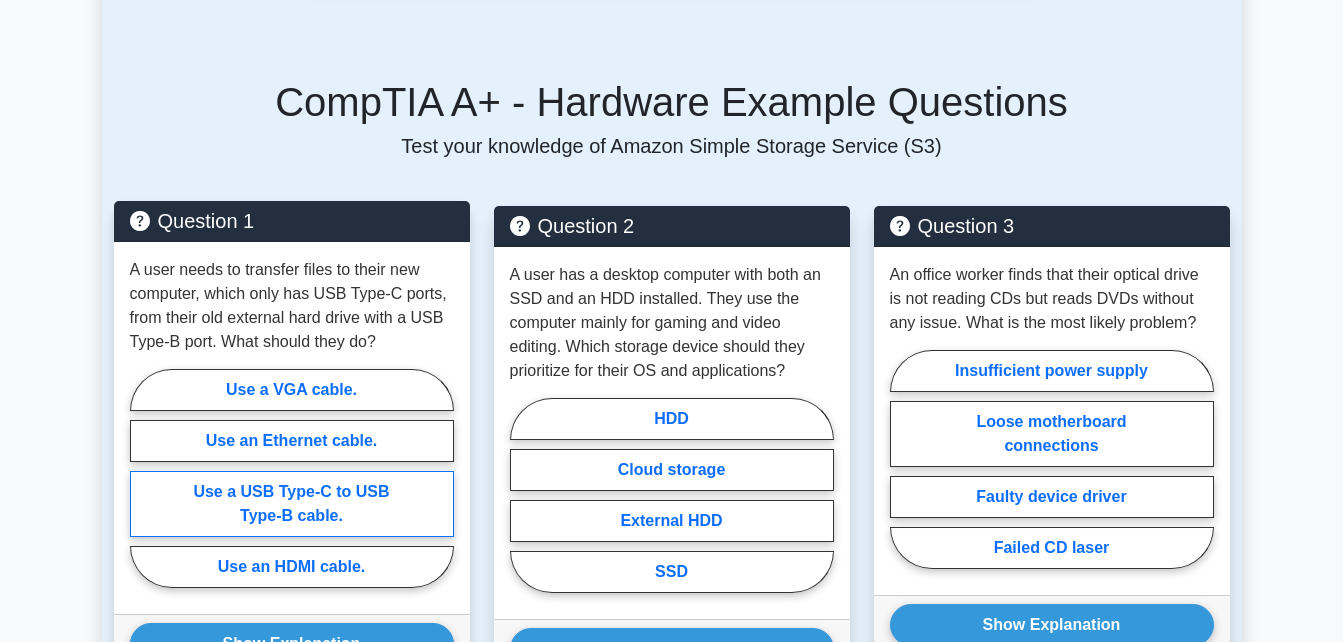 click on "Use a USB Type-C to USB Type-B cable." at bounding box center (292, 504) 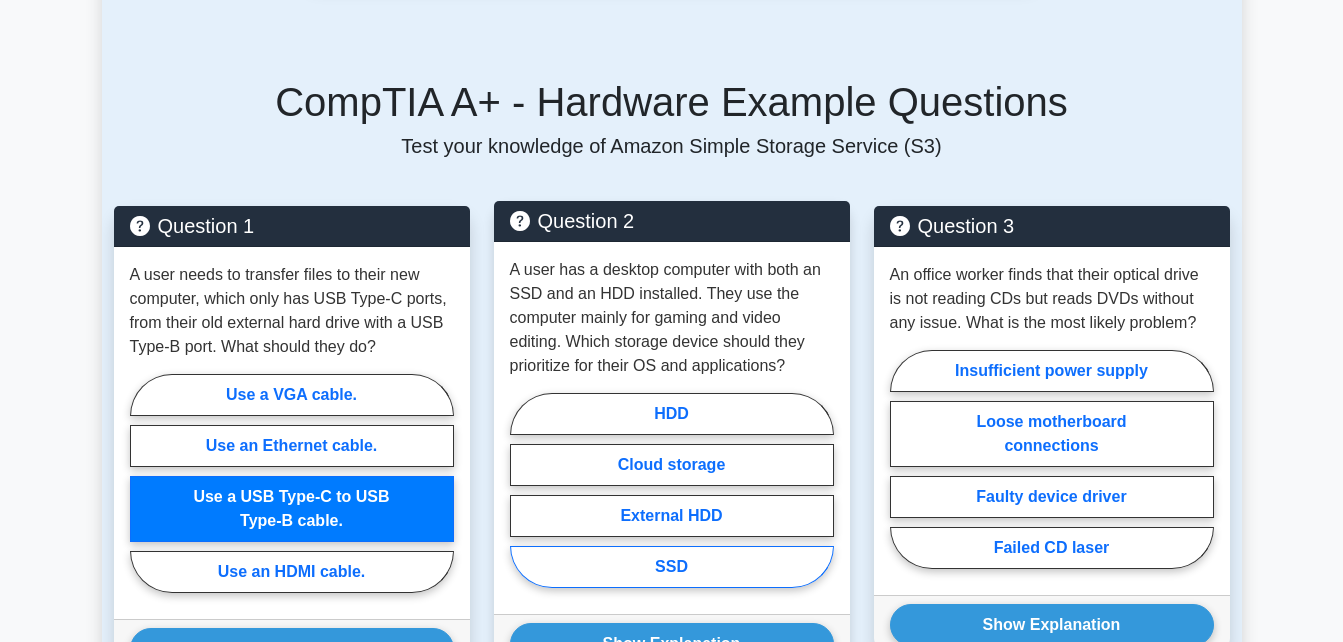 click on "SSD" at bounding box center [672, 567] 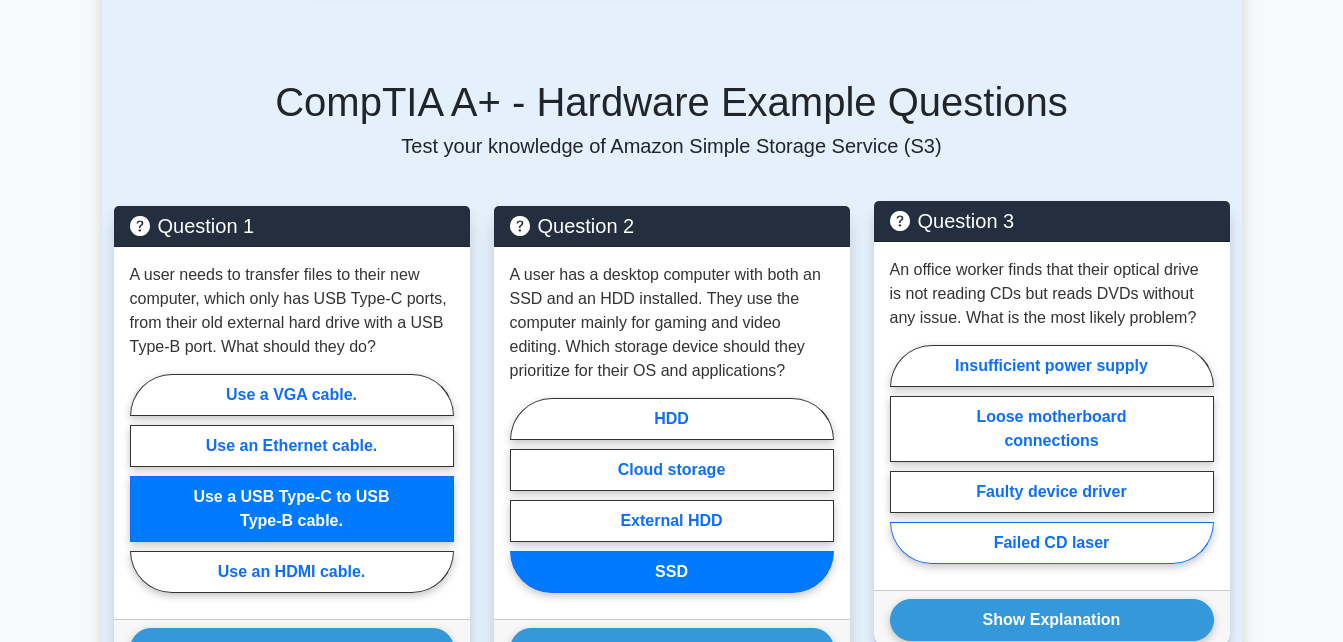 click on "Failed CD laser" at bounding box center [1052, 543] 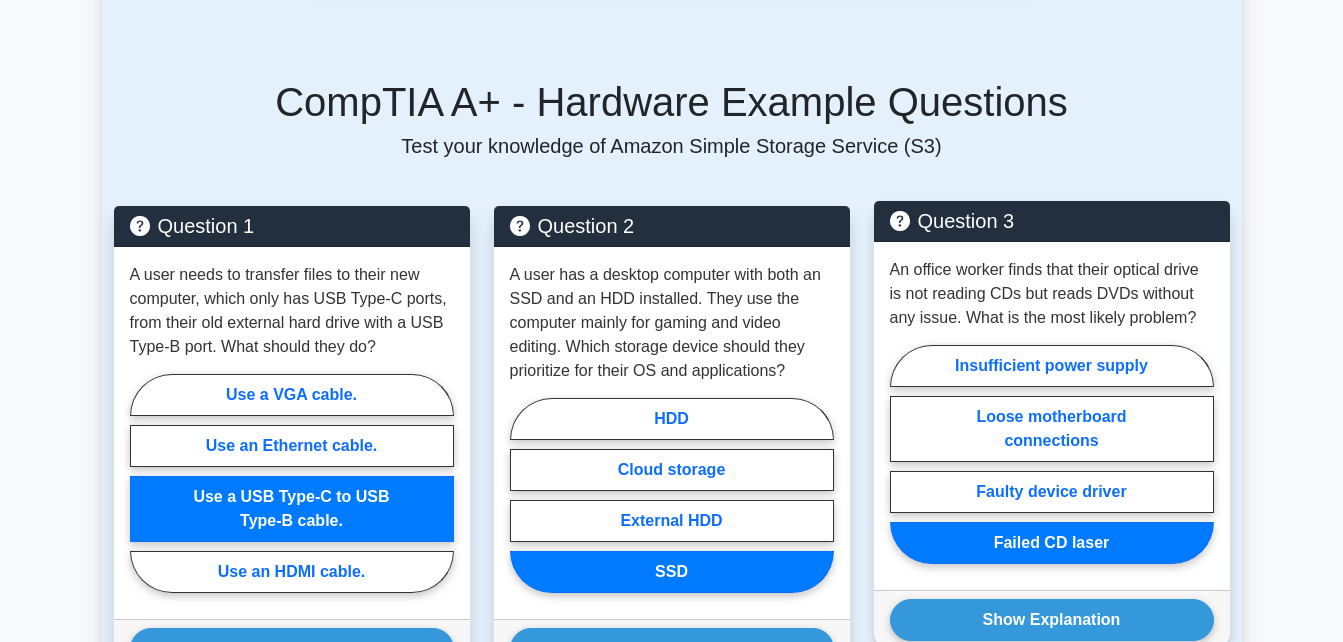 click on "Insufficient power supply" at bounding box center [896, 460] 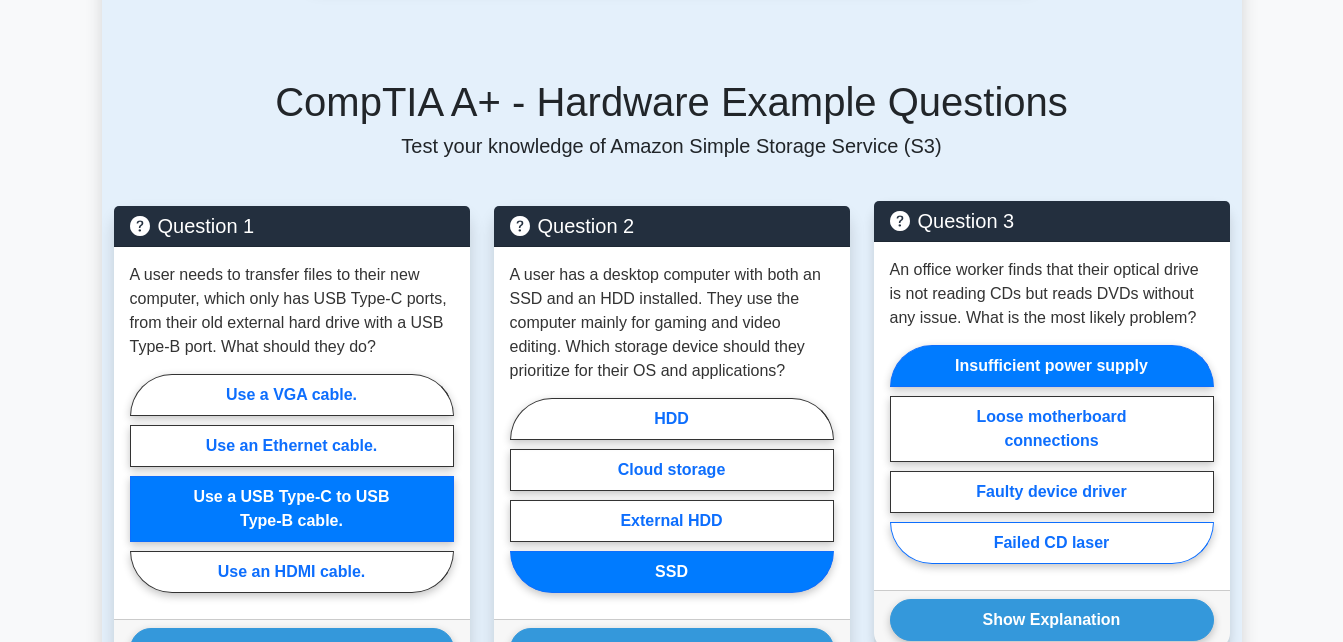 click on "Failed CD laser" at bounding box center (1052, 543) 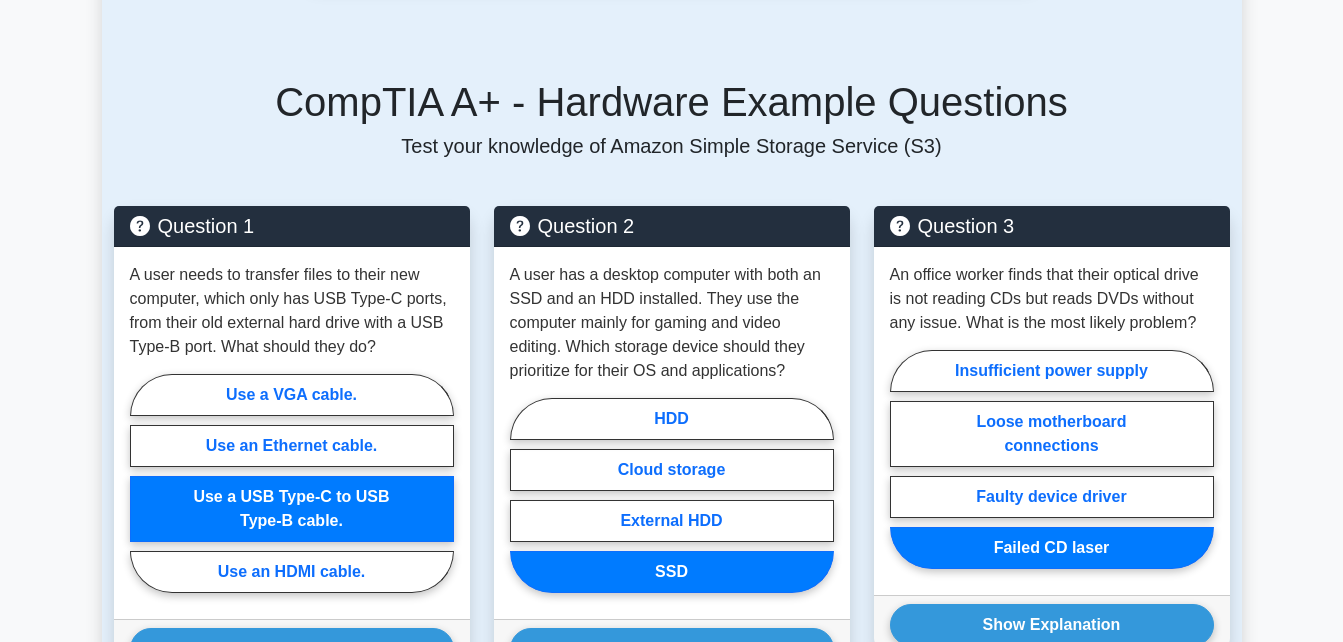 click on "Back to CompTIA A+ (CompTIA A+)
Test
Flashcards
Hardware
Physical components of a computer
Hardware refers to the physical components of a computer system, such as motherboards, CPUs, memory modules, GPUs, power supplies, storage devices, and peripherals." at bounding box center [671, 88] 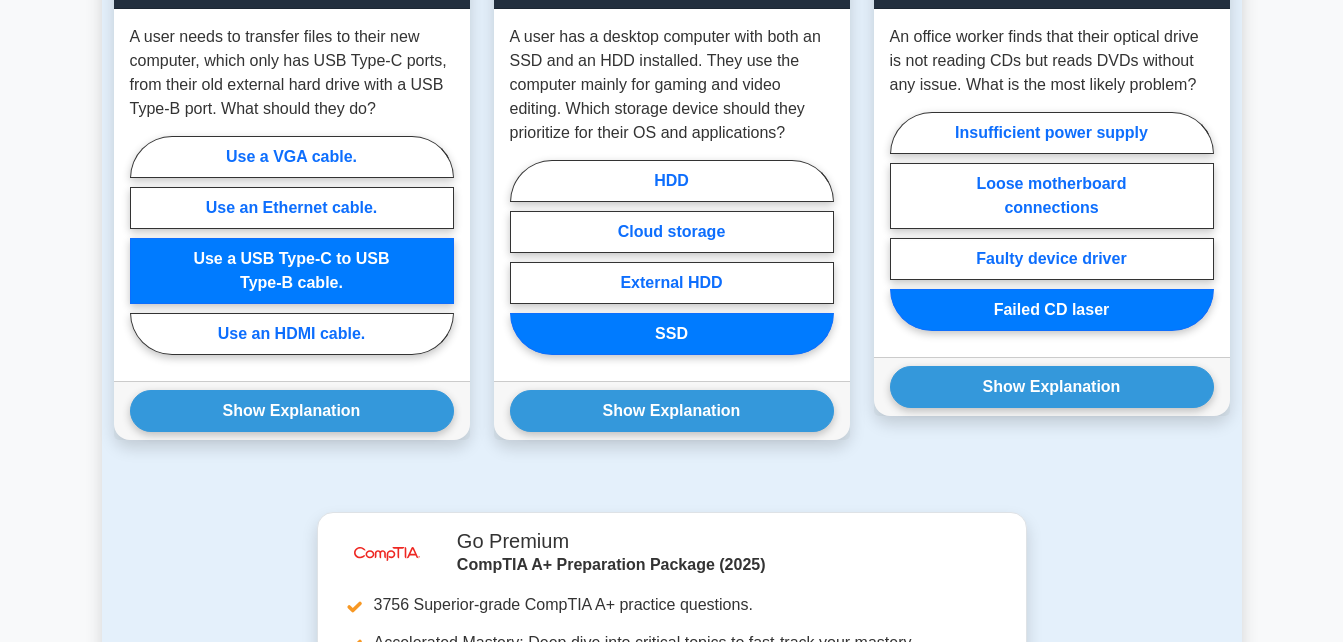 scroll, scrollTop: 1600, scrollLeft: 0, axis: vertical 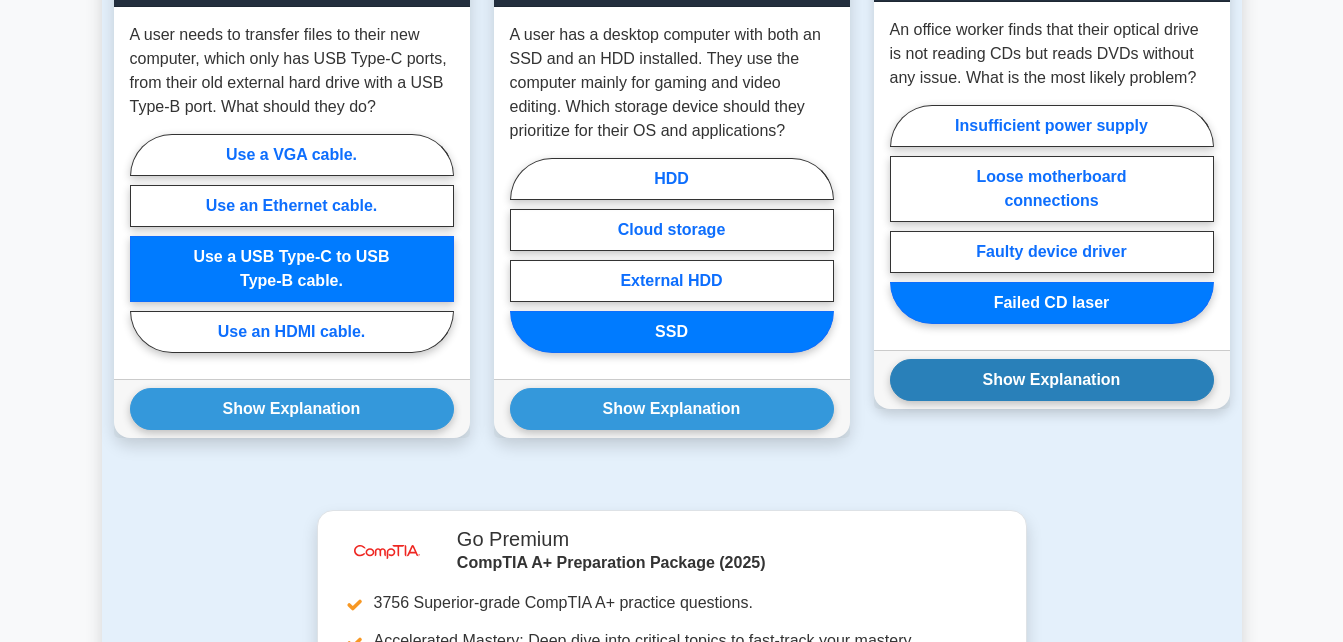 click on "Show Explanation" at bounding box center (1052, 380) 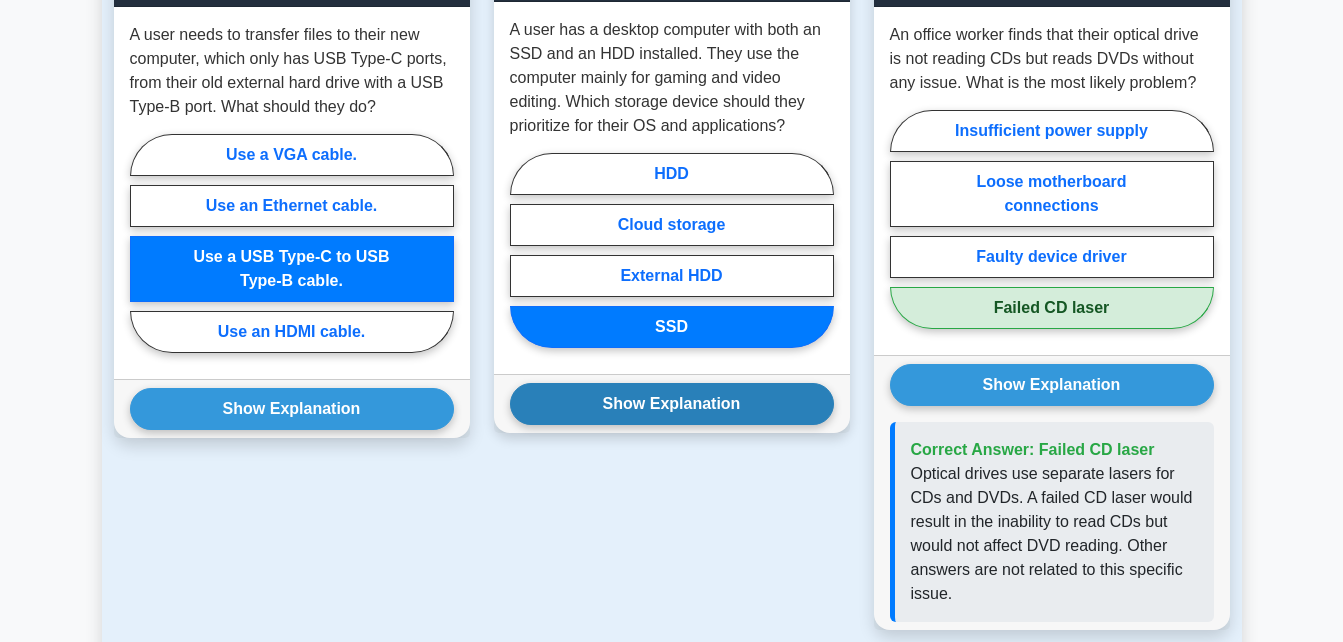 click on "Show Explanation" at bounding box center [672, 404] 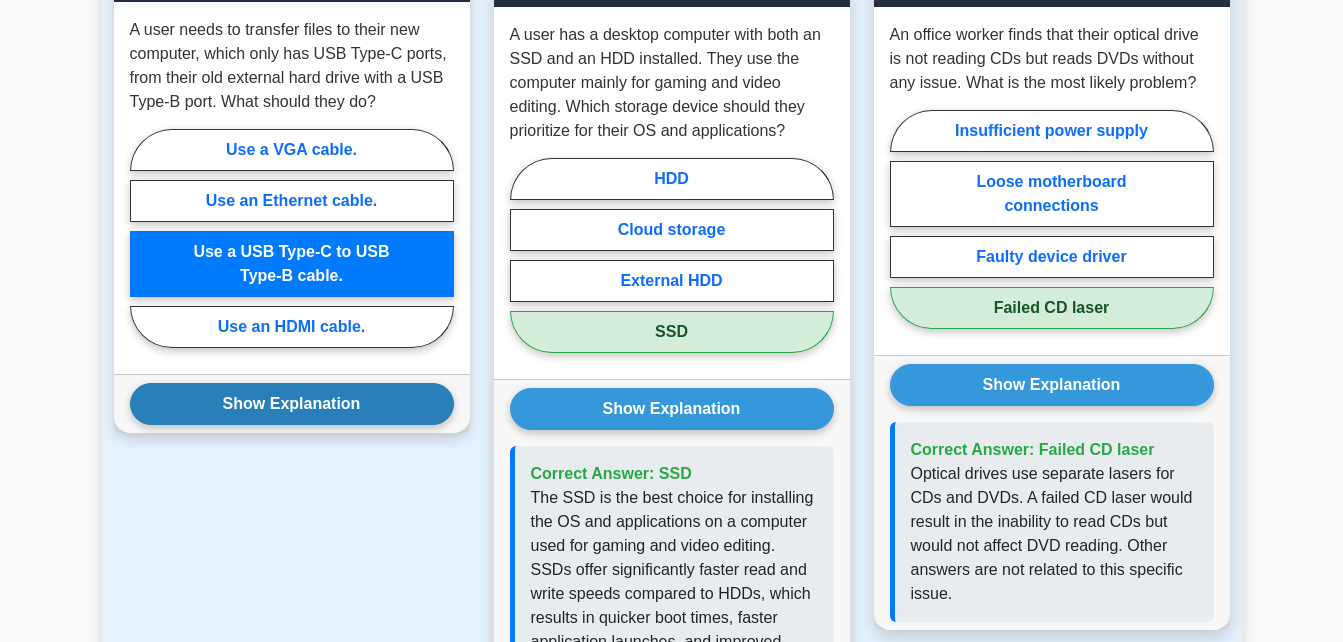 click on "Show Explanation" at bounding box center [292, 404] 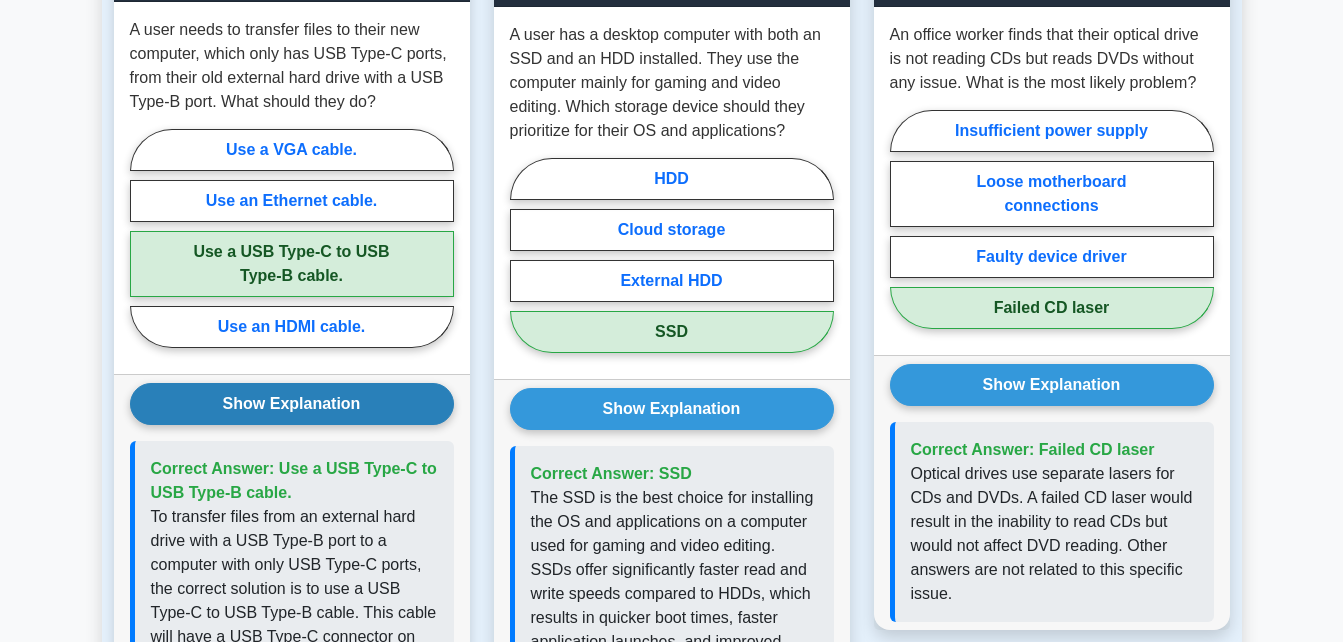 type 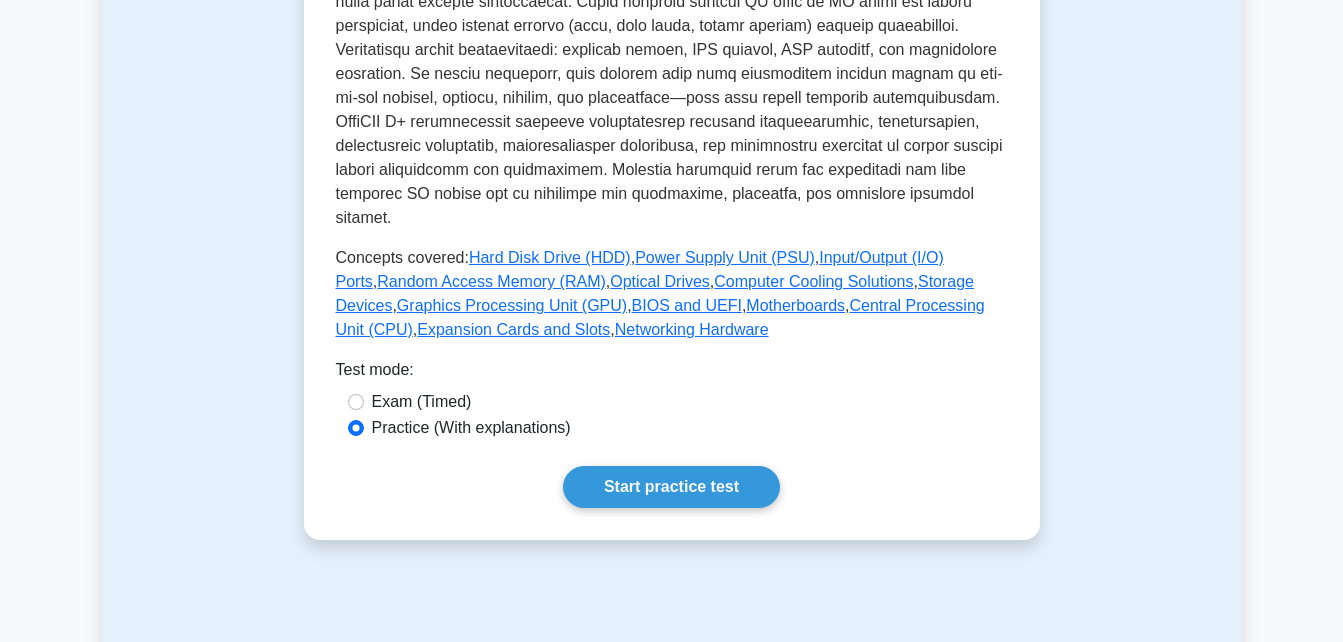 scroll, scrollTop: 800, scrollLeft: 0, axis: vertical 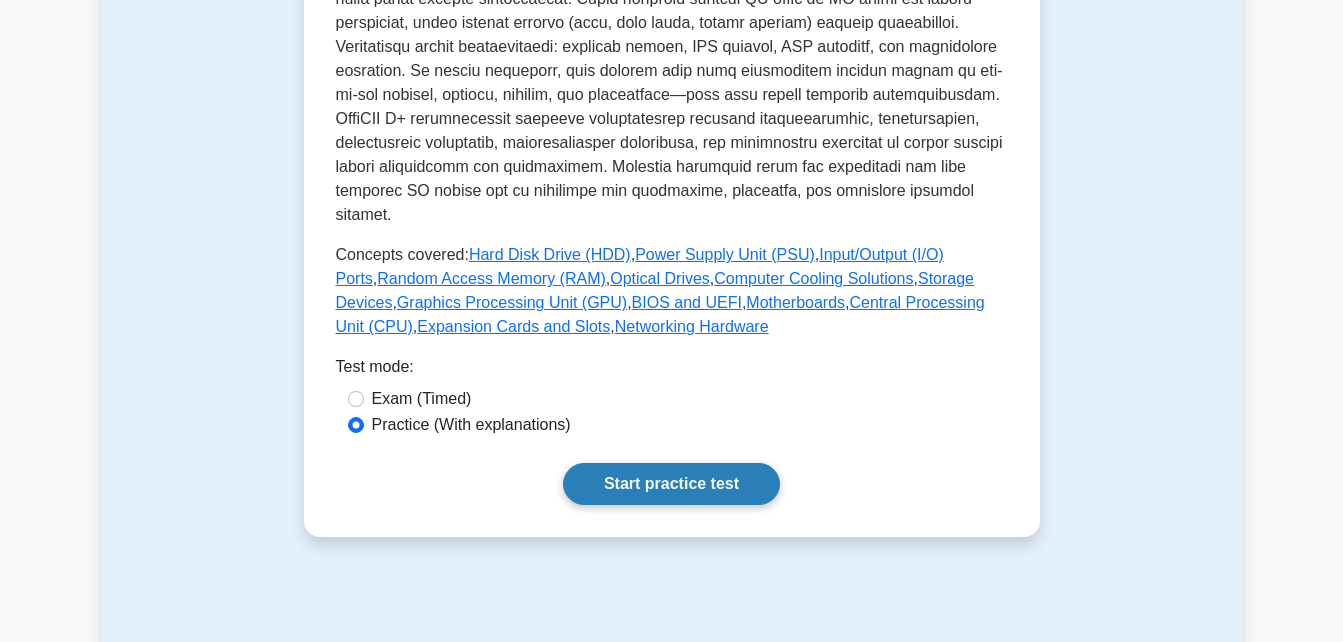 click on "Start practice test" at bounding box center (671, 484) 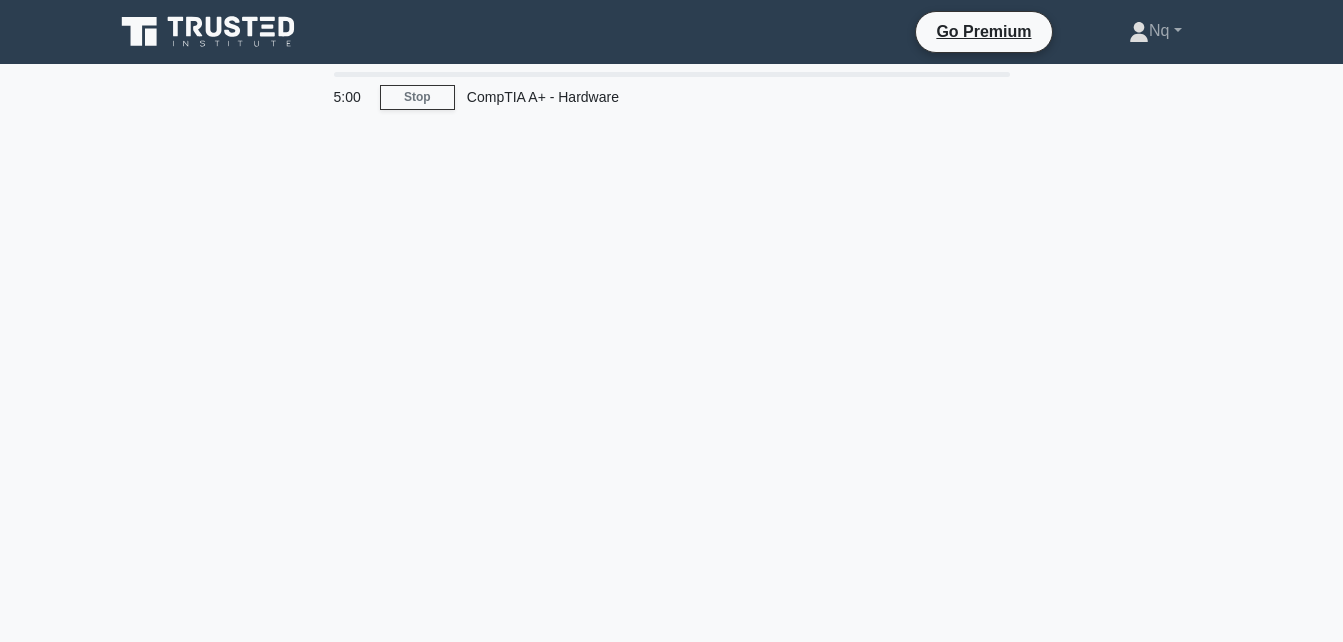 scroll, scrollTop: 0, scrollLeft: 0, axis: both 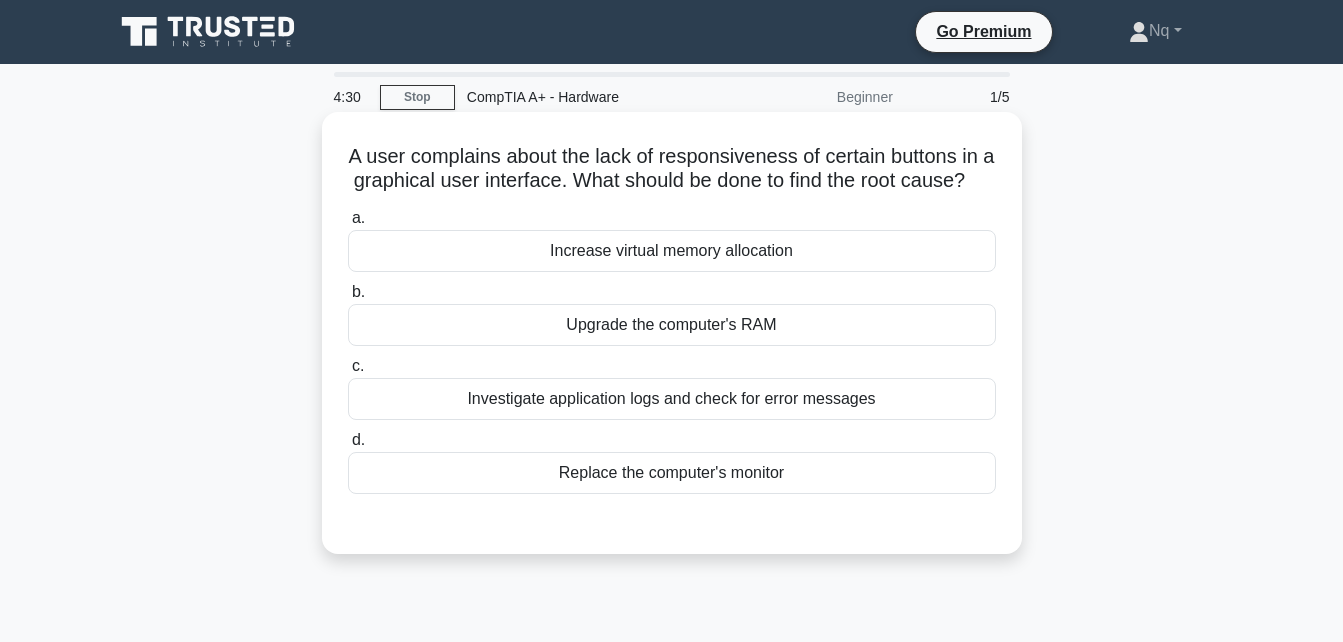 click on "Investigate application logs and check for error messages" at bounding box center [672, 399] 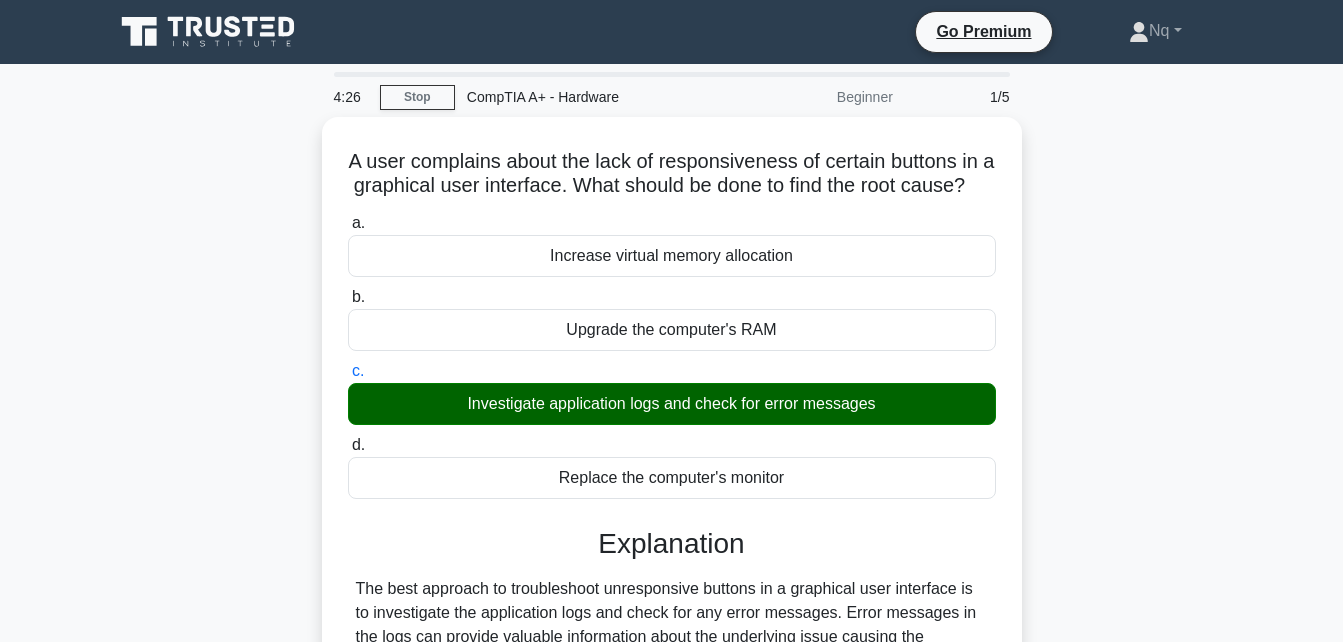 click on "4:26
Stop
CompTIA A+  - Hardware
Beginner
1/5
A user complains about the lack of responsiveness of certain buttons in a graphical user interface. What should be done to find the root cause?
.spinner_0XTQ{transform-origin:center;animation:spinner_y6GP .75s linear infinite}@keyframes spinner_y6GP{100%{transform:rotate(360deg)}}
a." at bounding box center [671, 572] 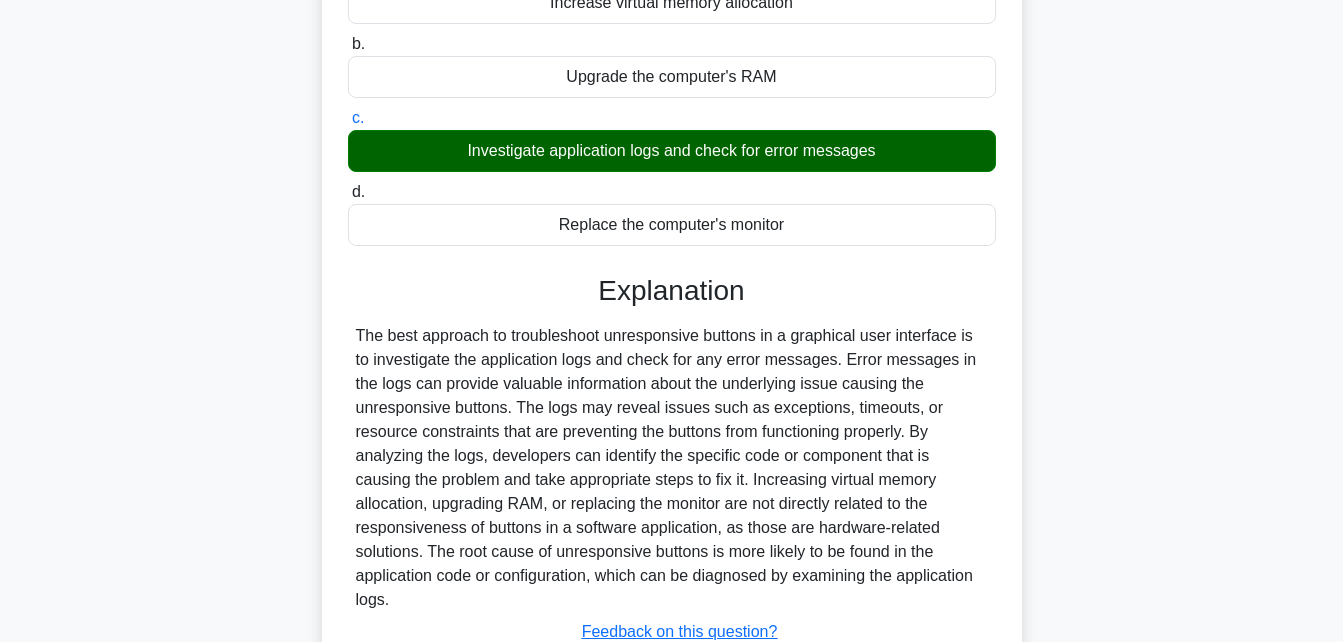 scroll, scrollTop: 438, scrollLeft: 0, axis: vertical 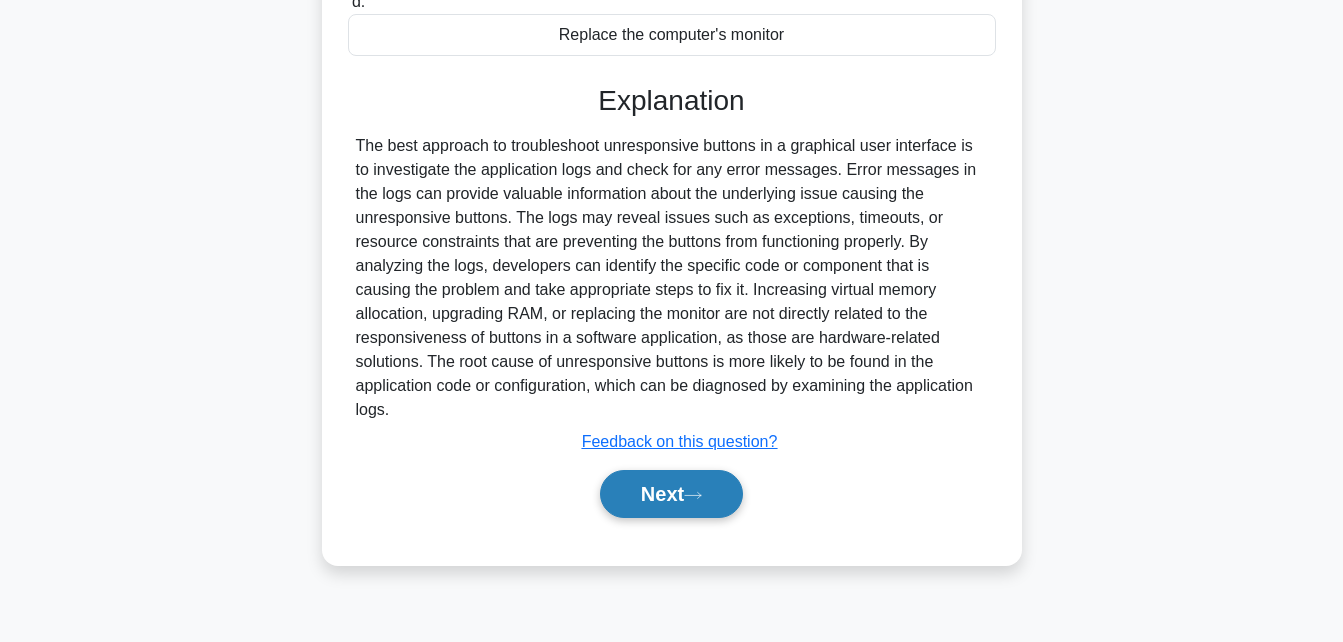 click on "Next" at bounding box center [671, 494] 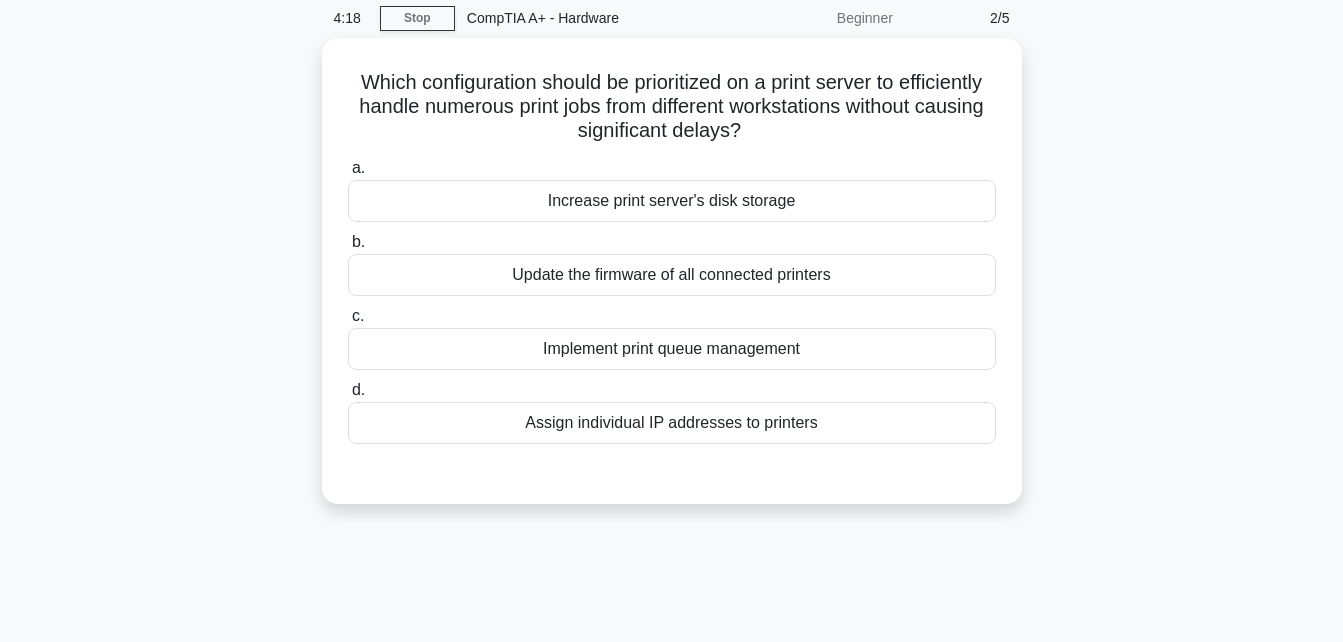 scroll, scrollTop: 78, scrollLeft: 0, axis: vertical 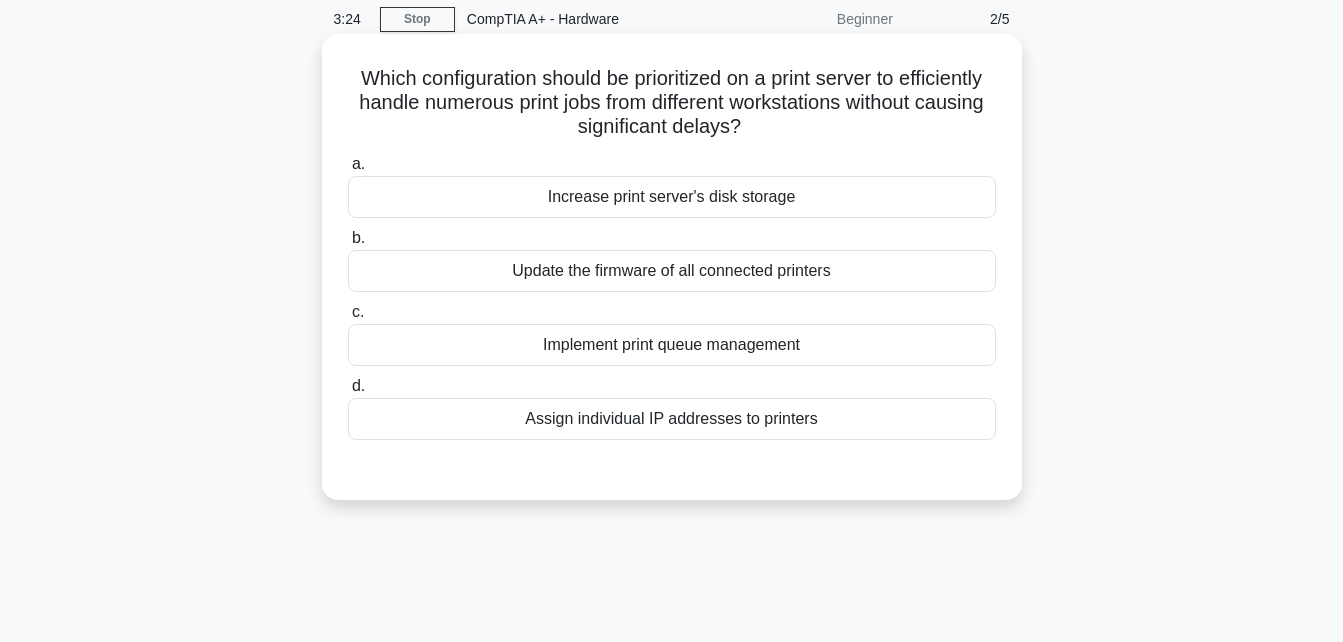 click on "Implement print queue management" at bounding box center (672, 345) 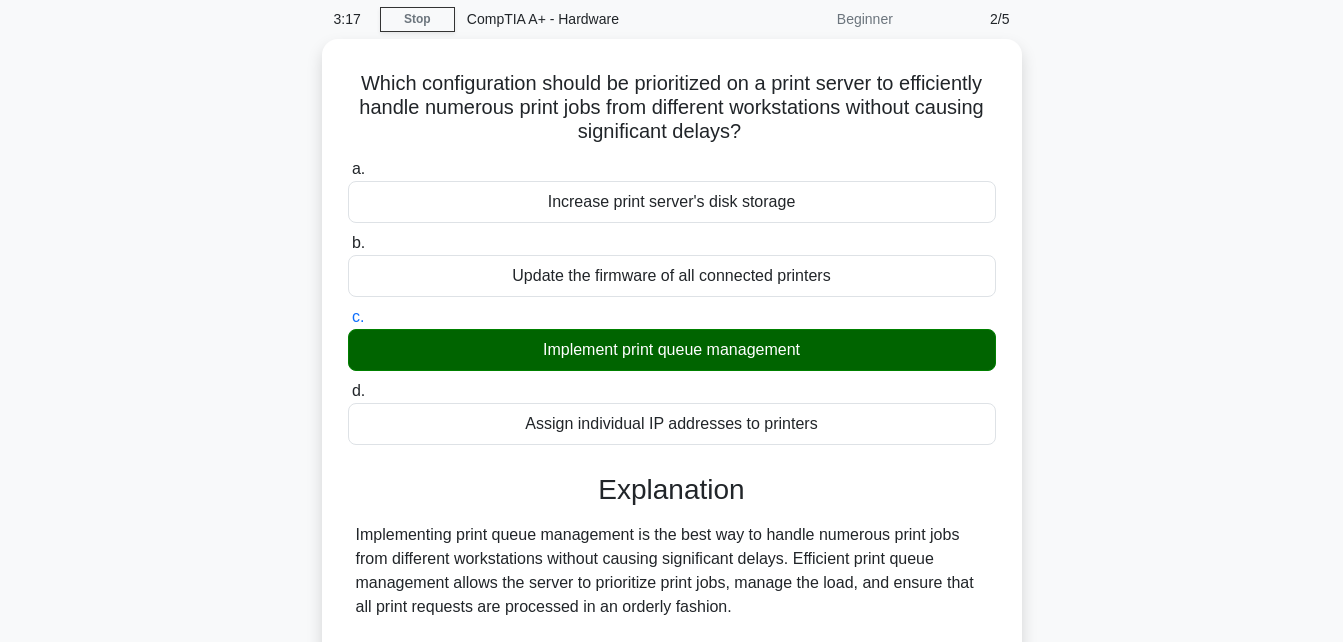 click on "Which configuration should be prioritized on a print server to efficiently handle numerous print jobs from different workstations without causing significant delays?
.spinner_0XTQ{transform-origin:center;animation:spinner_y6GP .75s linear infinite}@keyframes spinner_y6GP{100%{transform:rotate(360deg)}}
a.
Increase print server's disk storage" at bounding box center (672, 544) 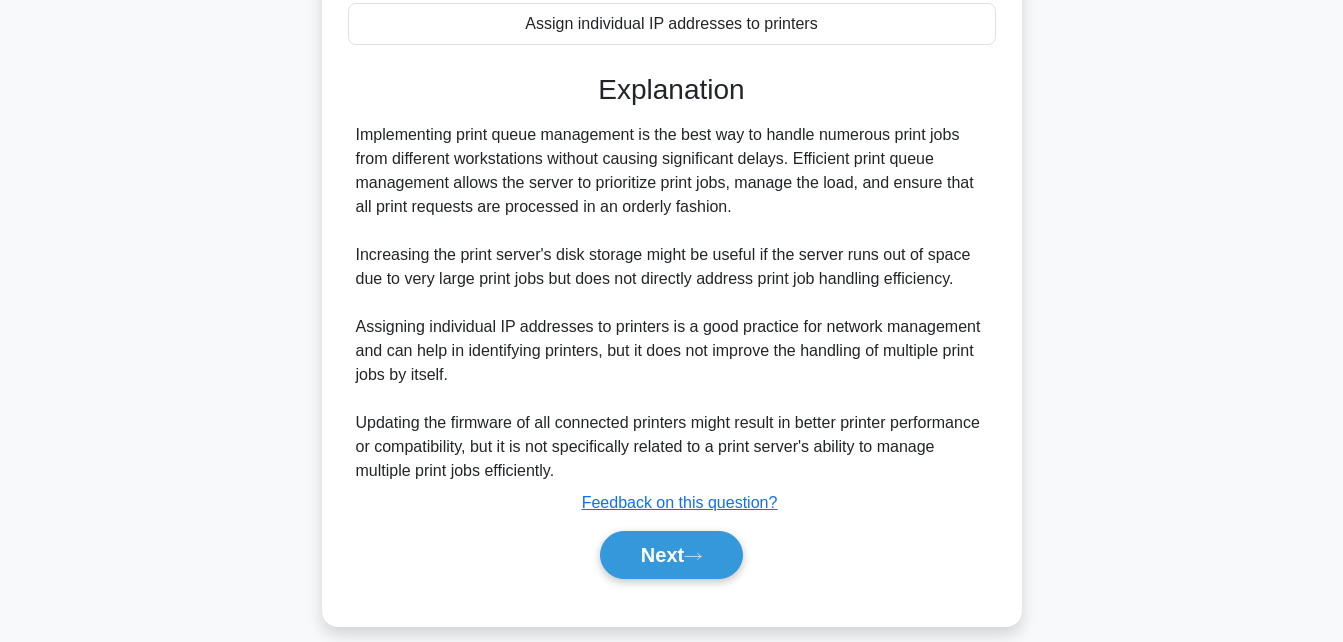 scroll, scrollTop: 496, scrollLeft: 0, axis: vertical 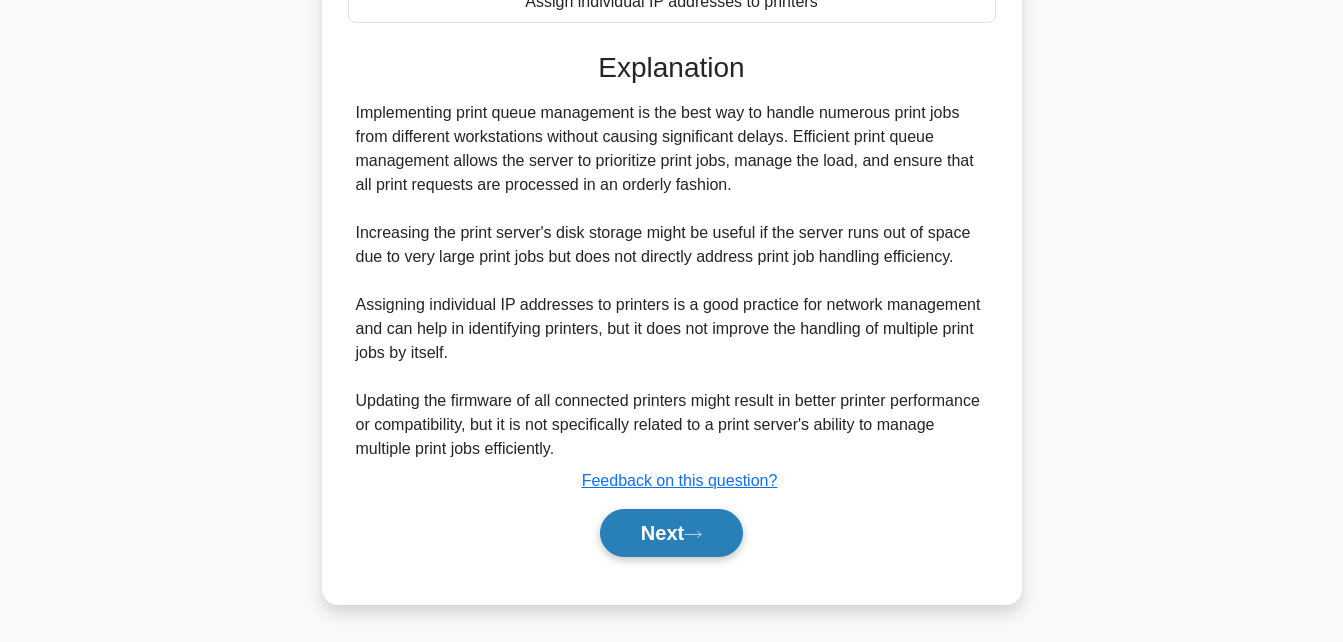 click on "Next" at bounding box center [671, 533] 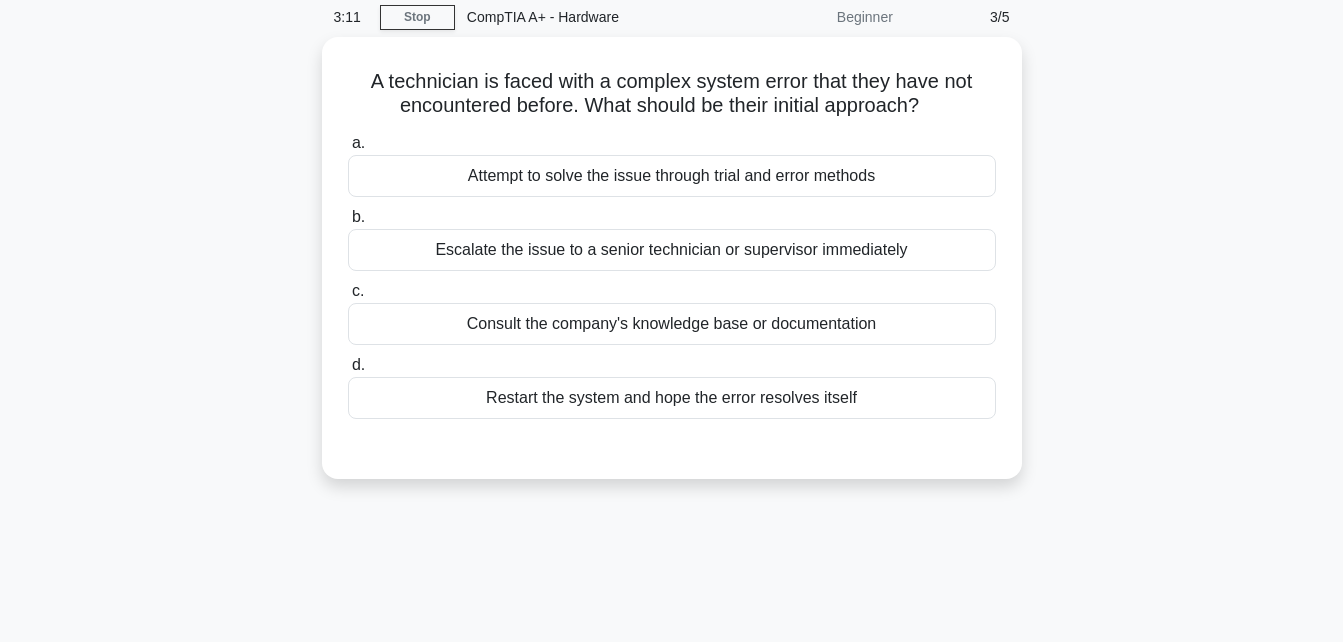 scroll, scrollTop: 78, scrollLeft: 0, axis: vertical 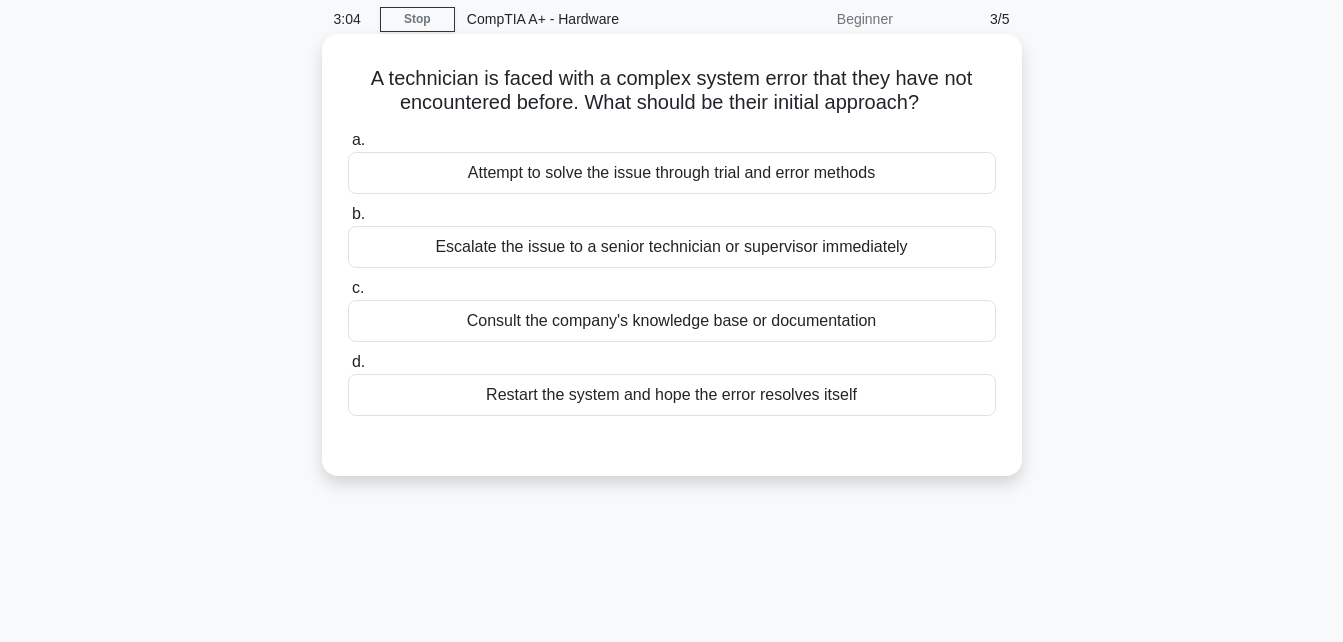 click on "c.
Consult the company's knowledge base or documentation" at bounding box center (672, 309) 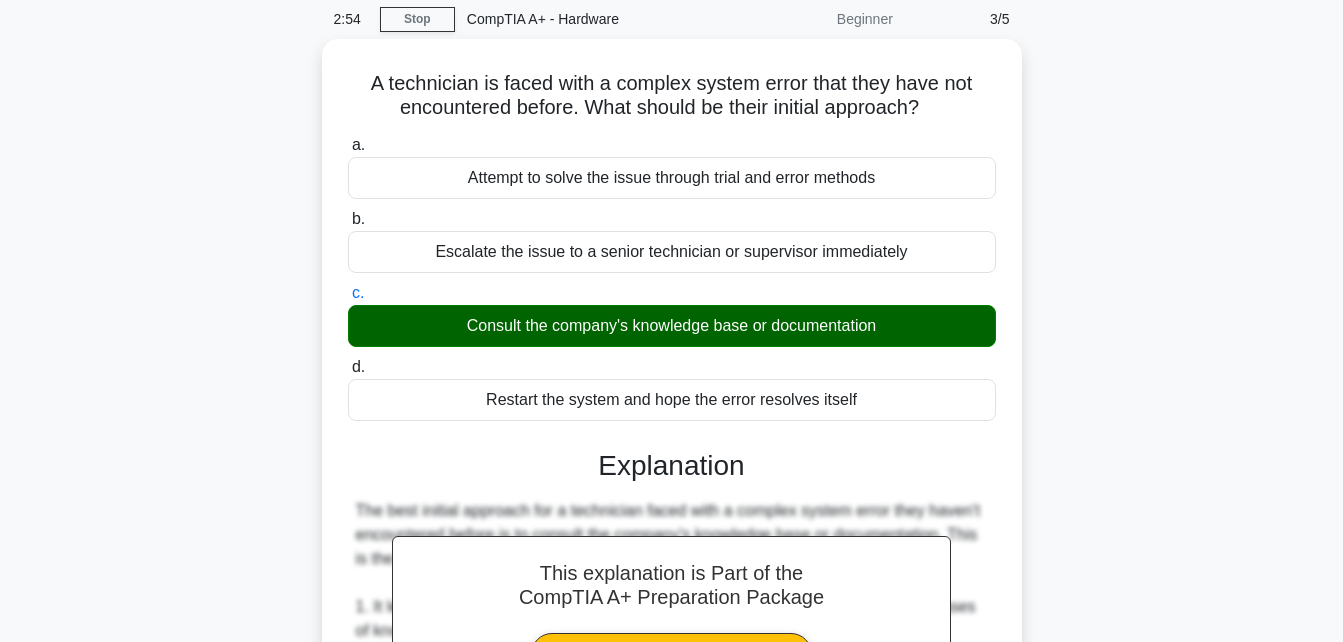 click on "A technician is faced with a complex system error that they have not encountered before. What should be their initial approach?
.spinner_0XTQ{transform-origin:center;animation:spinner_y6GP .75s linear infinite}@keyframes spinner_y6GP{100%{transform:rotate(360deg)}}
a.
Attempt to solve the issue through trial and error methods
b. c. d." at bounding box center [672, 664] 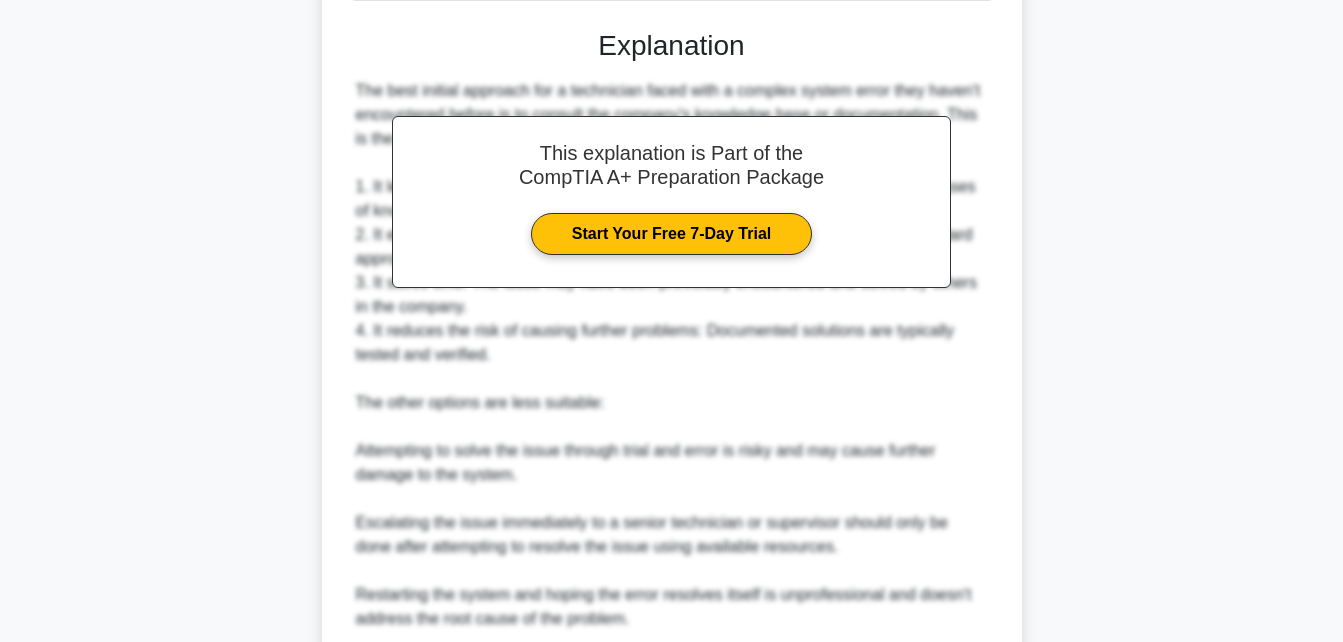 scroll, scrollTop: 558, scrollLeft: 0, axis: vertical 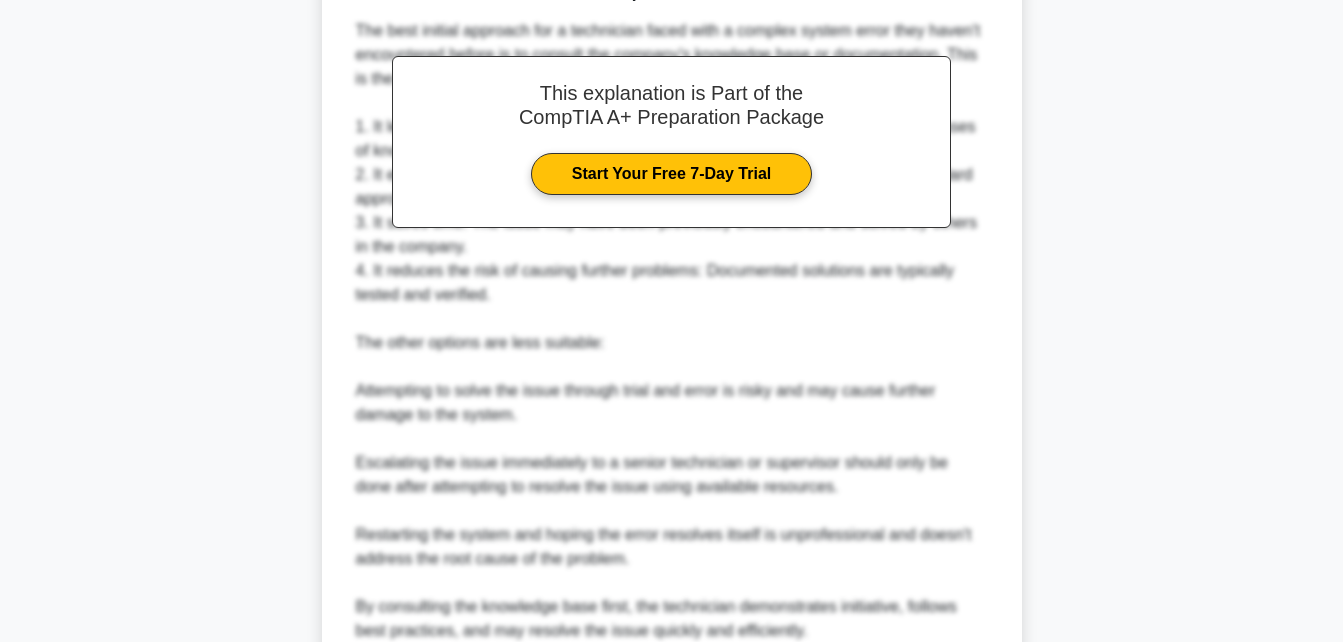 click on "A technician is faced with a complex system error that they have not encountered before. What should be their initial approach?
.spinner_0XTQ{transform-origin:center;animation:spinner_y6GP .75s linear infinite}@keyframes spinner_y6GP{100%{transform:rotate(360deg)}}
a.
Attempt to solve the issue through trial and error methods
b. c. d." at bounding box center (672, 184) 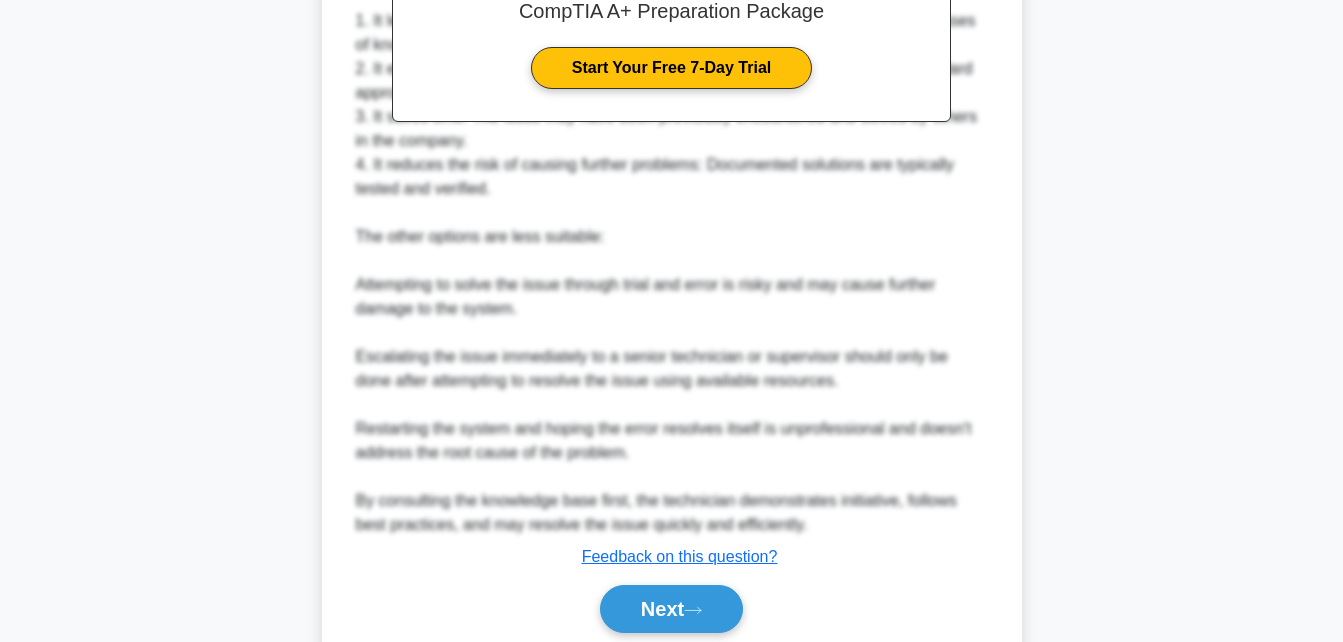 scroll, scrollTop: 736, scrollLeft: 0, axis: vertical 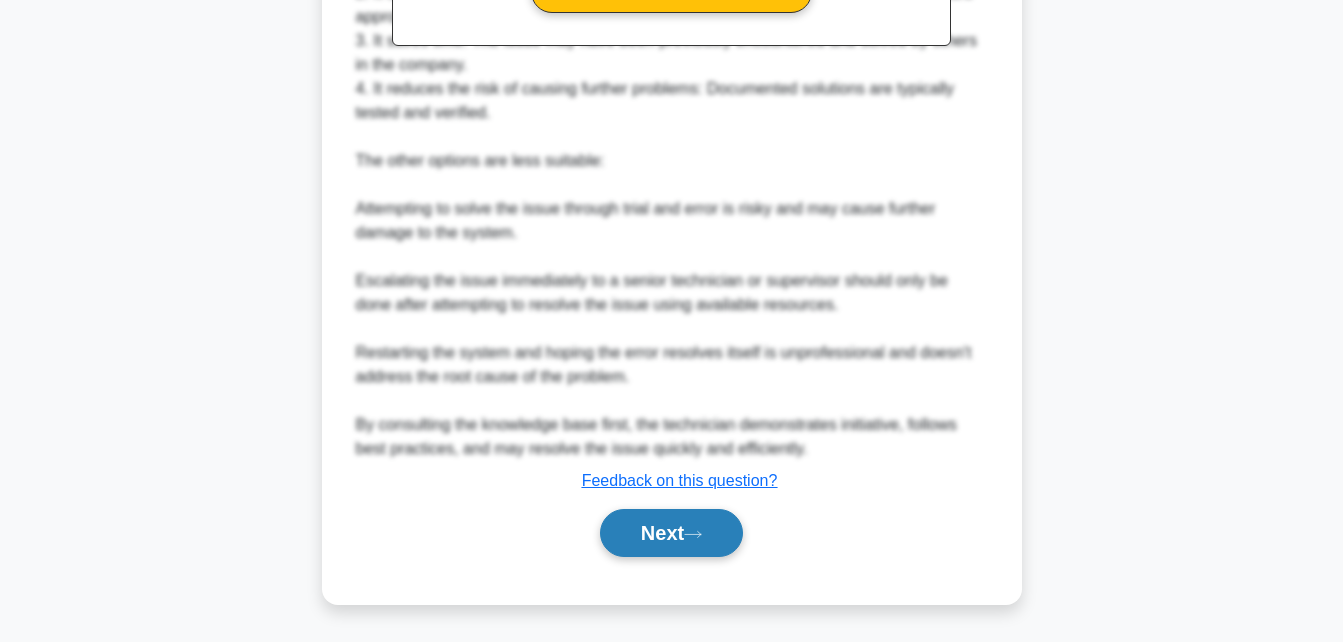click on "Next" at bounding box center (671, 533) 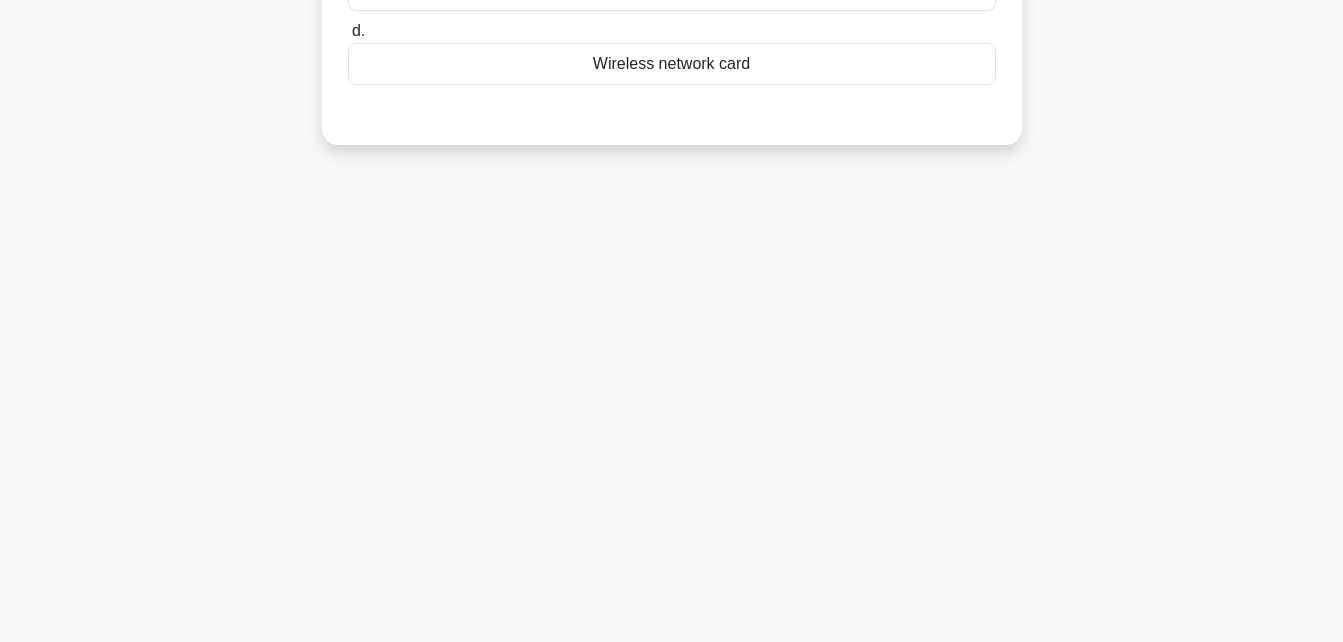 scroll, scrollTop: 438, scrollLeft: 0, axis: vertical 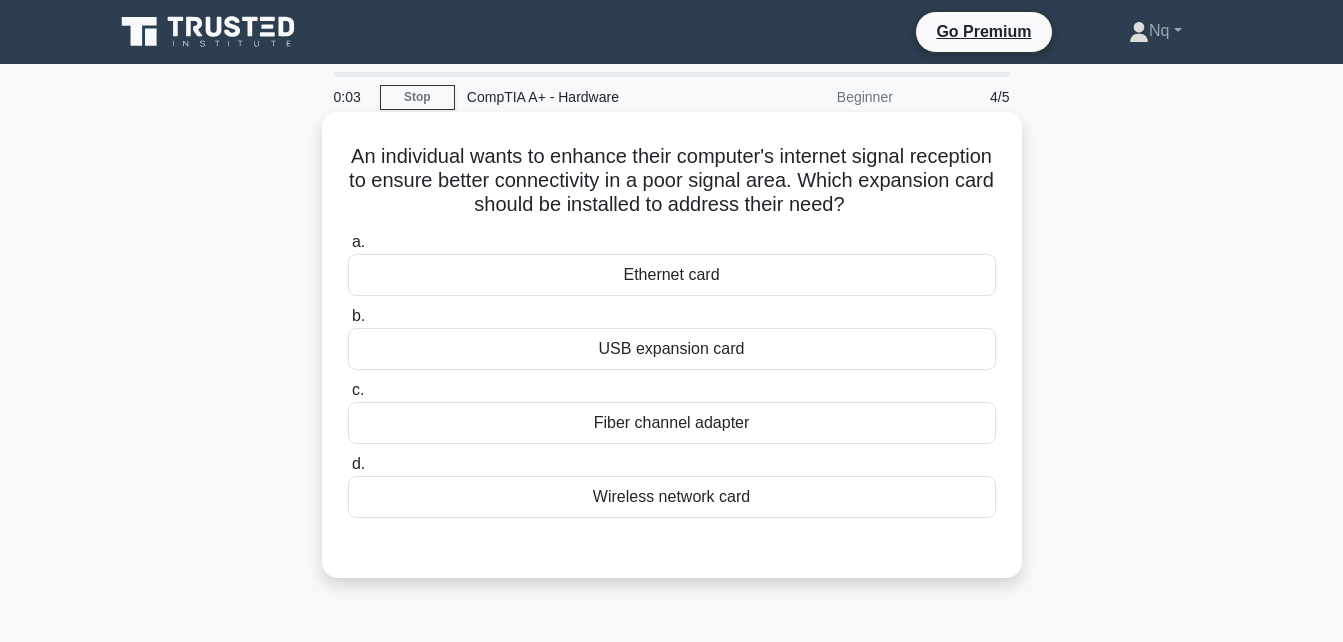 click on "Wireless network card" at bounding box center [672, 497] 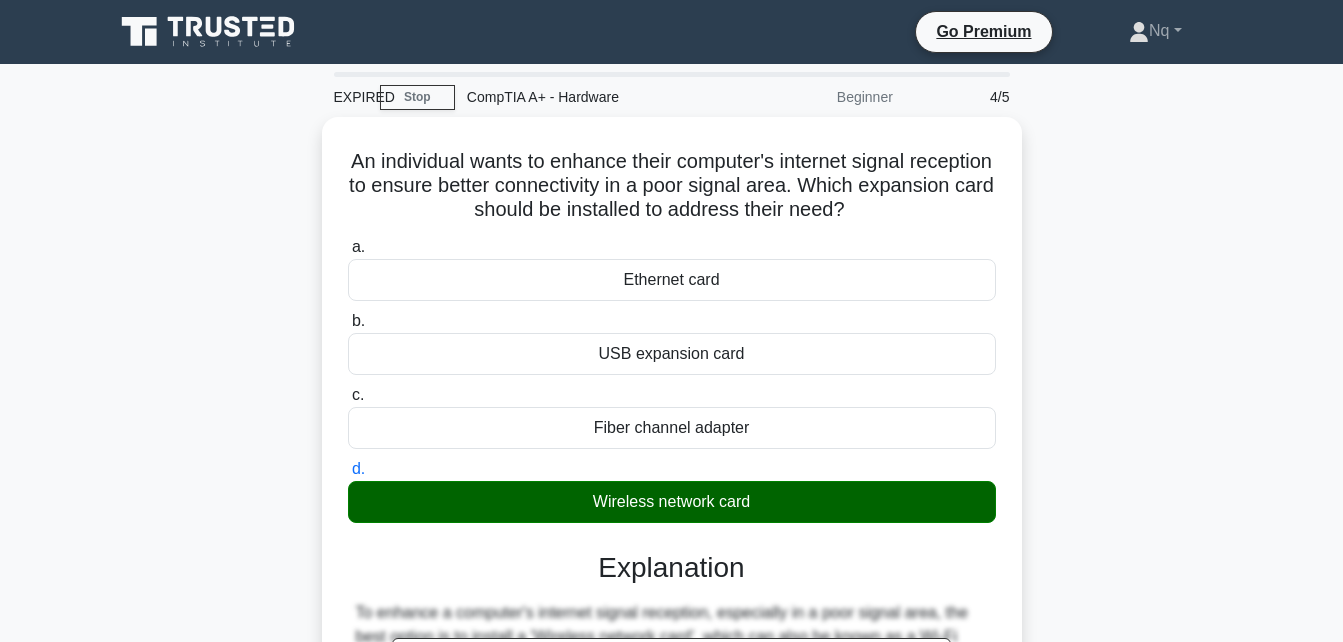 click on "EXPIRED
Stop
CompTIA A+  - Hardware
Beginner
4/5
An individual wants to enhance their computer's internet signal reception to ensure better connectivity in a poor signal area. Which expansion card should be installed to address their need?
.spinner_0XTQ{transform-origin:center;animation:spinner_y6GP .75s linear infinite}@keyframes spinner_y6GP{100%{transform:rotate(360deg)}}
a.
b. c. d." at bounding box center [671, 572] 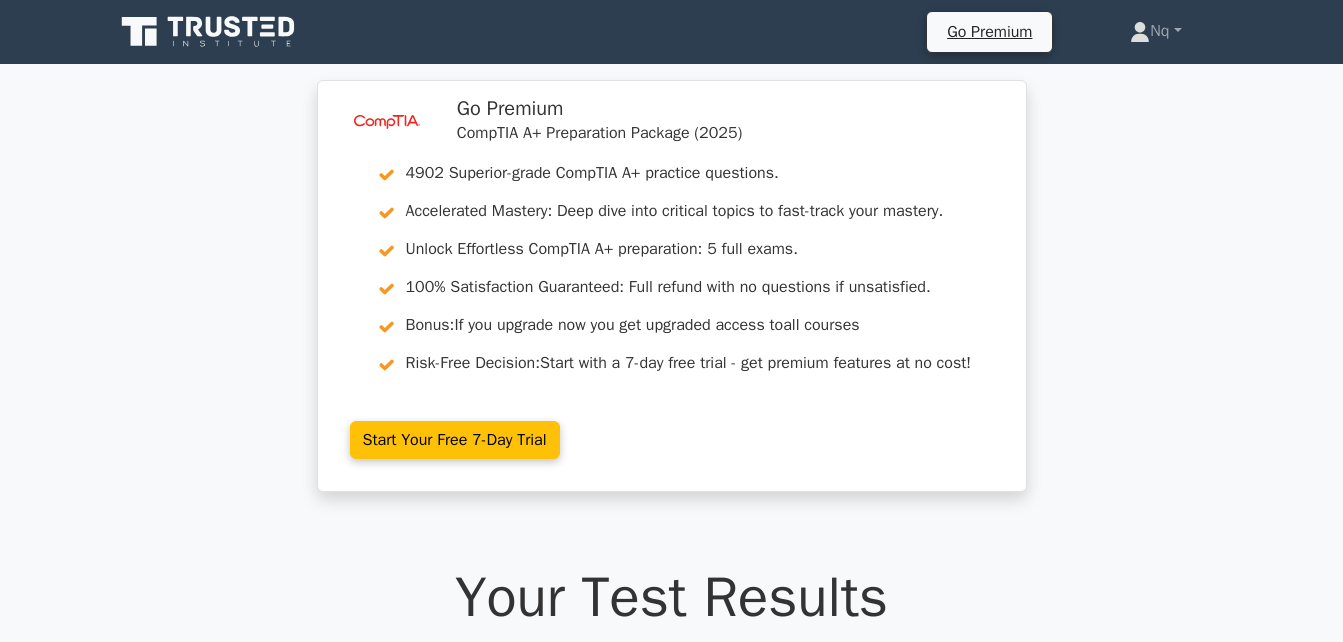 scroll, scrollTop: 0, scrollLeft: 0, axis: both 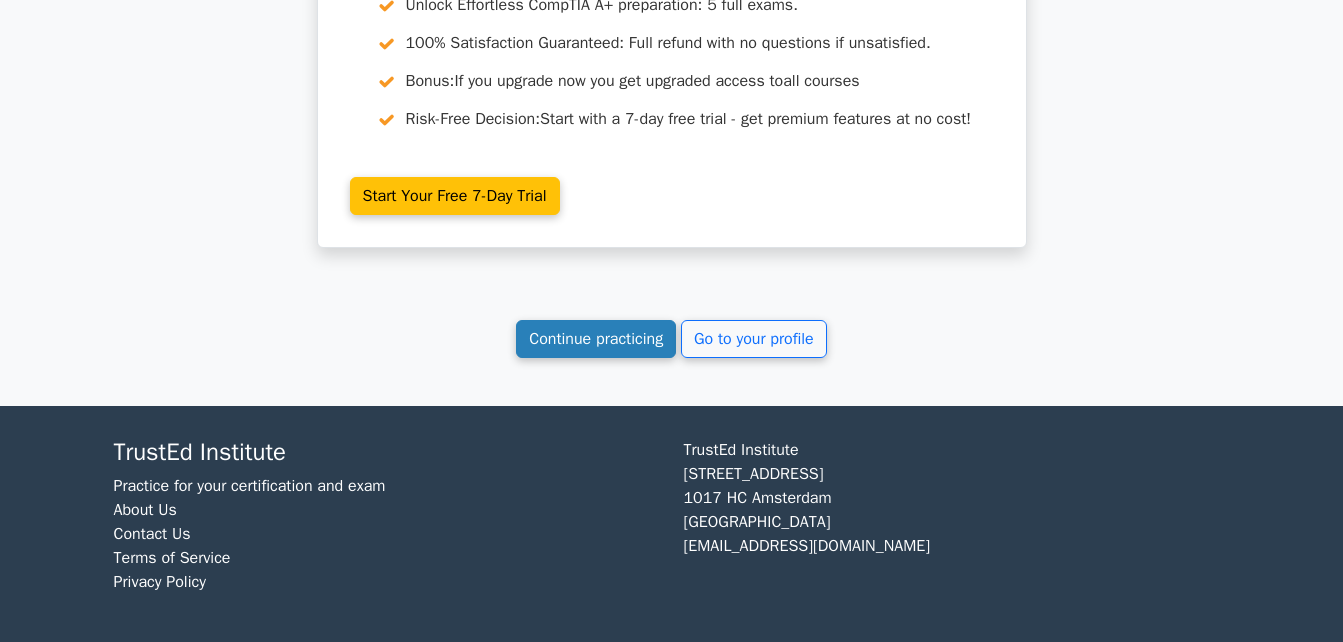 click on "Continue practicing" at bounding box center (596, 339) 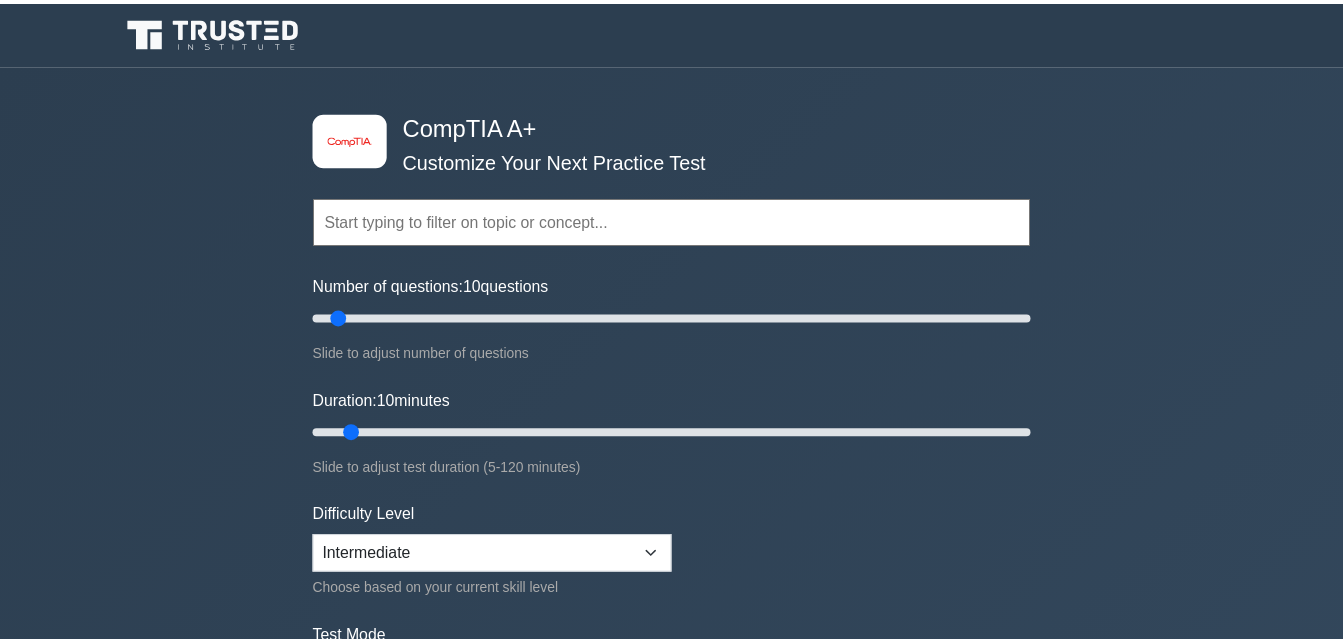 scroll, scrollTop: 0, scrollLeft: 0, axis: both 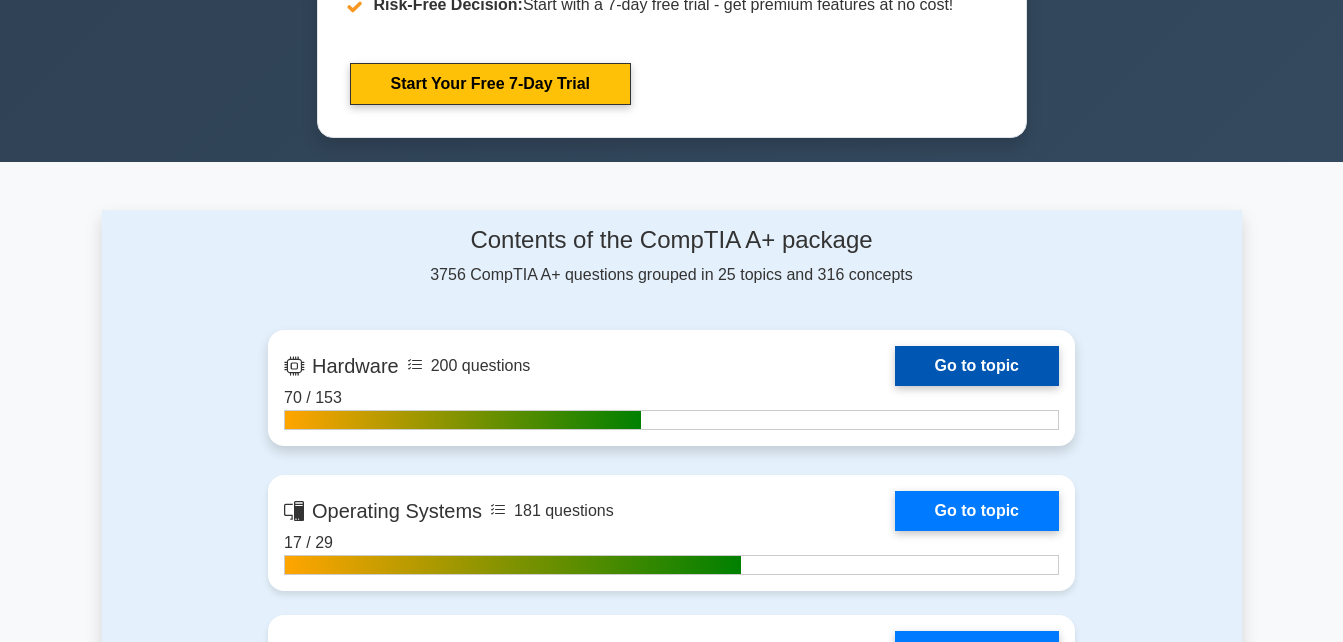 click on "Go to topic" at bounding box center (977, 366) 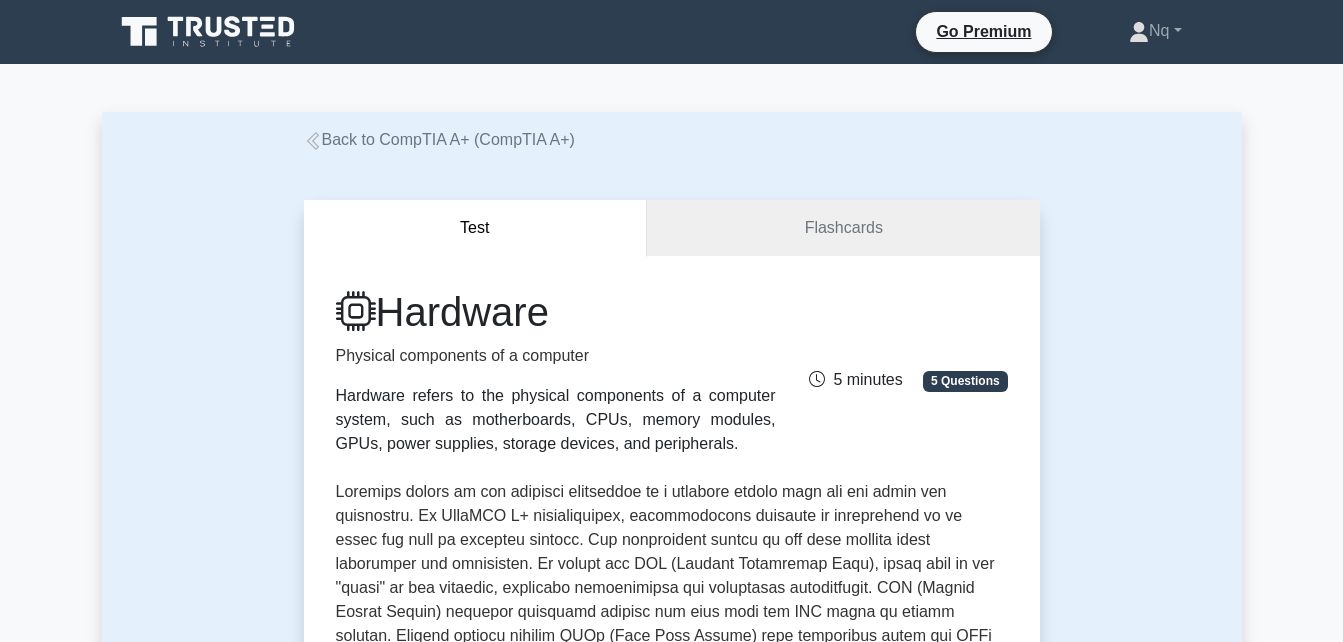 scroll, scrollTop: 0, scrollLeft: 0, axis: both 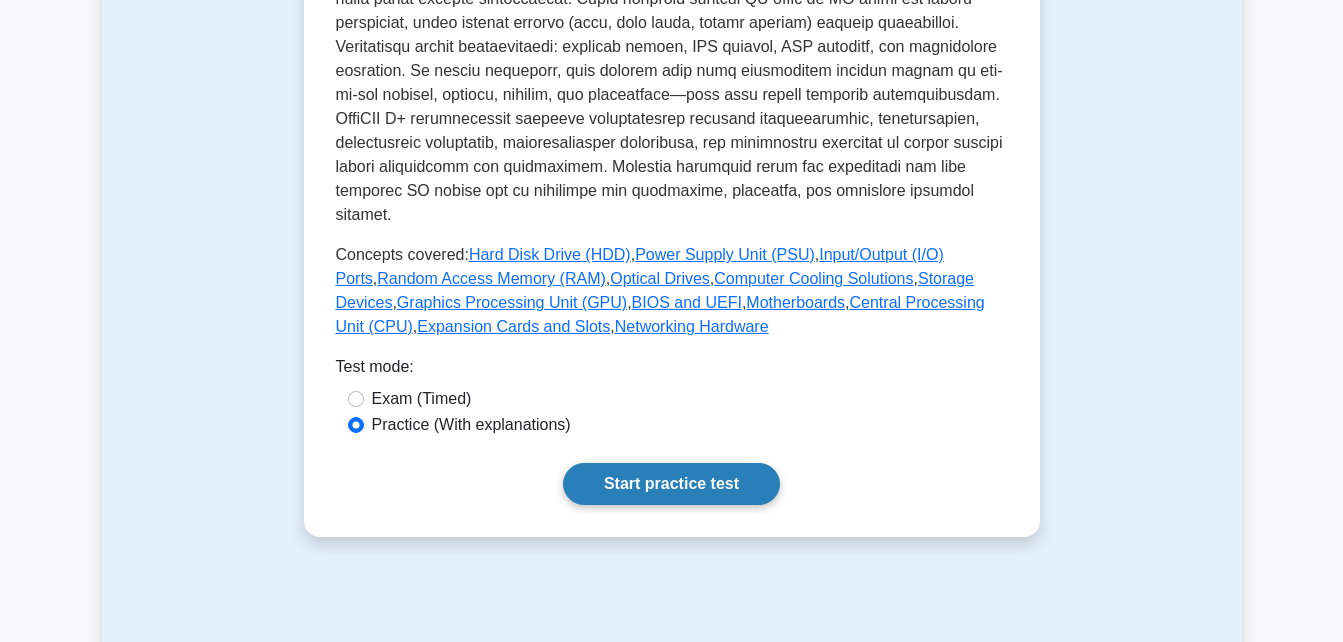 click on "Start practice test" at bounding box center (671, 484) 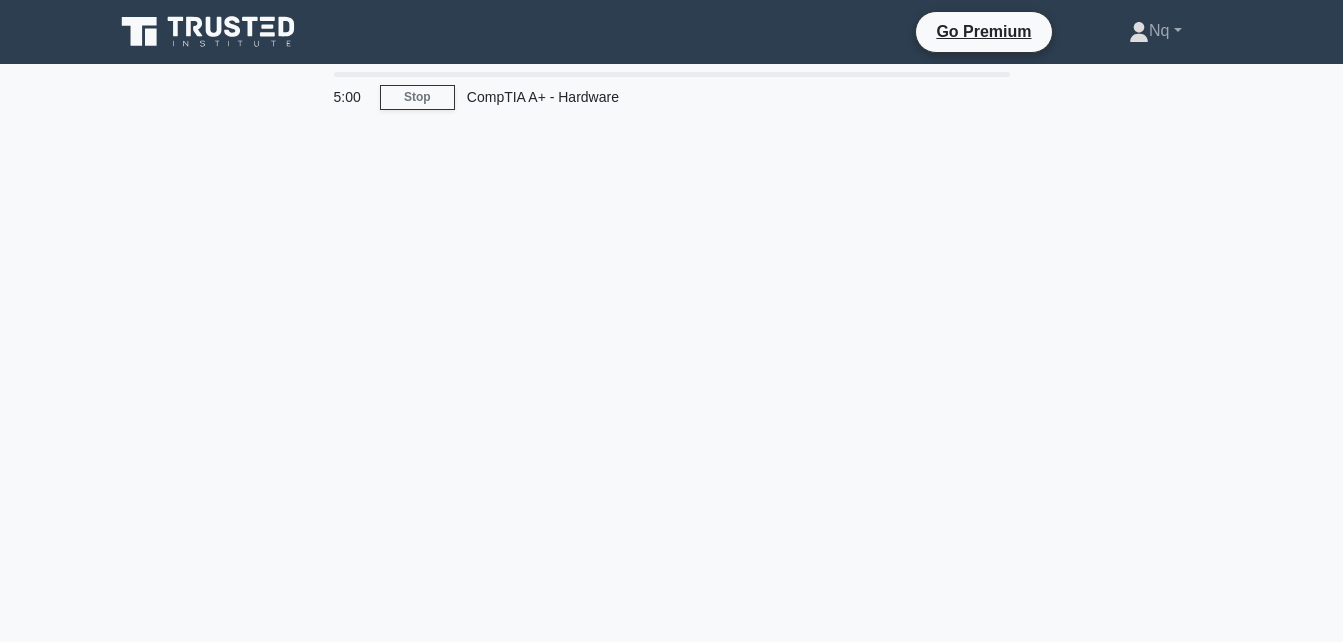 scroll, scrollTop: 0, scrollLeft: 0, axis: both 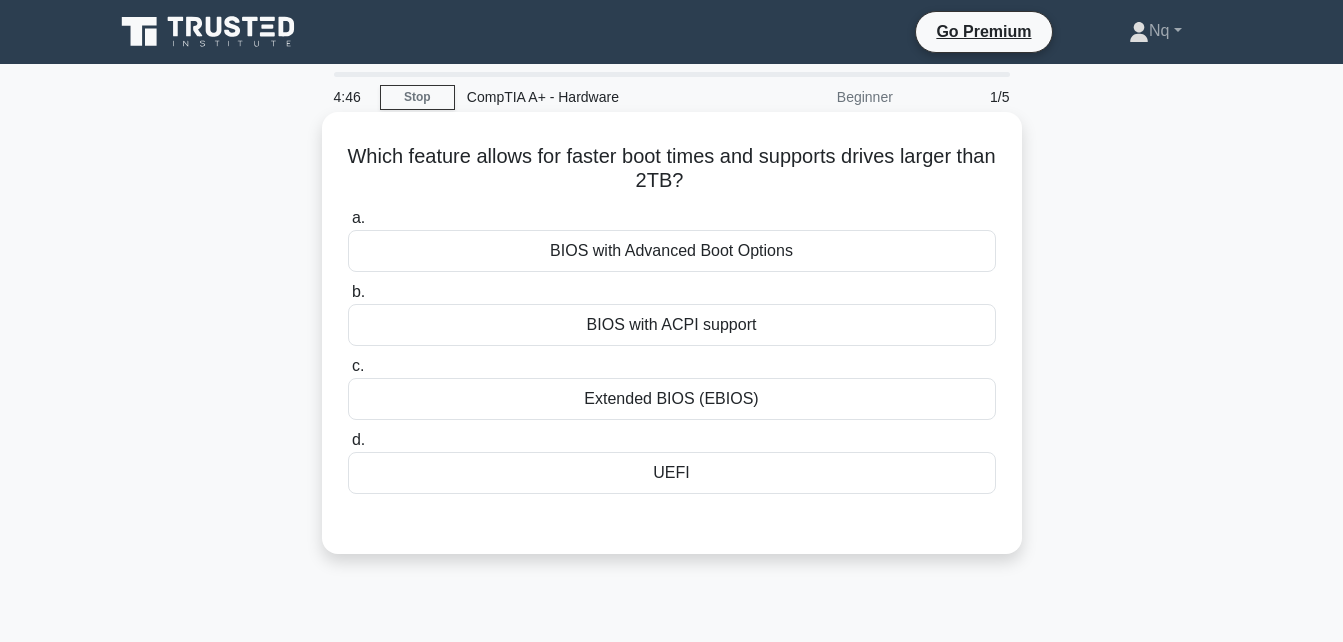 click on "UEFI" at bounding box center (672, 473) 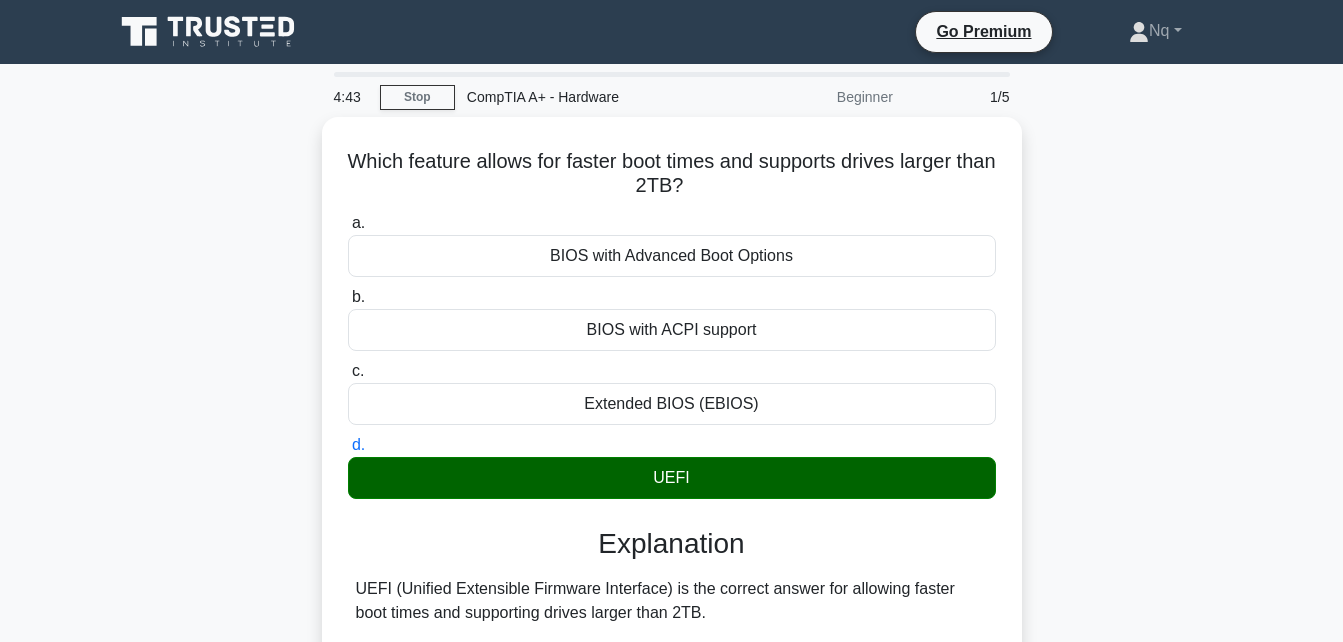 click on "Which feature allows for faster boot times and supports drives larger than 2TB?
.spinner_0XTQ{transform-origin:center;animation:spinner_y6GP .75s linear infinite}@keyframes spinner_y6GP{100%{transform:rotate(360deg)}}
a.
BIOS with Advanced Boot Options
b. c. d." at bounding box center [672, 802] 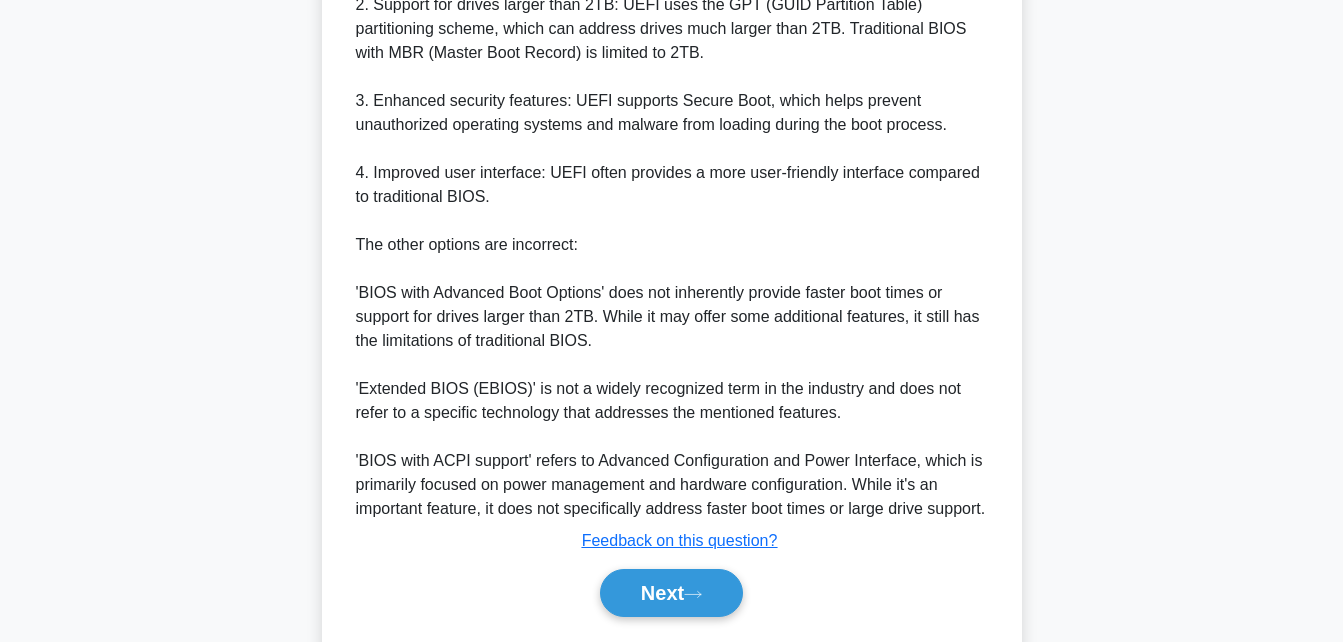 scroll, scrollTop: 880, scrollLeft: 0, axis: vertical 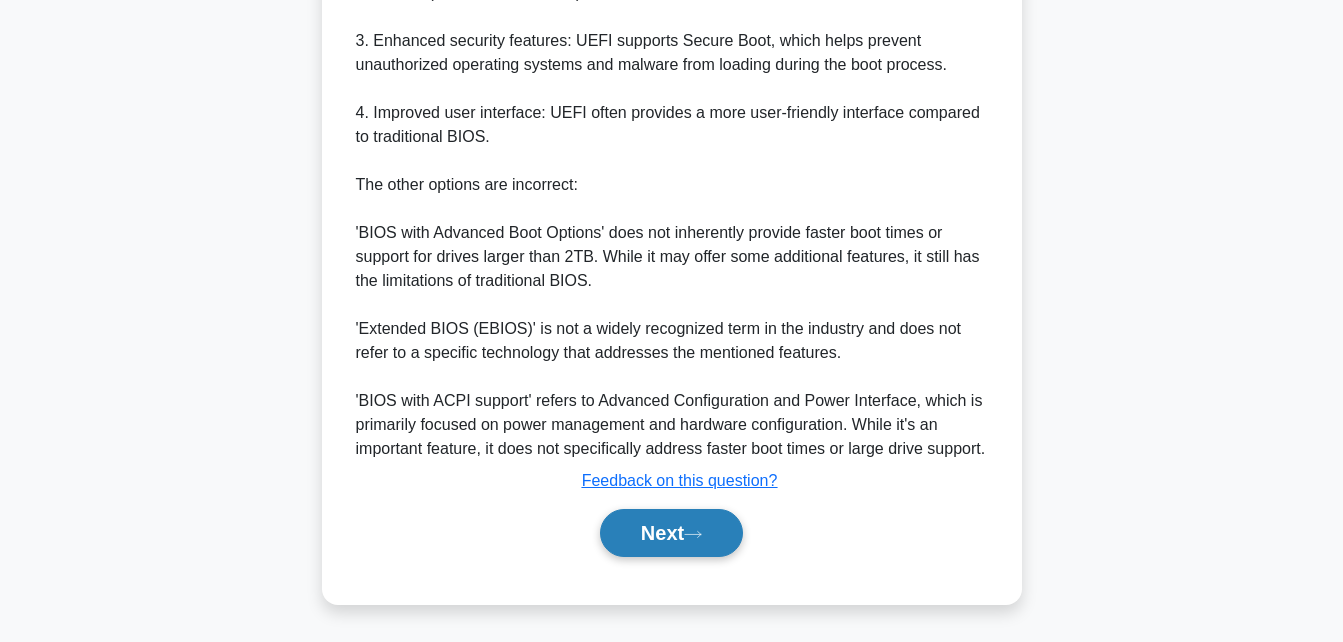 click on "Next" at bounding box center (671, 533) 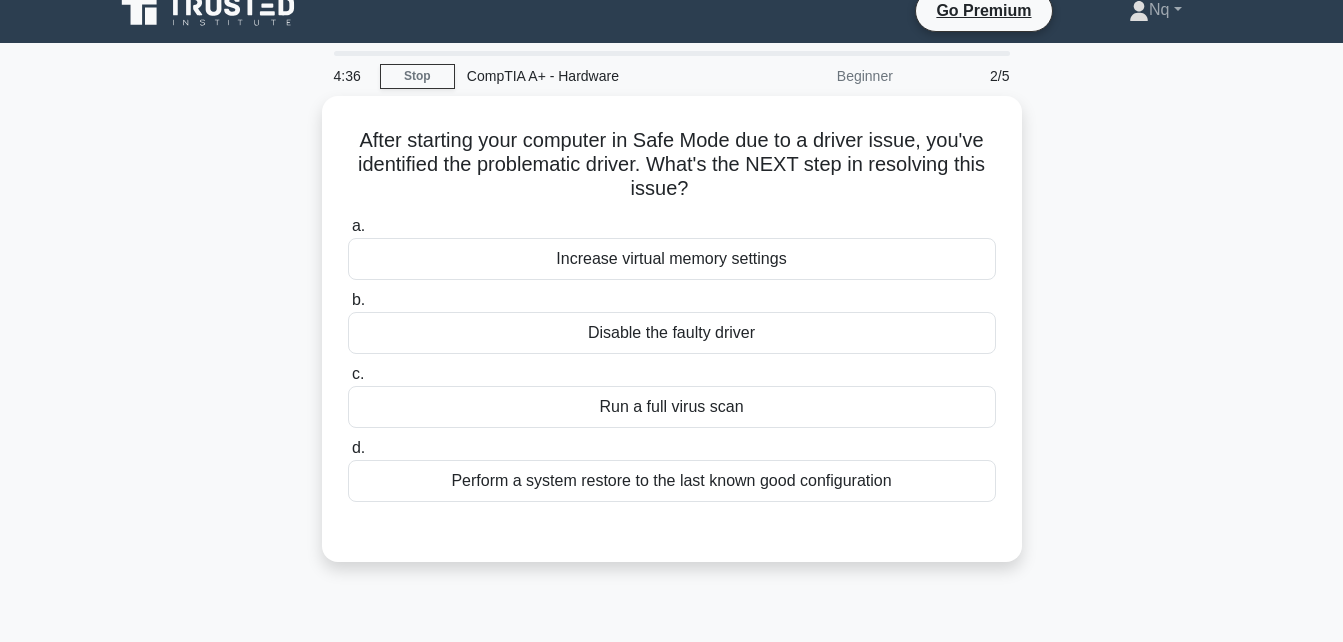 scroll, scrollTop: 0, scrollLeft: 0, axis: both 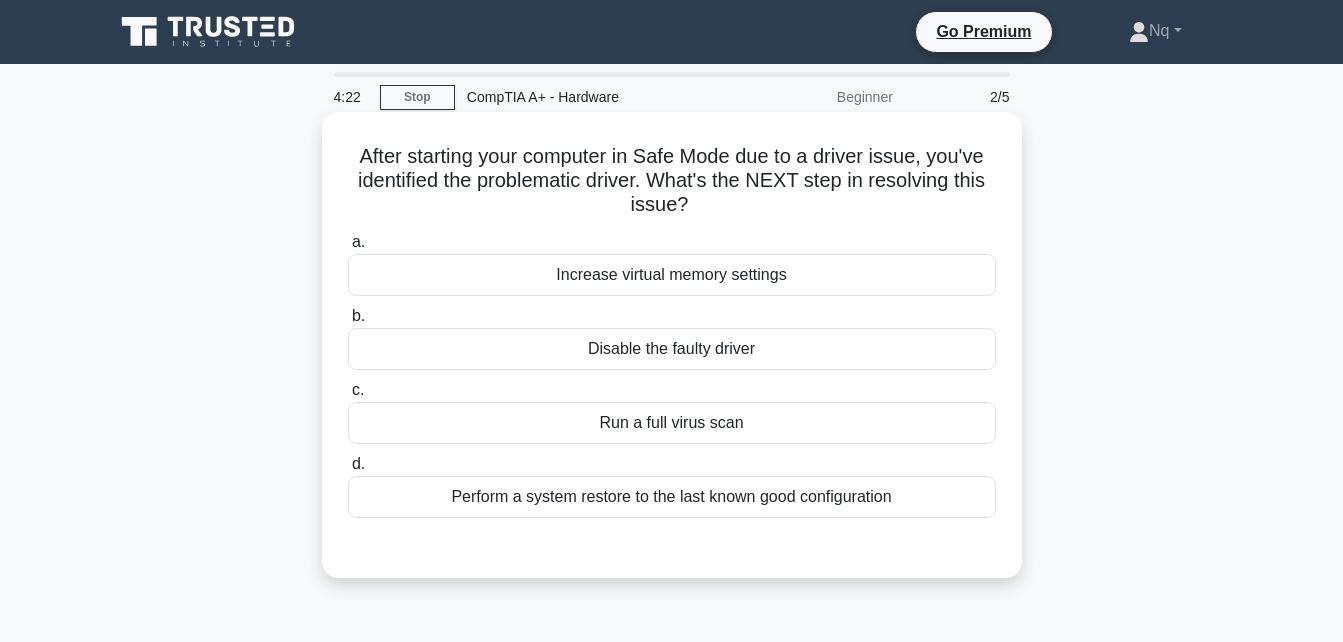 click on "Perform a system restore to the last known good configuration" at bounding box center (672, 497) 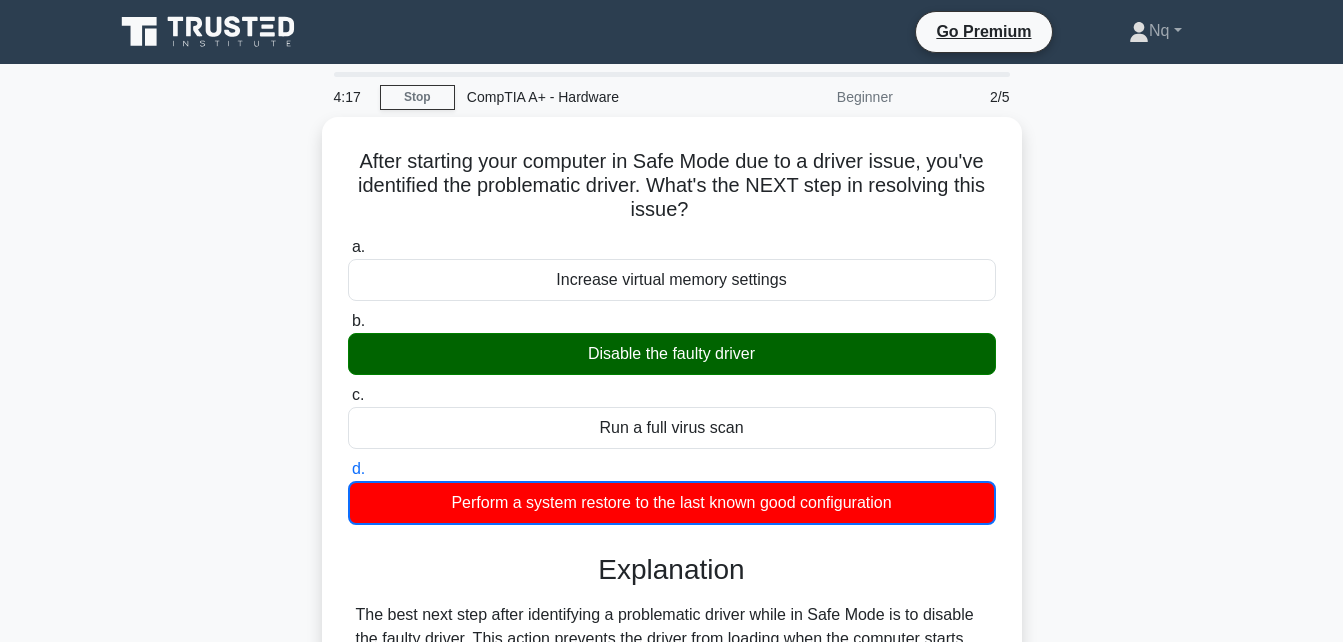 click on "After starting your computer in Safe Mode due to a driver issue, you've identified the problematic driver. What's the NEXT step in resolving this issue?
.spinner_0XTQ{transform-origin:center;animation:spinner_y6GP .75s linear infinite}@keyframes spinner_y6GP{100%{transform:rotate(360deg)}}
a.
Increase virtual memory settings
b. c. d." at bounding box center (672, 647) 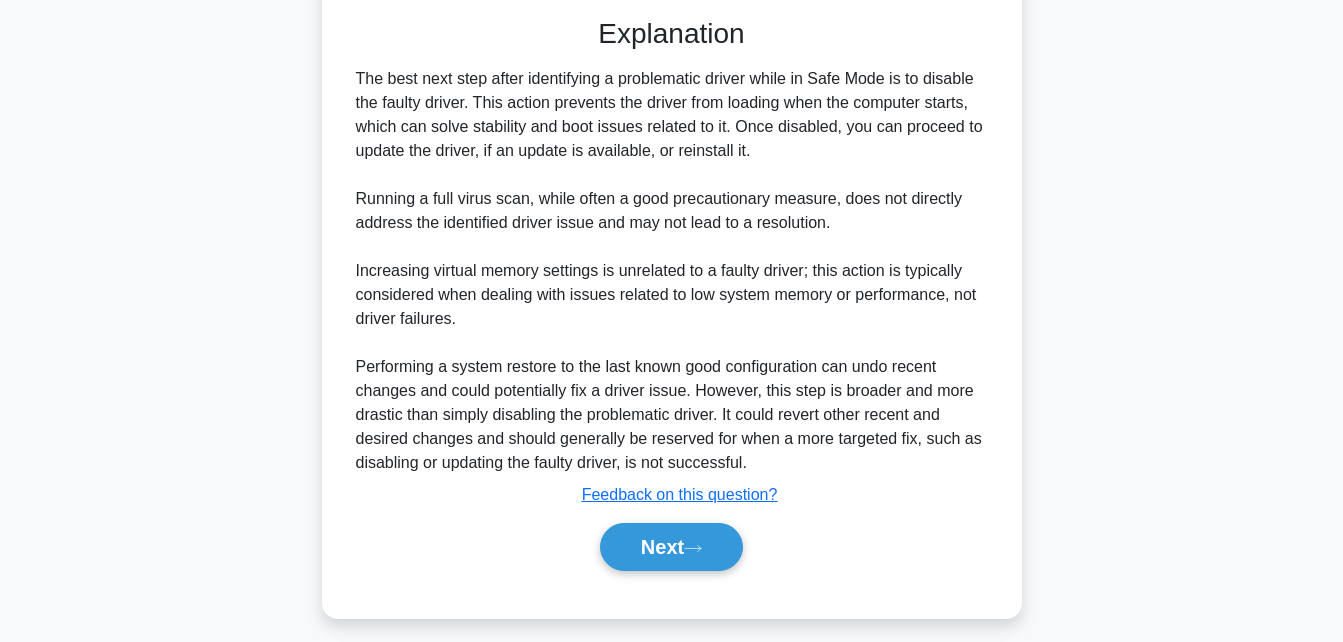 scroll, scrollTop: 546, scrollLeft: 0, axis: vertical 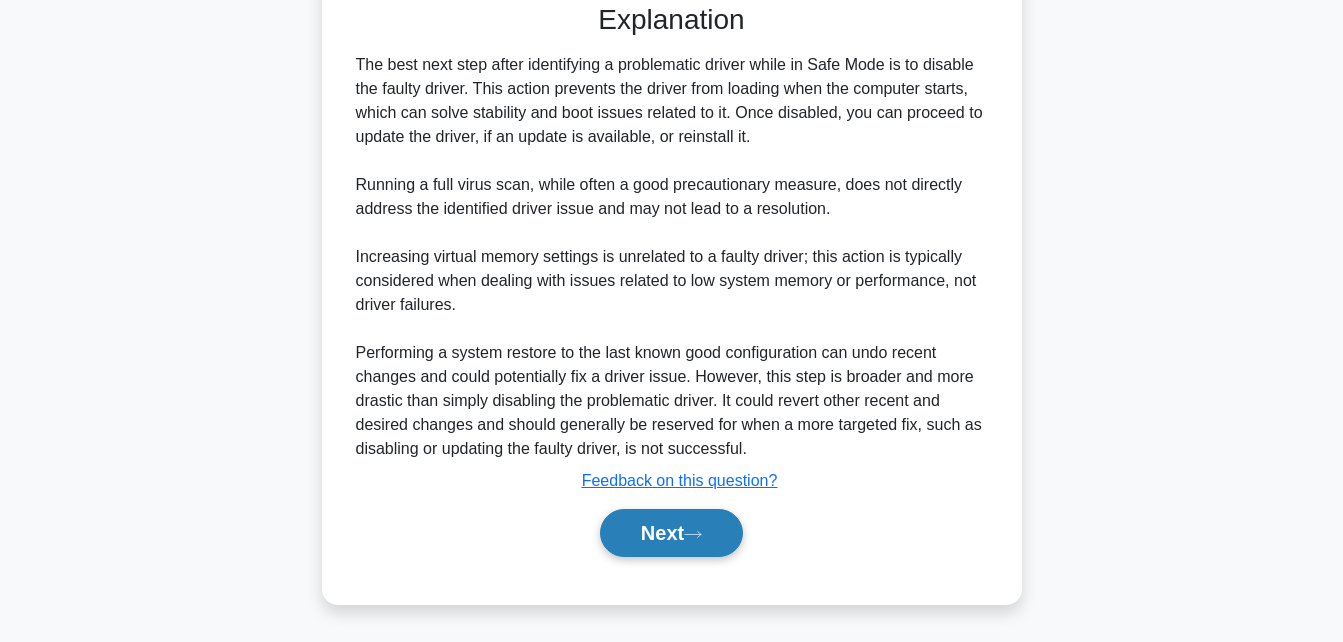 click on "Next" at bounding box center [671, 533] 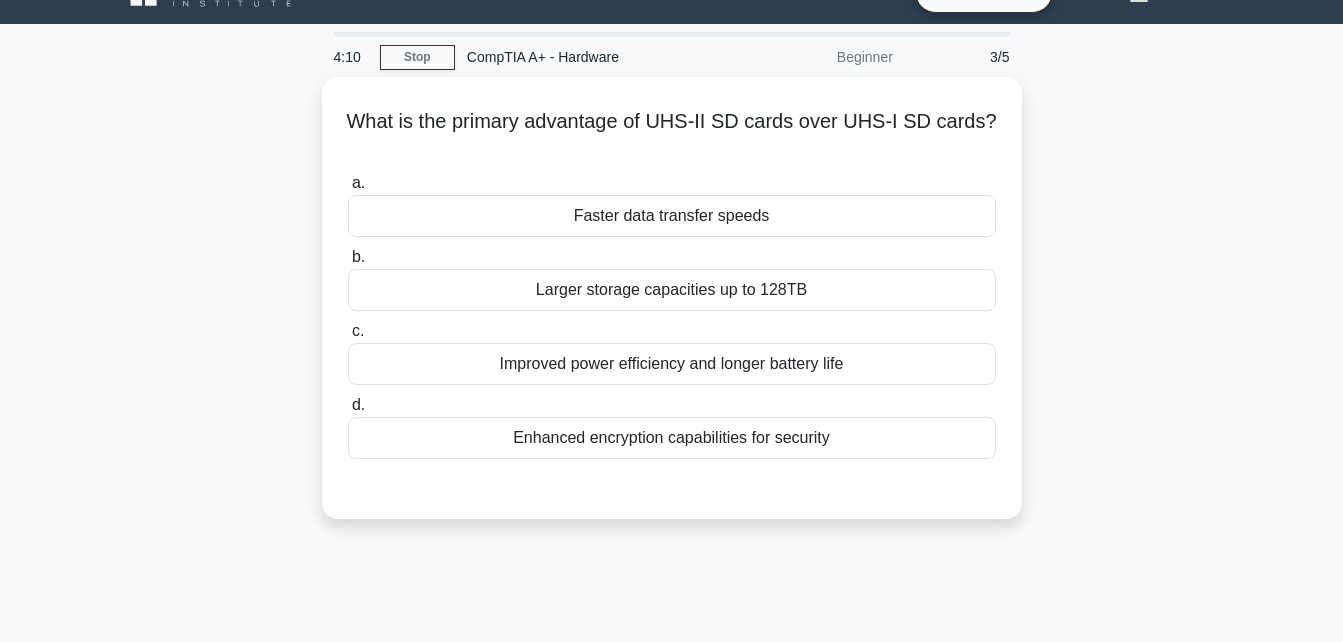 scroll, scrollTop: 38, scrollLeft: 0, axis: vertical 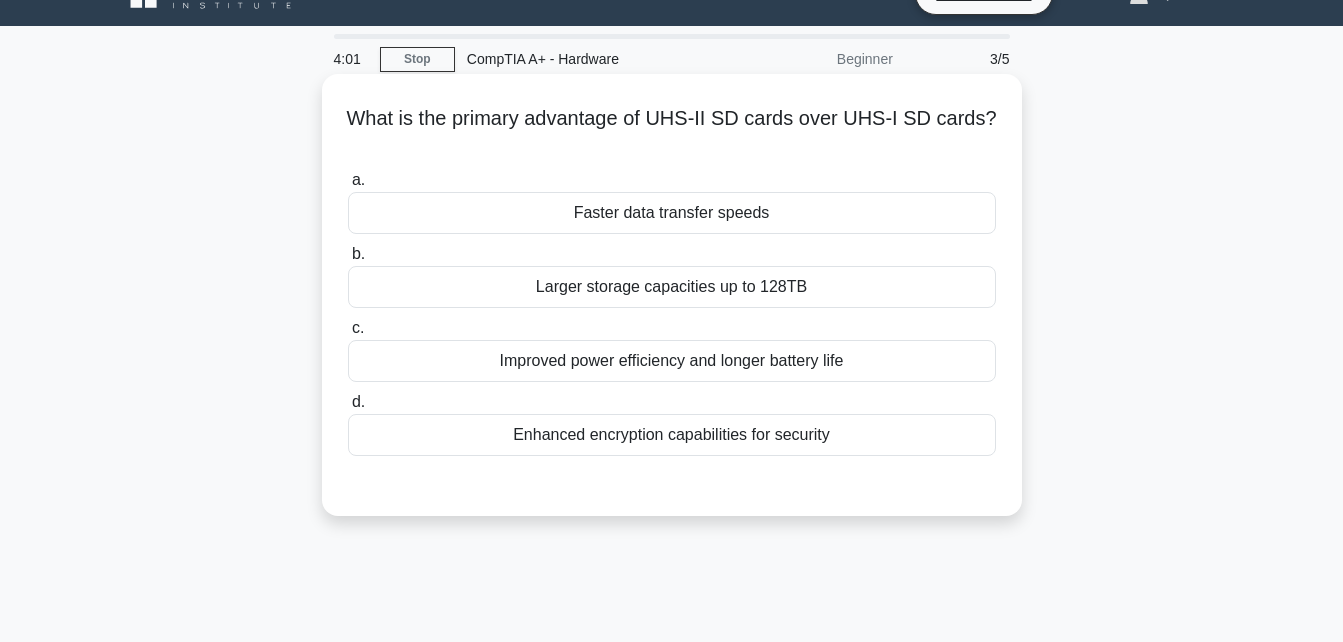 click on "Faster data transfer speeds" at bounding box center (672, 213) 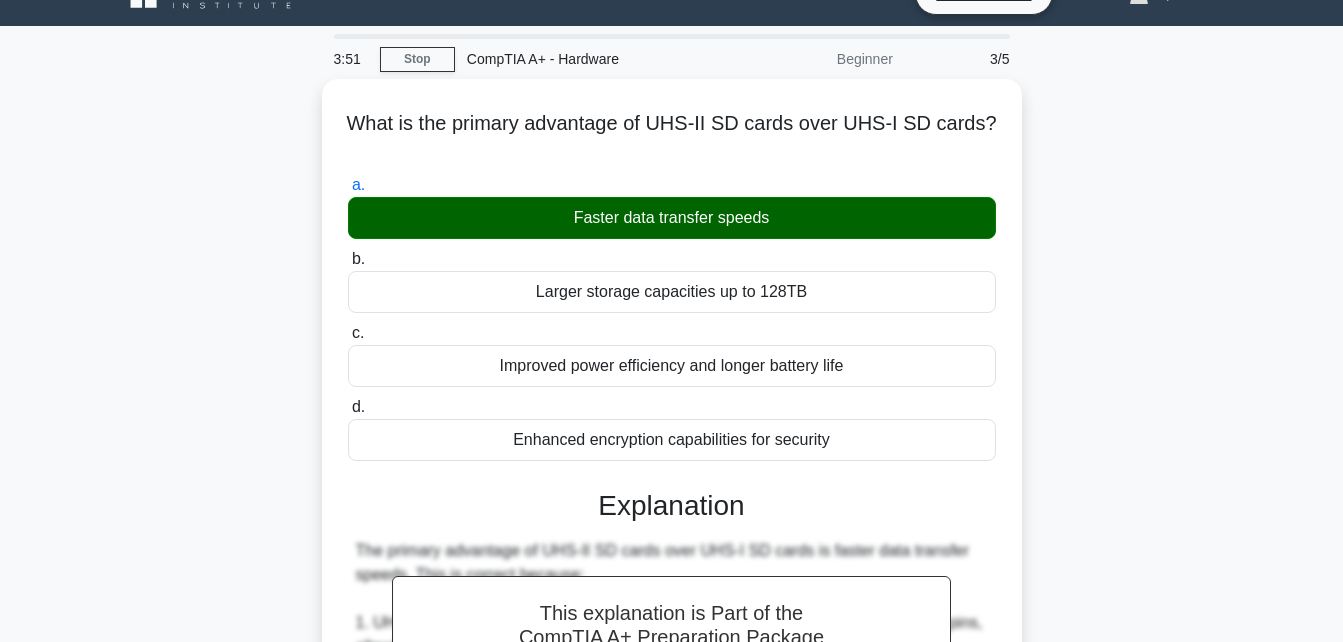 click on "What is the primary advantage of UHS-II SD cards over UHS-I SD cards?
.spinner_0XTQ{transform-origin:center;animation:spinner_y6GP .75s linear infinite}@keyframes spinner_y6GP{100%{transform:rotate(360deg)}}
a.
Faster data transfer speeds
b. c. d." at bounding box center [672, 692] 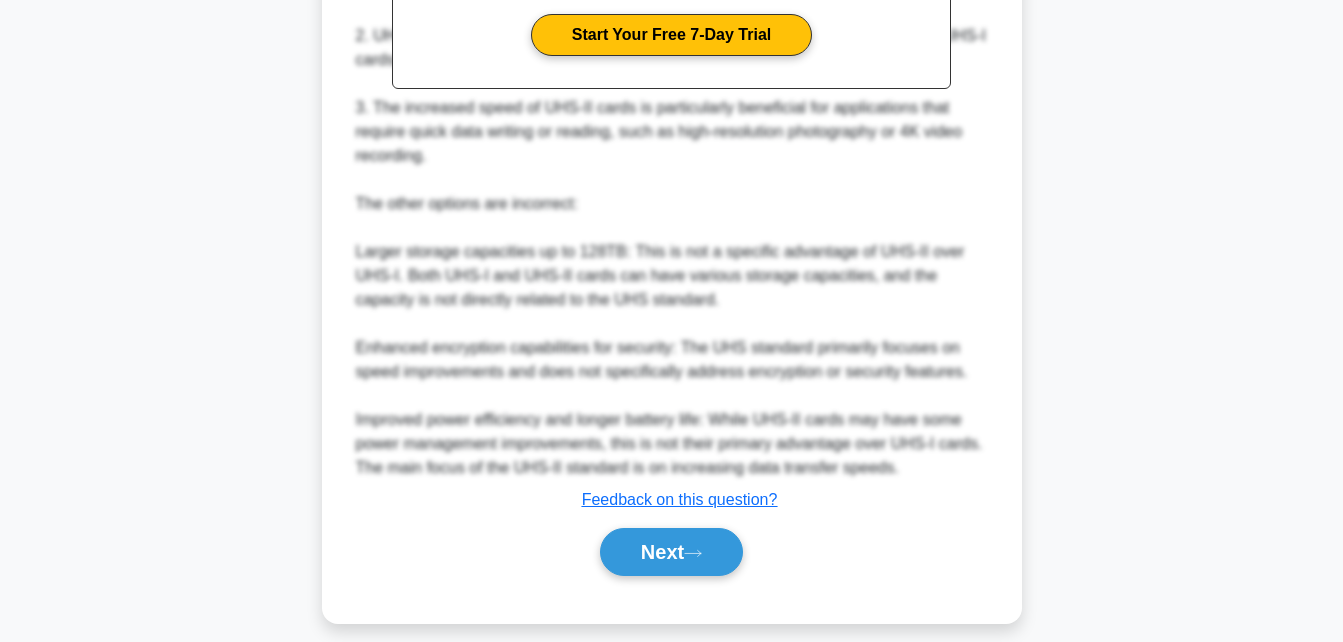 scroll, scrollTop: 712, scrollLeft: 0, axis: vertical 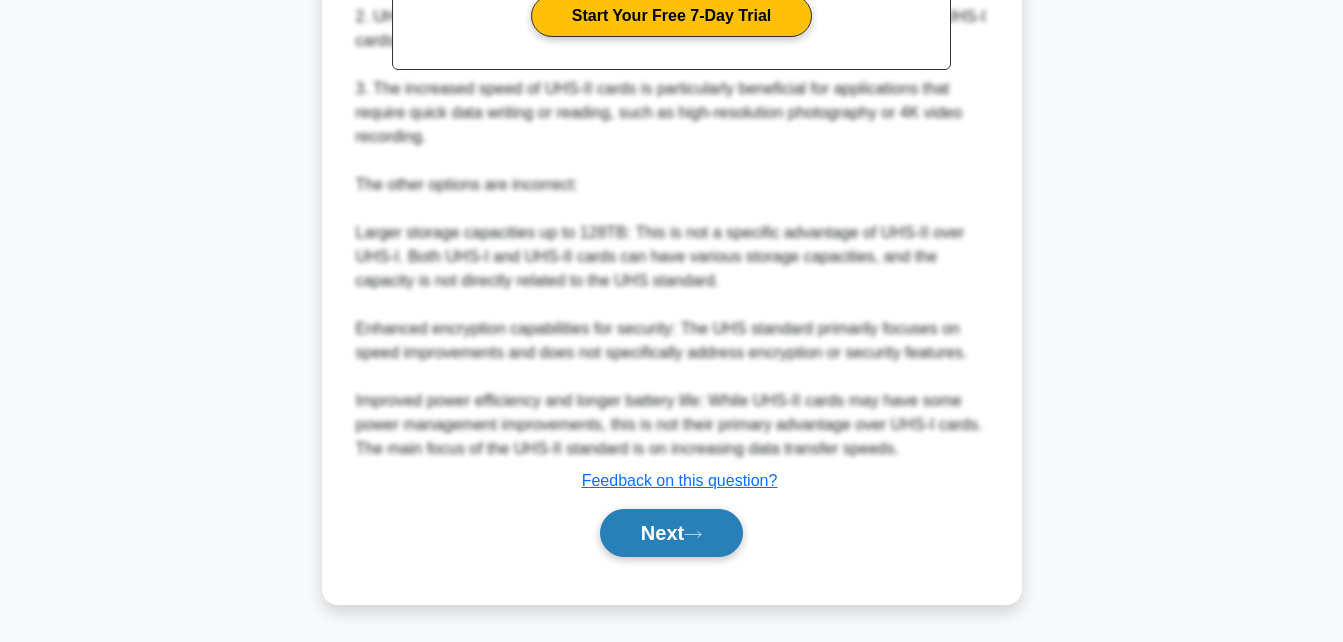 click on "Next" at bounding box center (671, 533) 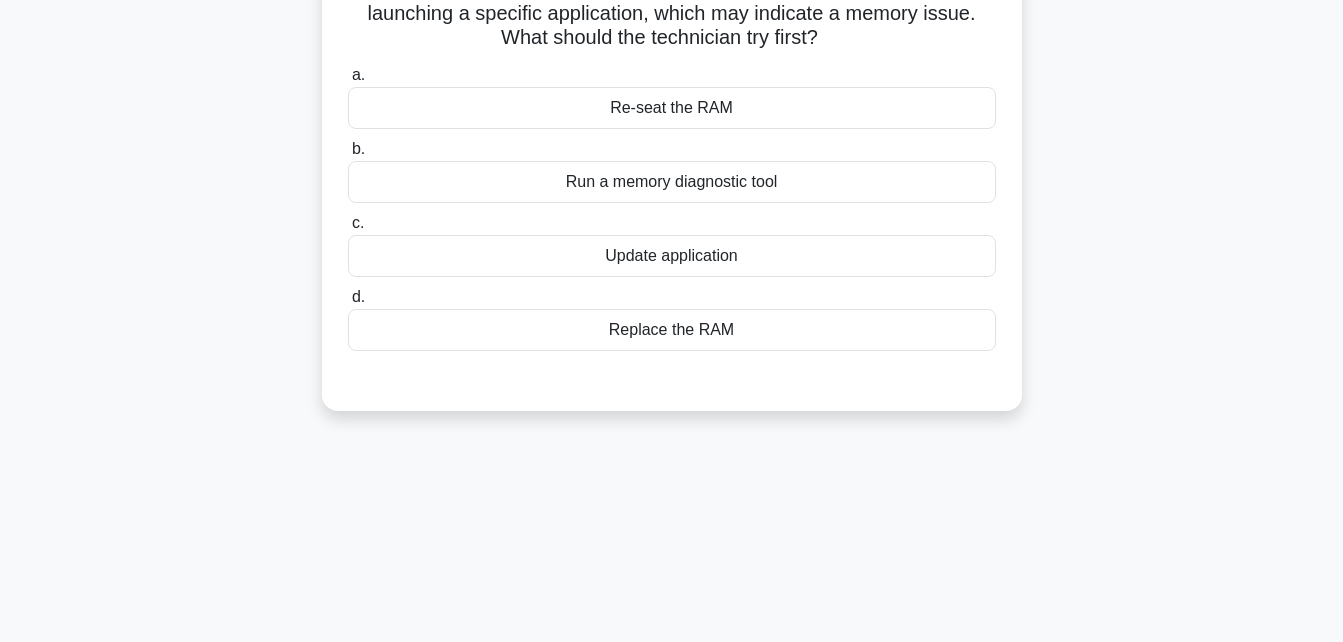 scroll, scrollTop: 0, scrollLeft: 0, axis: both 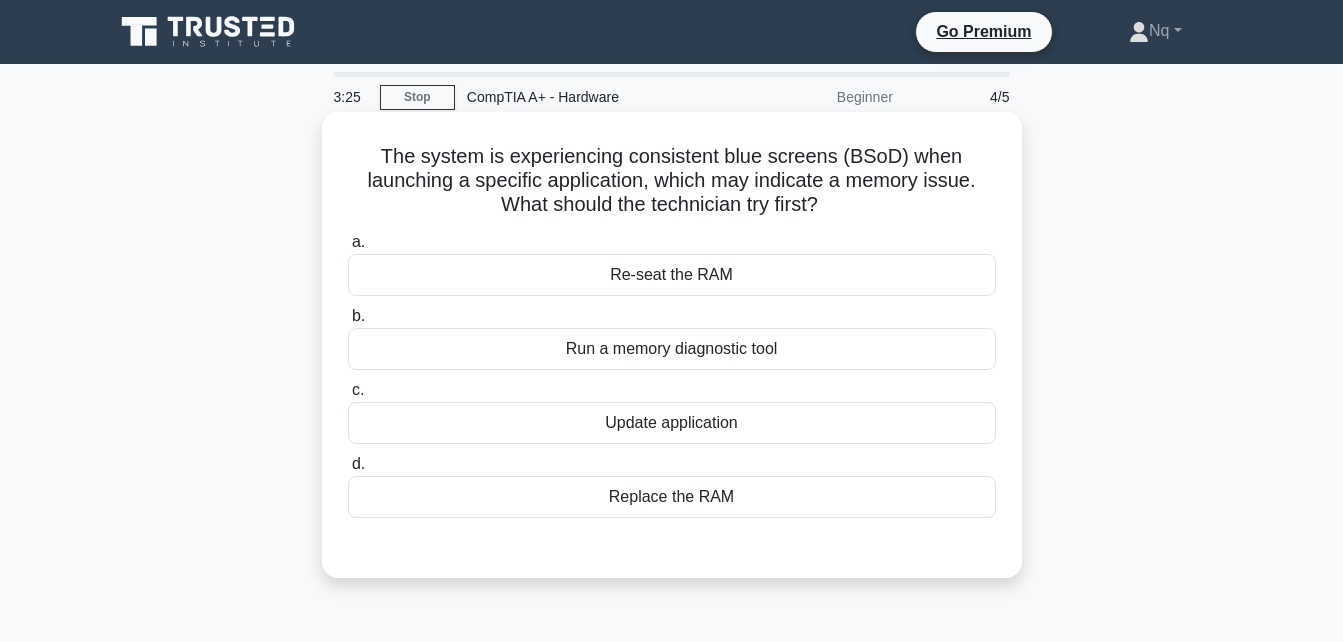 click on "Run a memory diagnostic tool" at bounding box center [672, 349] 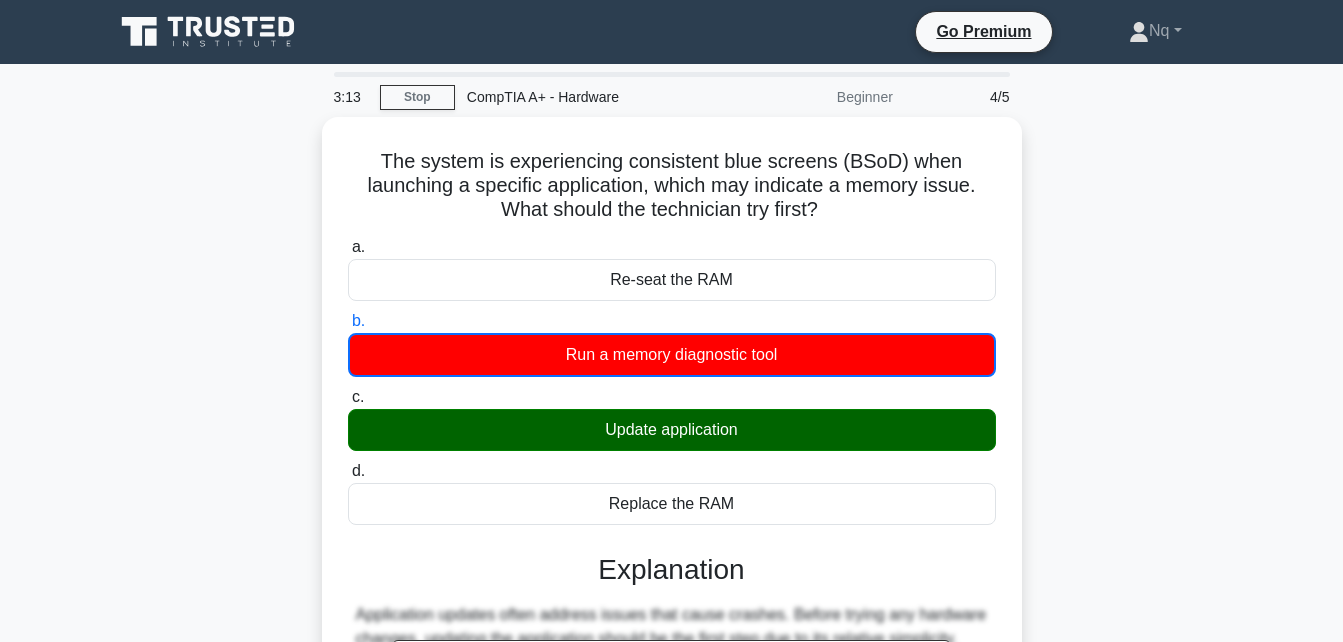 click on "The system is experiencing consistent blue screens (BSoD) when launching a specific application, which may indicate a memory issue. What should the technician try first?
.spinner_0XTQ{transform-origin:center;animation:spinner_y6GP .75s linear infinite}@keyframes spinner_y6GP{100%{transform:rotate(360deg)}}
a.
Re-seat the RAM
b. c. d." at bounding box center [672, 563] 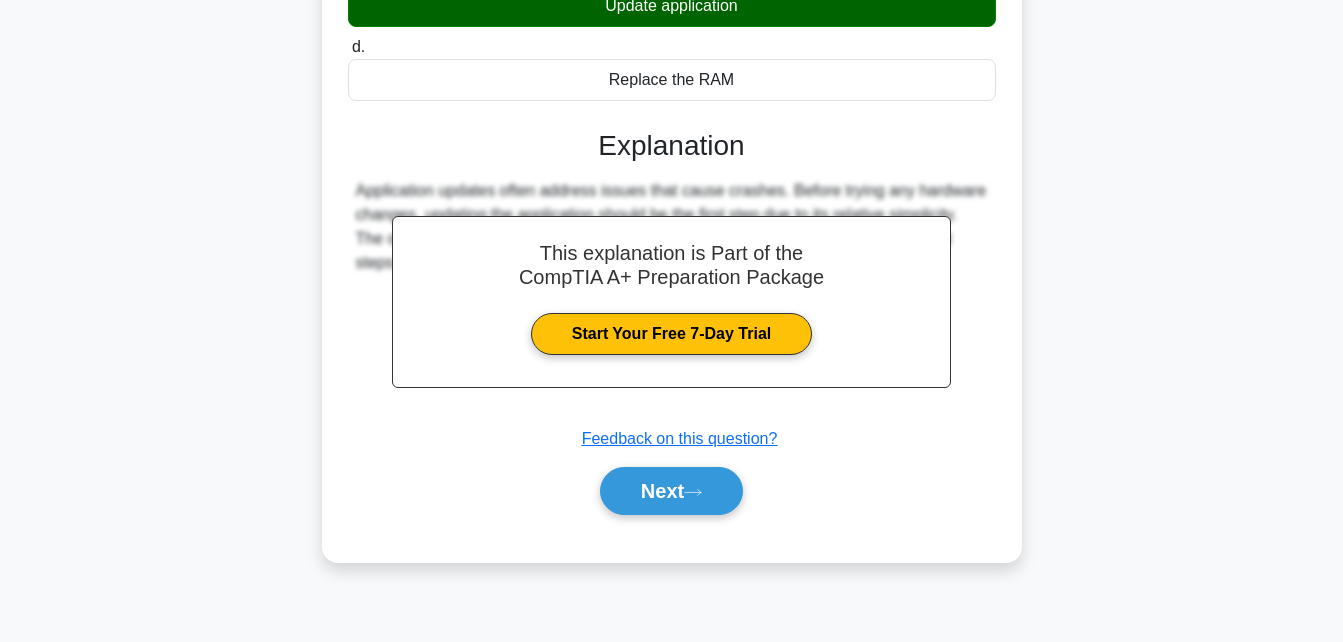 scroll, scrollTop: 438, scrollLeft: 0, axis: vertical 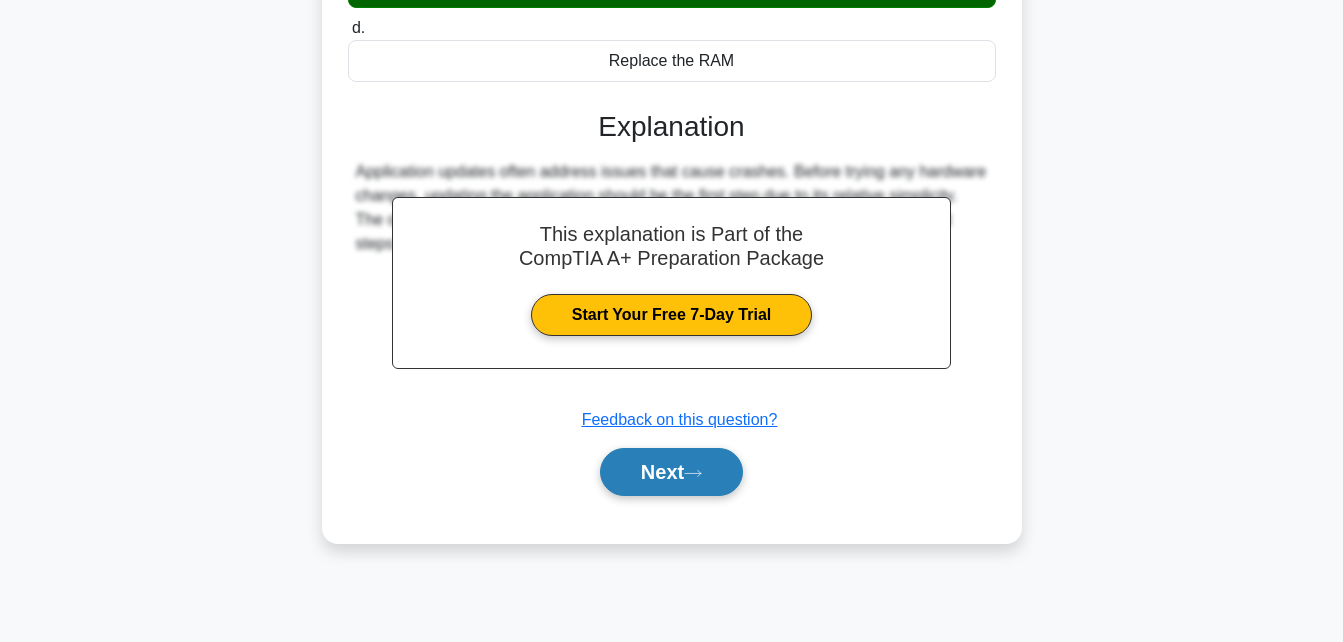 click on "Next" at bounding box center [671, 472] 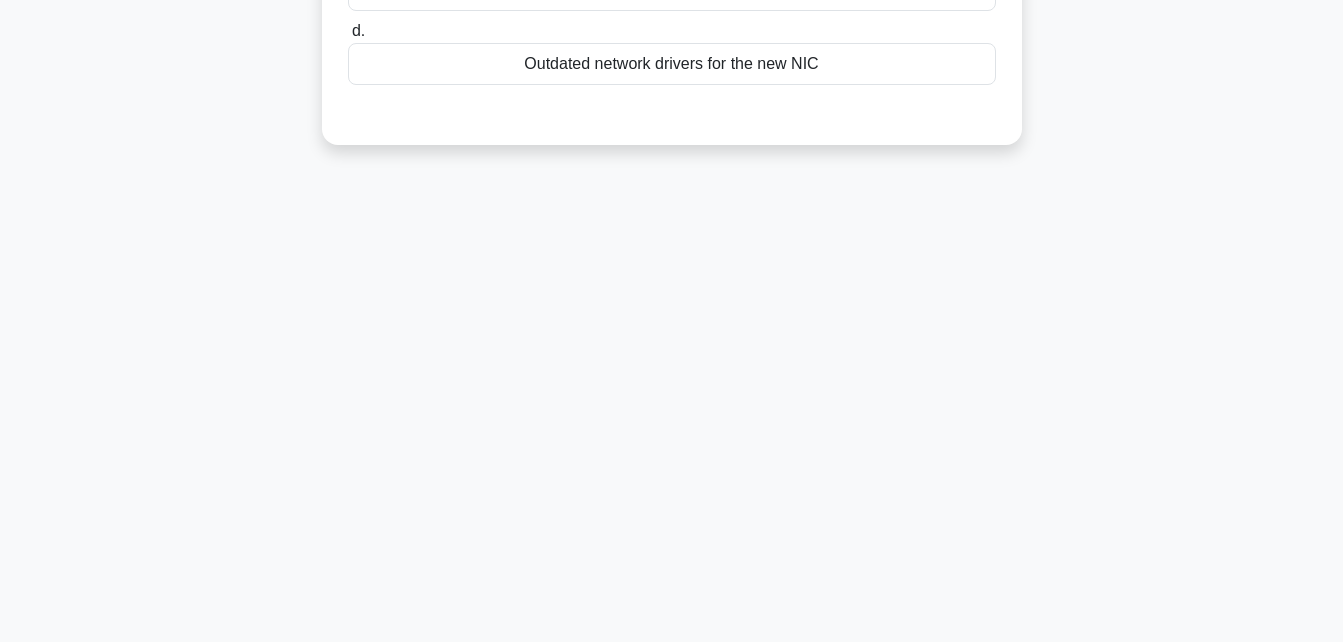 click on "3:07
Stop
CompTIA A+  - Hardware
Beginner
5/5
After installing a new network interface card (NIC), a user notices that their previously working Ethernet connection is now intermittent. What is the most likely cause of this issue?
.spinner_0XTQ{transform-origin:center;animation:spinner_y6GP .75s linear infinite}@keyframes spinner_y6GP{100%{transform:rotate(360deg)}}
a.
b. c." at bounding box center [672, 134] 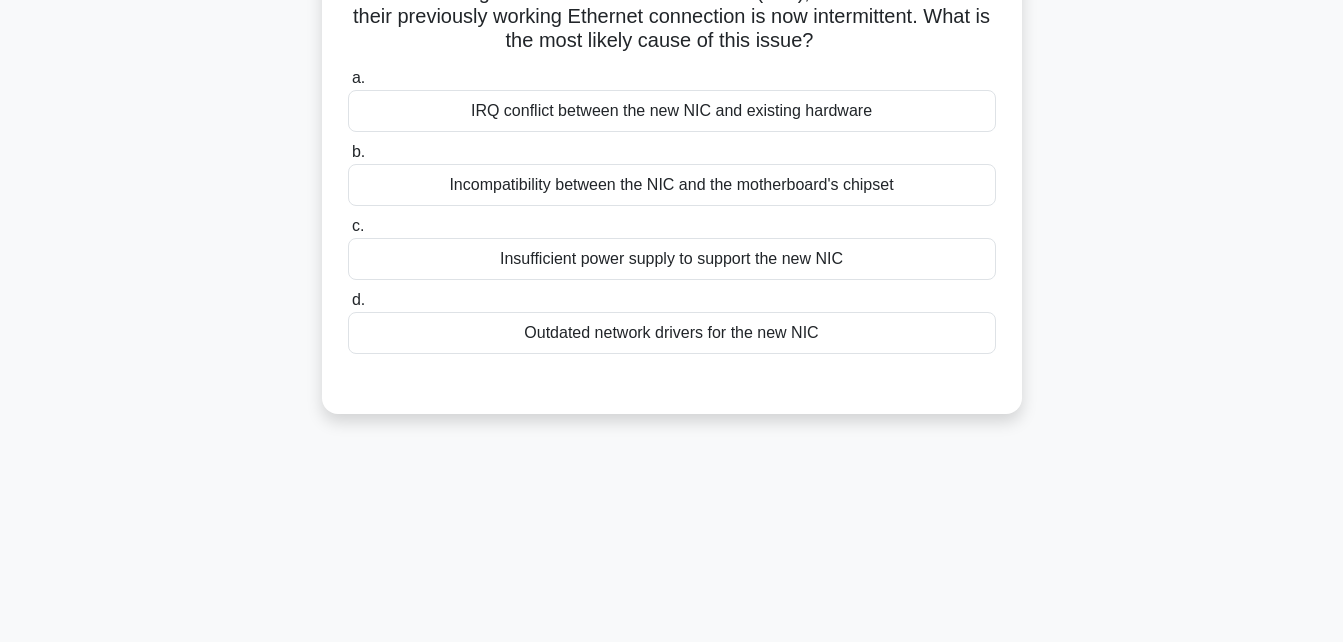 scroll, scrollTop: 118, scrollLeft: 0, axis: vertical 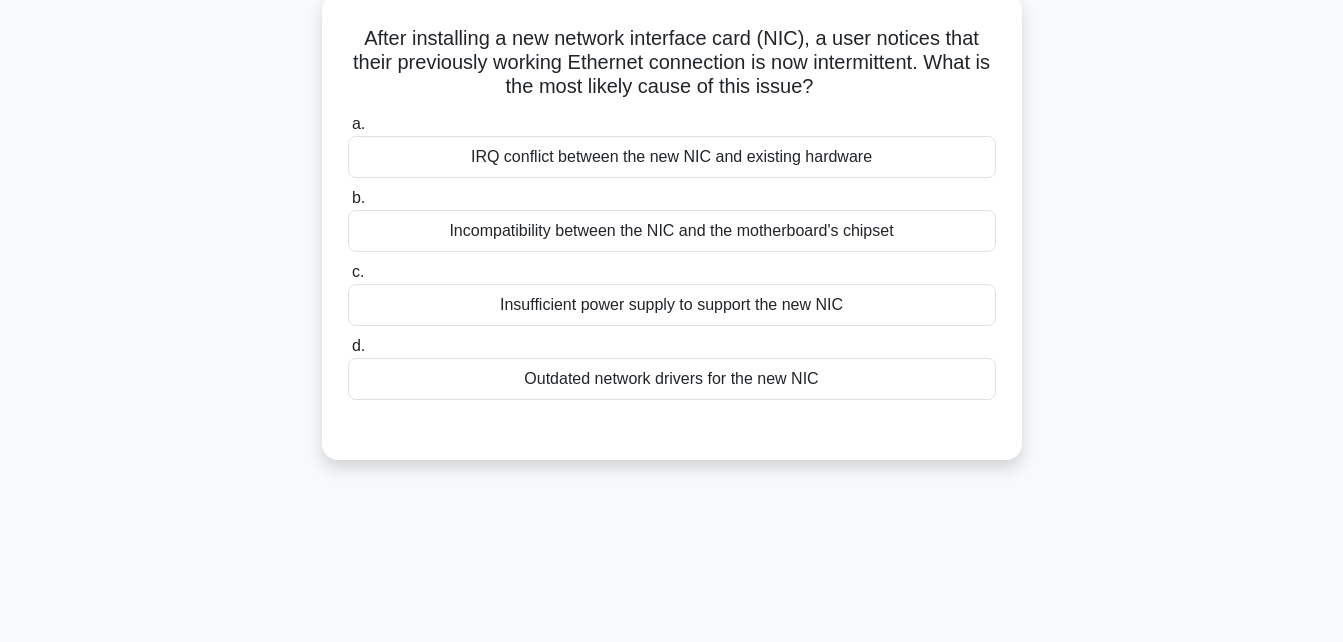 click on "Outdated network drivers for the new NIC" at bounding box center [672, 379] 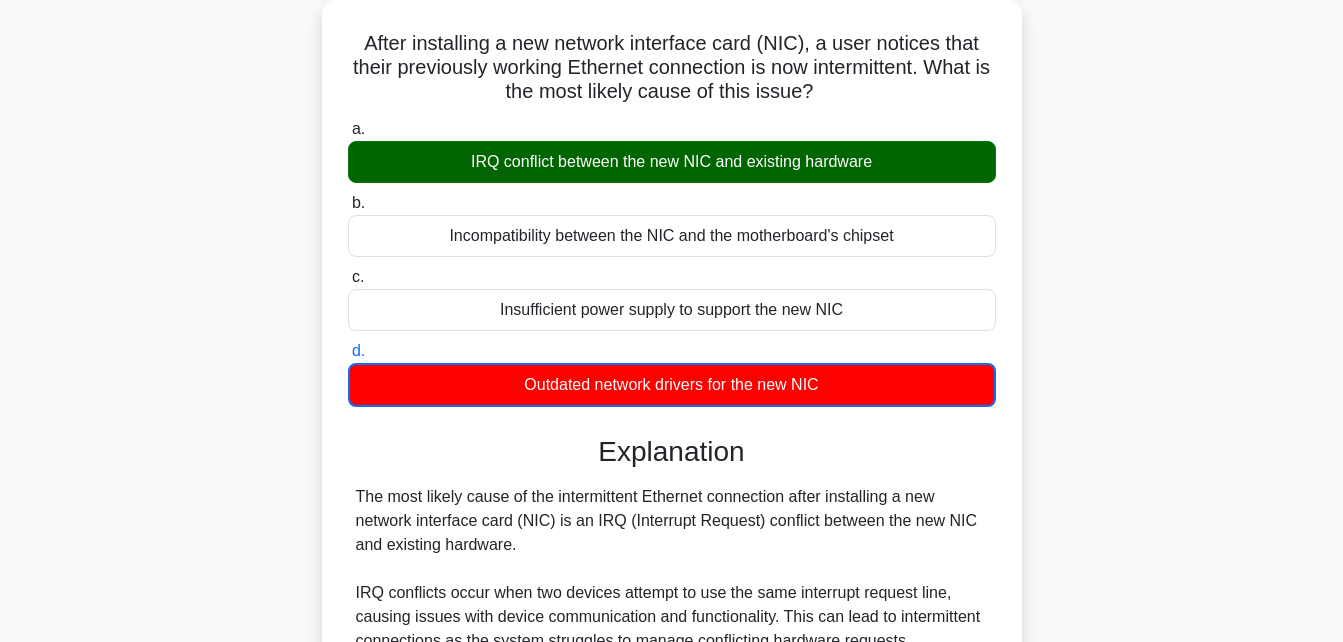 click on "After installing a new network interface card (NIC), a user notices that their previously working Ethernet connection is now intermittent. What is the most likely cause of this issue?
.spinner_0XTQ{transform-origin:center;animation:spinner_y6GP .75s linear infinite}@keyframes spinner_y6GP{100%{transform:rotate(360deg)}}
a.
IRQ conflict between the new NIC and existing hardware
b. c. d." at bounding box center (672, 661) 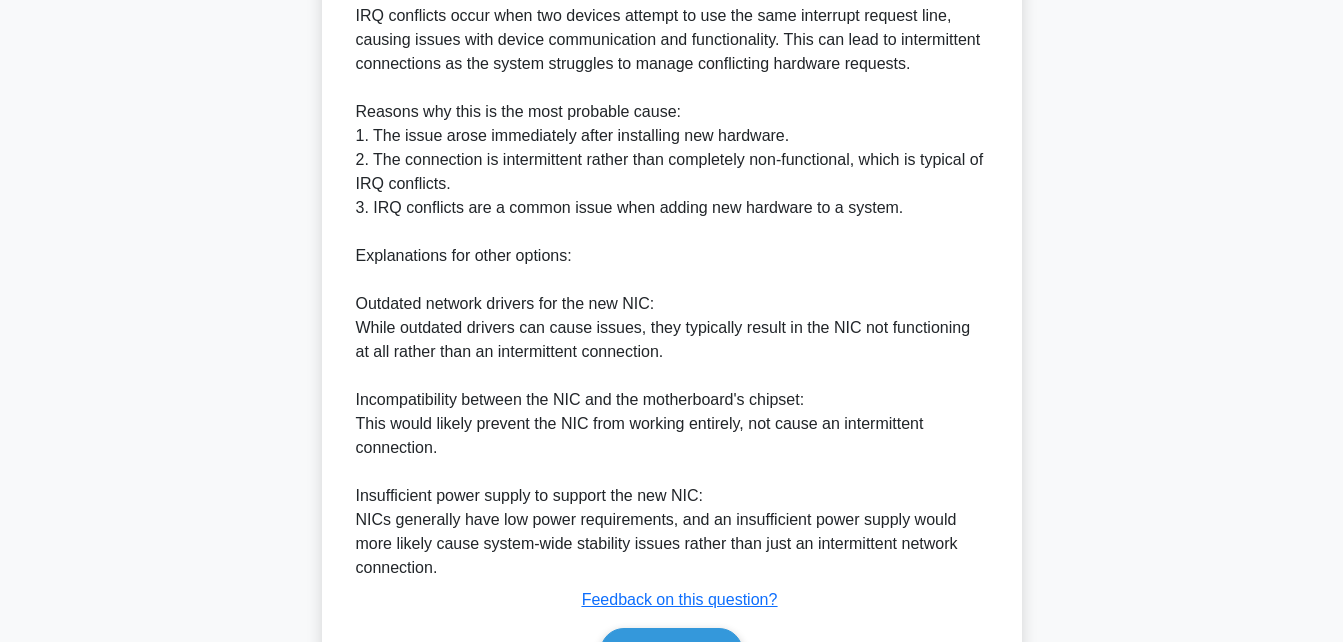 scroll, scrollTop: 810, scrollLeft: 0, axis: vertical 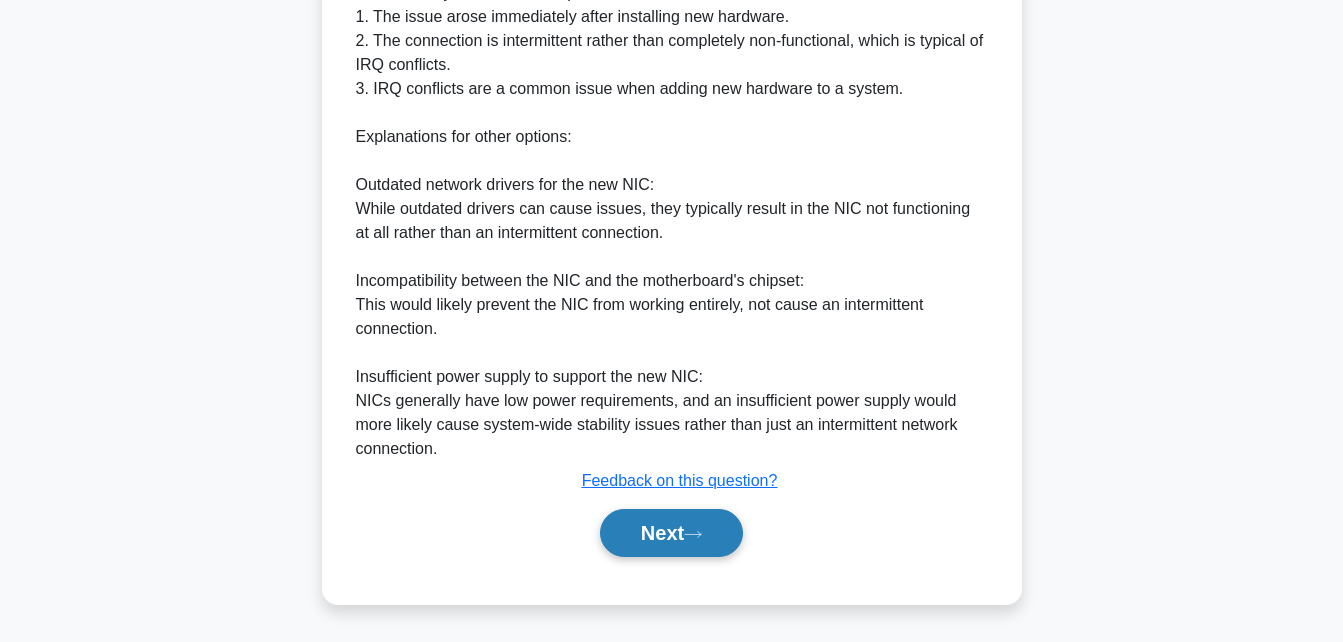click on "Next" at bounding box center (671, 533) 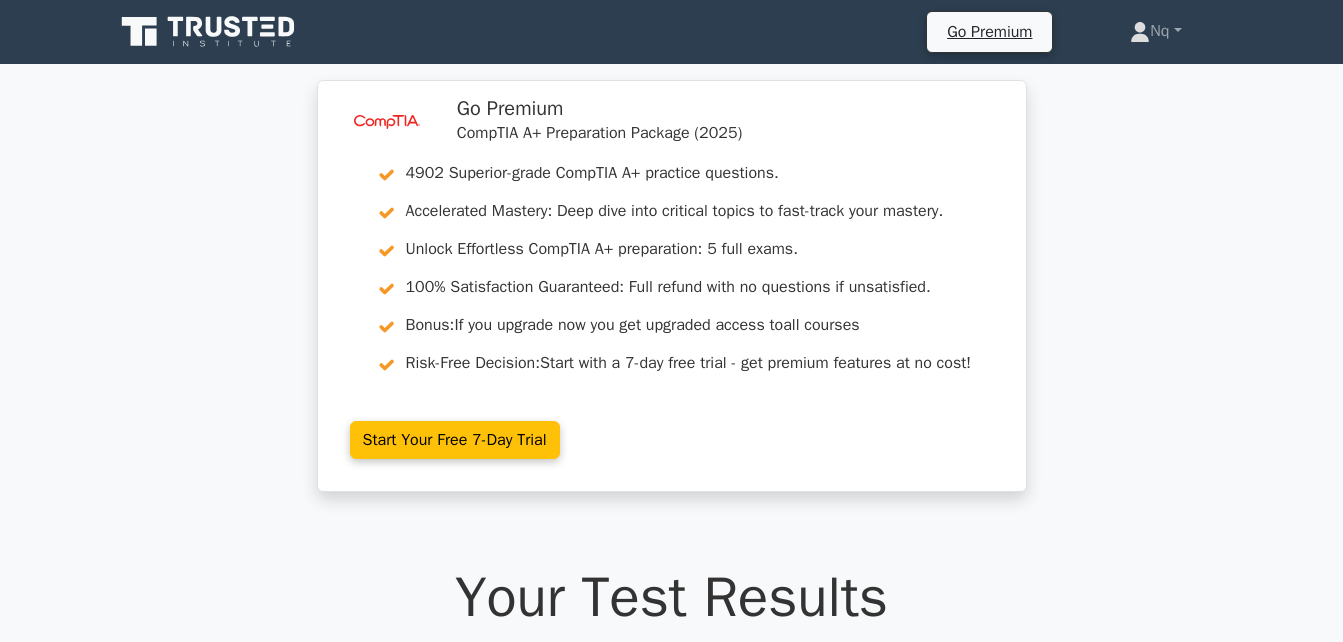 scroll, scrollTop: 0, scrollLeft: 0, axis: both 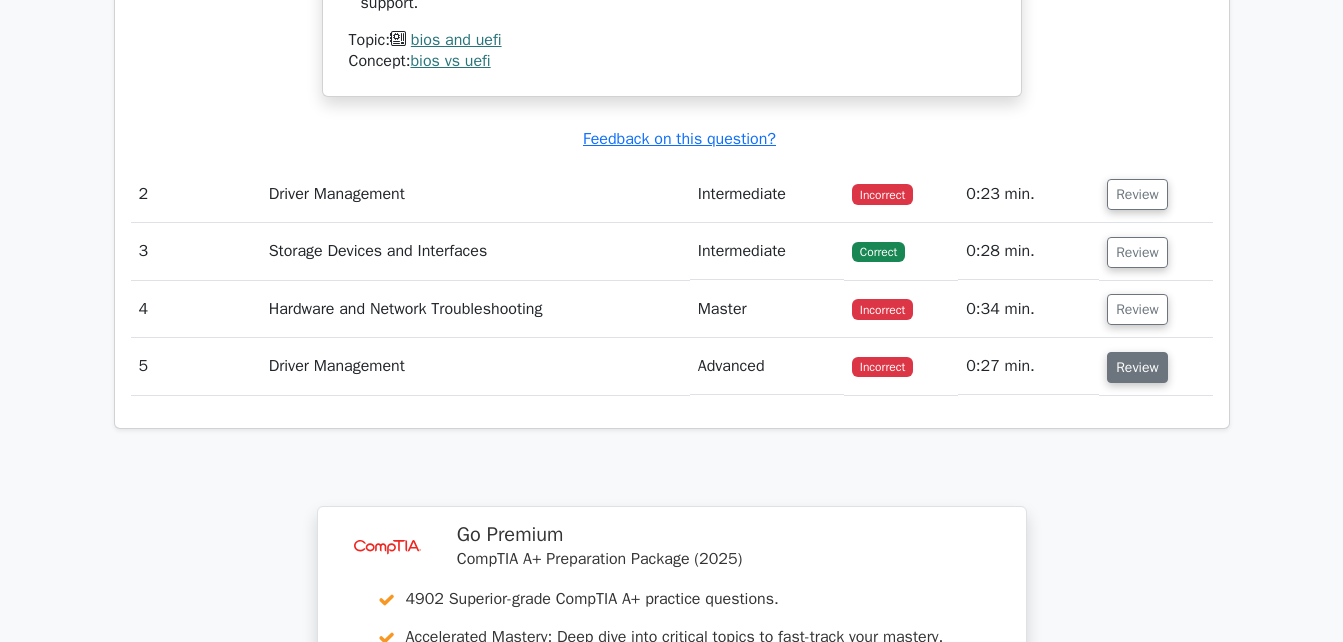 click on "Review" at bounding box center (1137, 367) 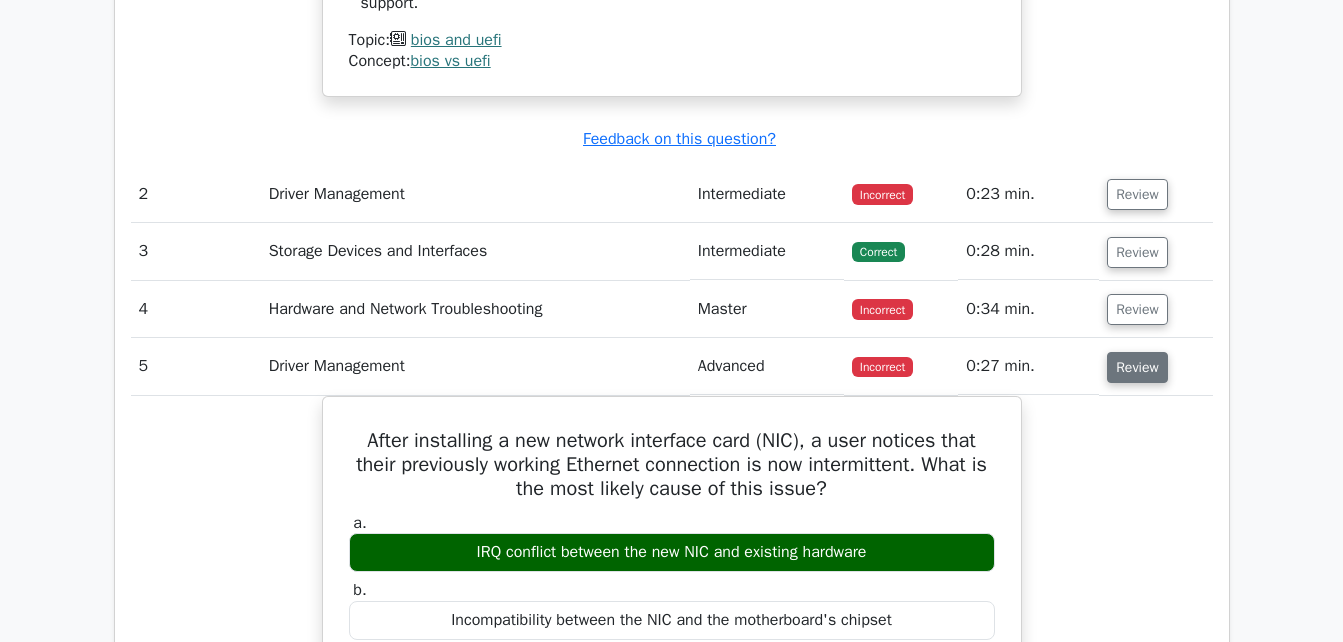 type 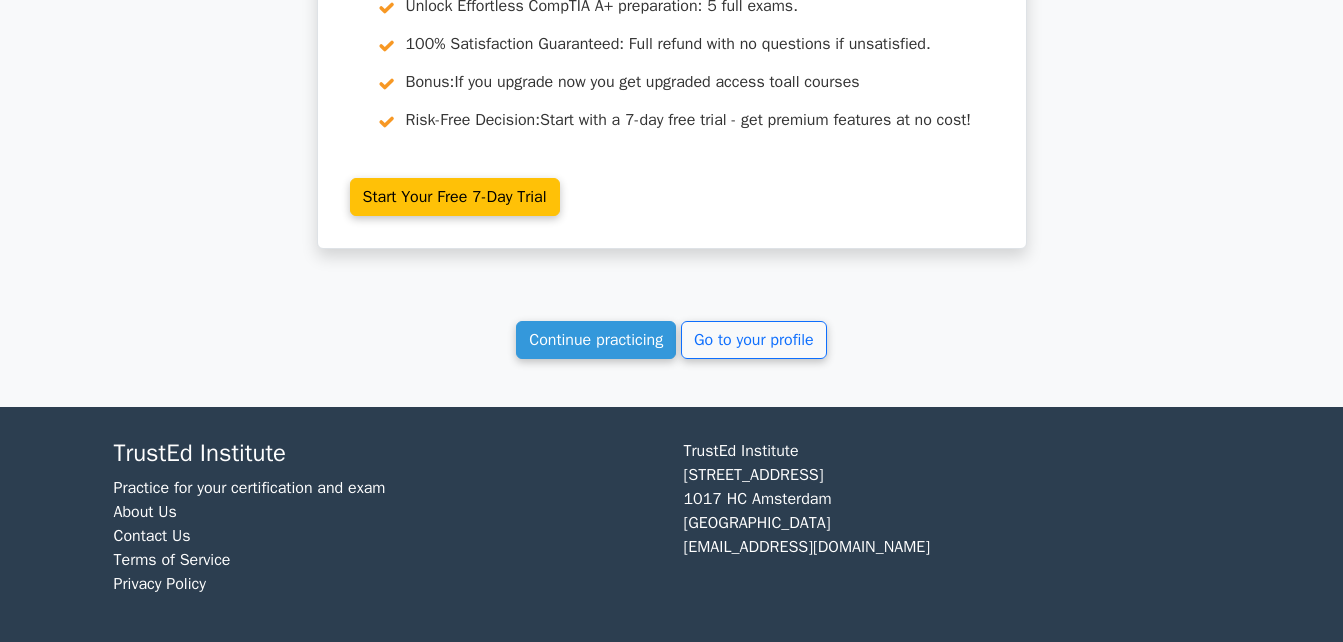 scroll, scrollTop: 4497, scrollLeft: 0, axis: vertical 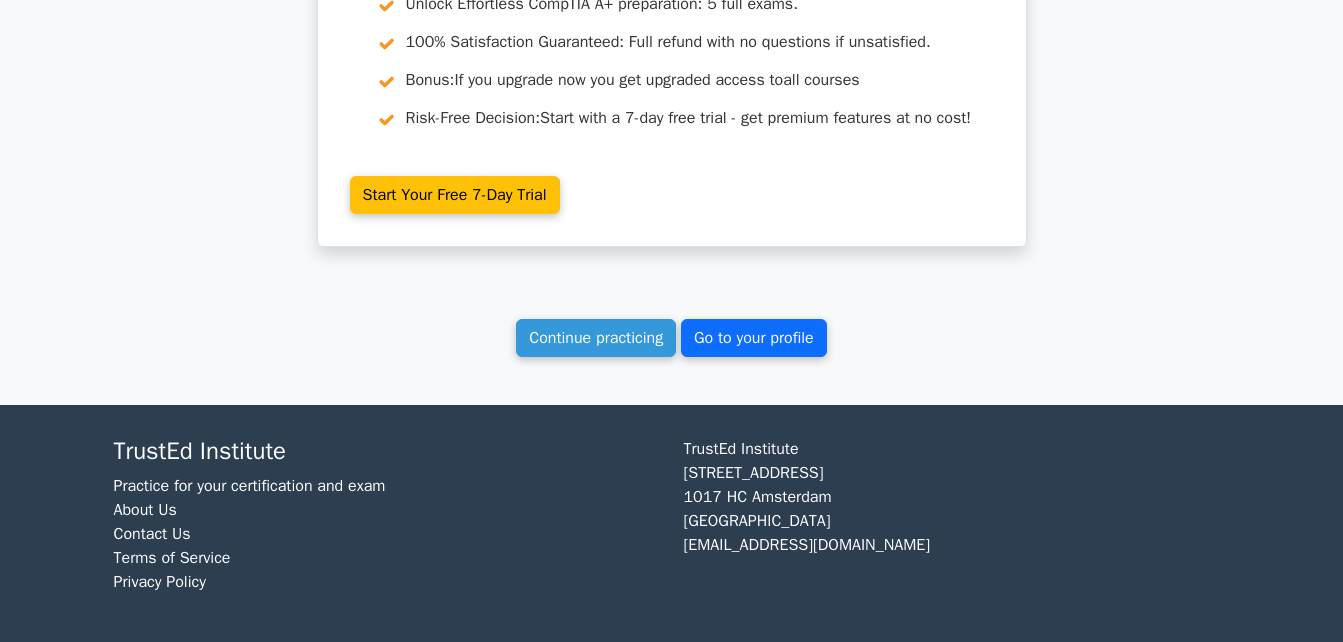 click on "Go to your profile" at bounding box center [754, 338] 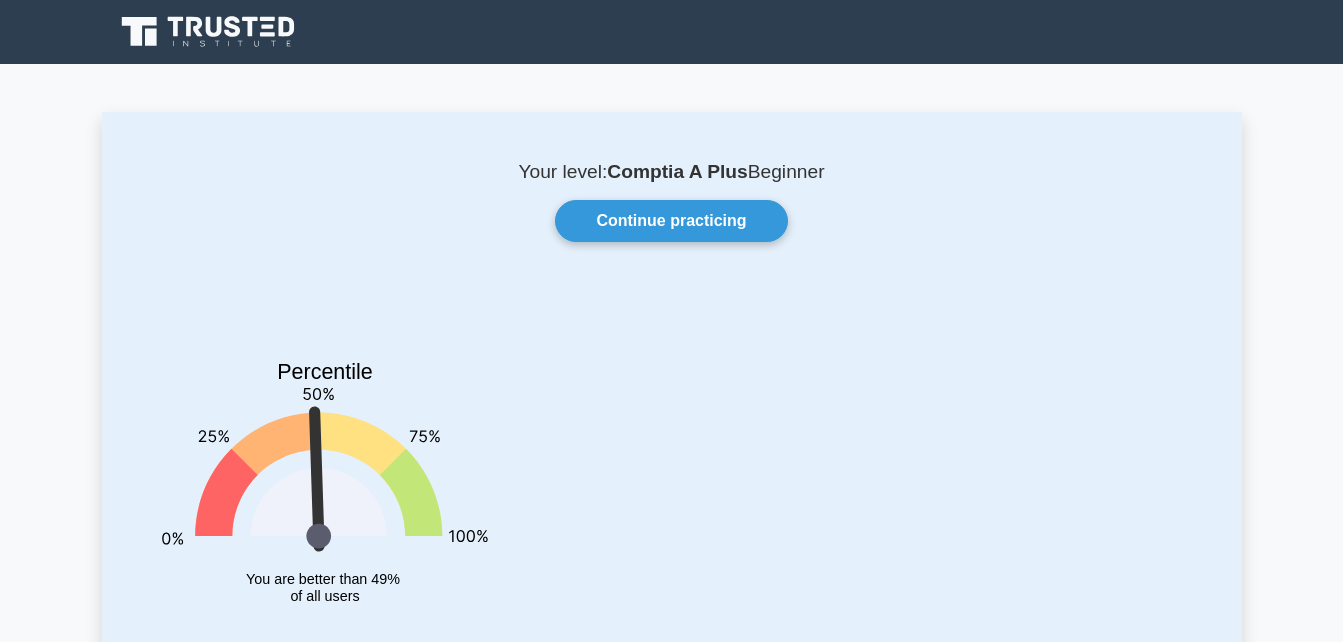 scroll, scrollTop: 0, scrollLeft: 0, axis: both 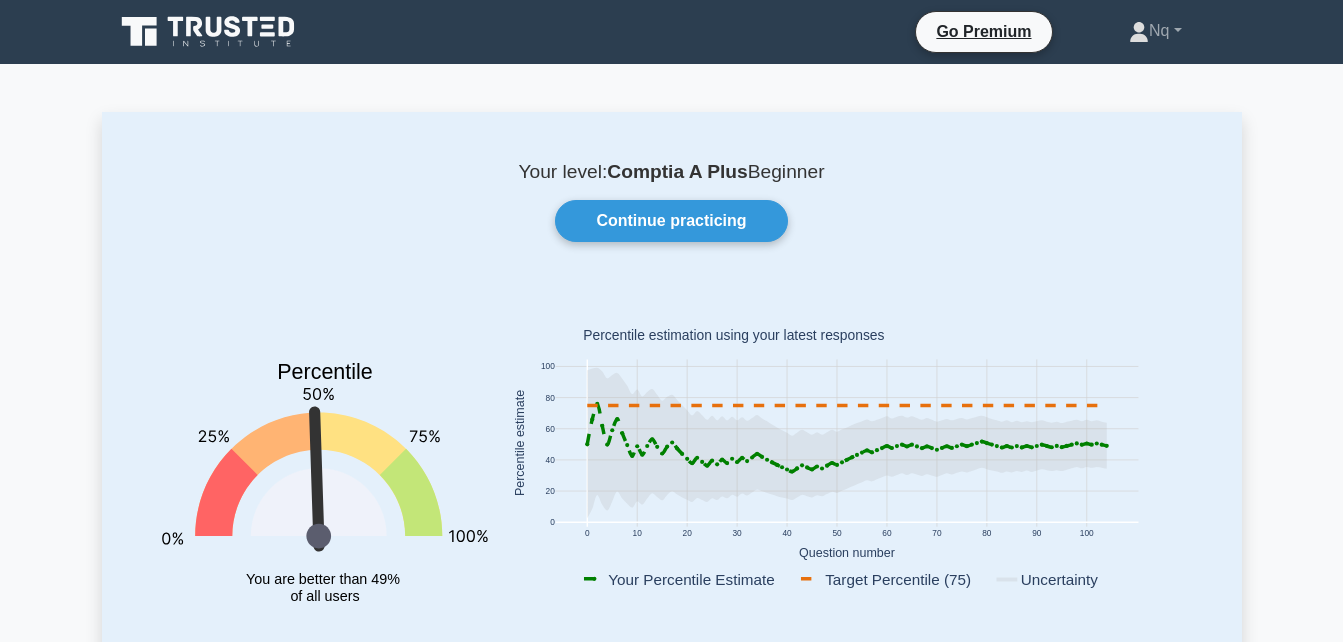 click on "Continue practicing" at bounding box center [672, 221] 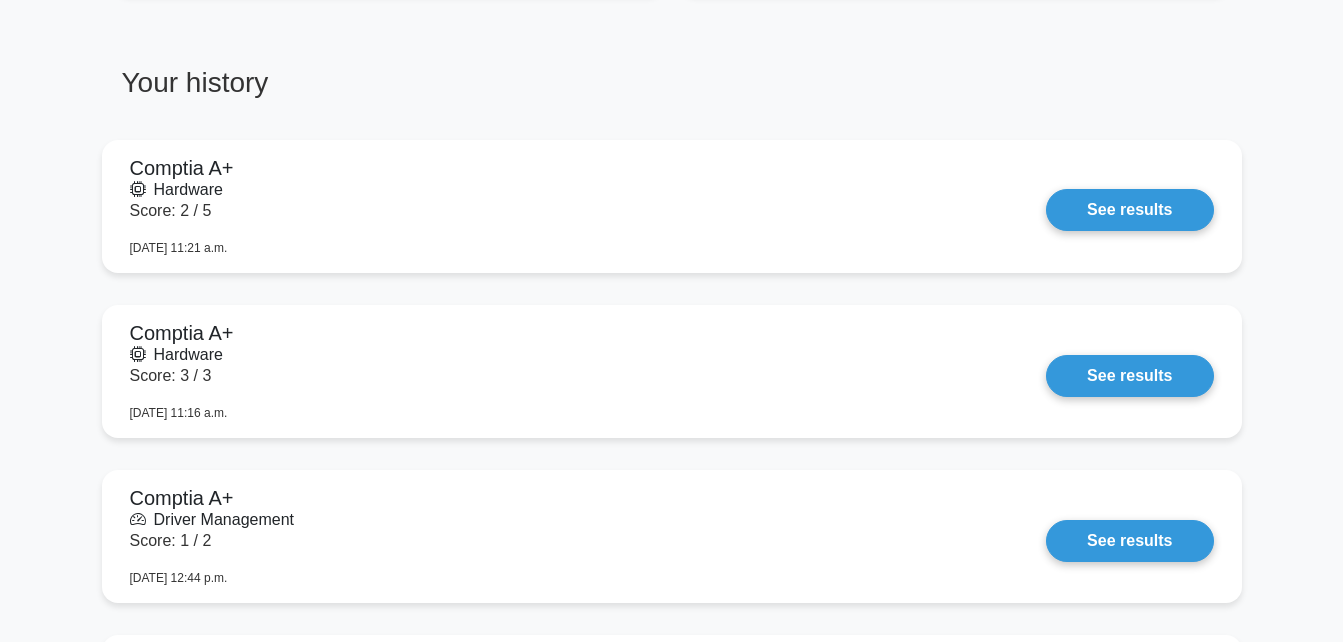 scroll, scrollTop: 1480, scrollLeft: 0, axis: vertical 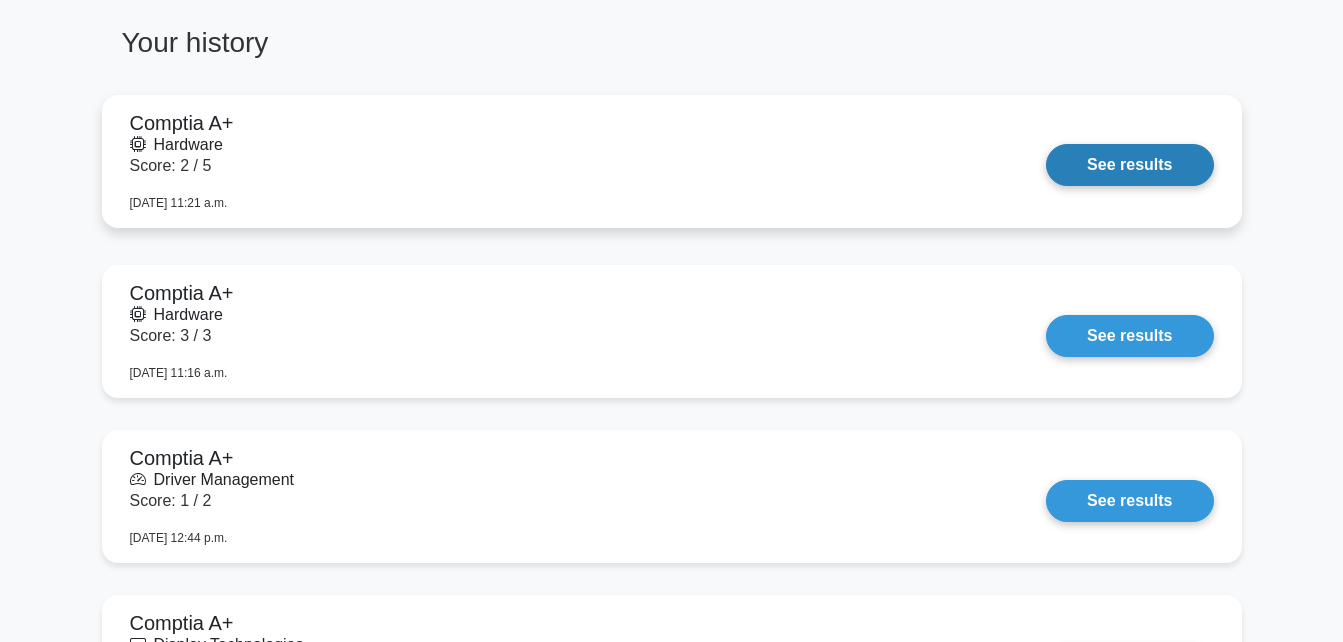 click on "See results" at bounding box center [1129, 165] 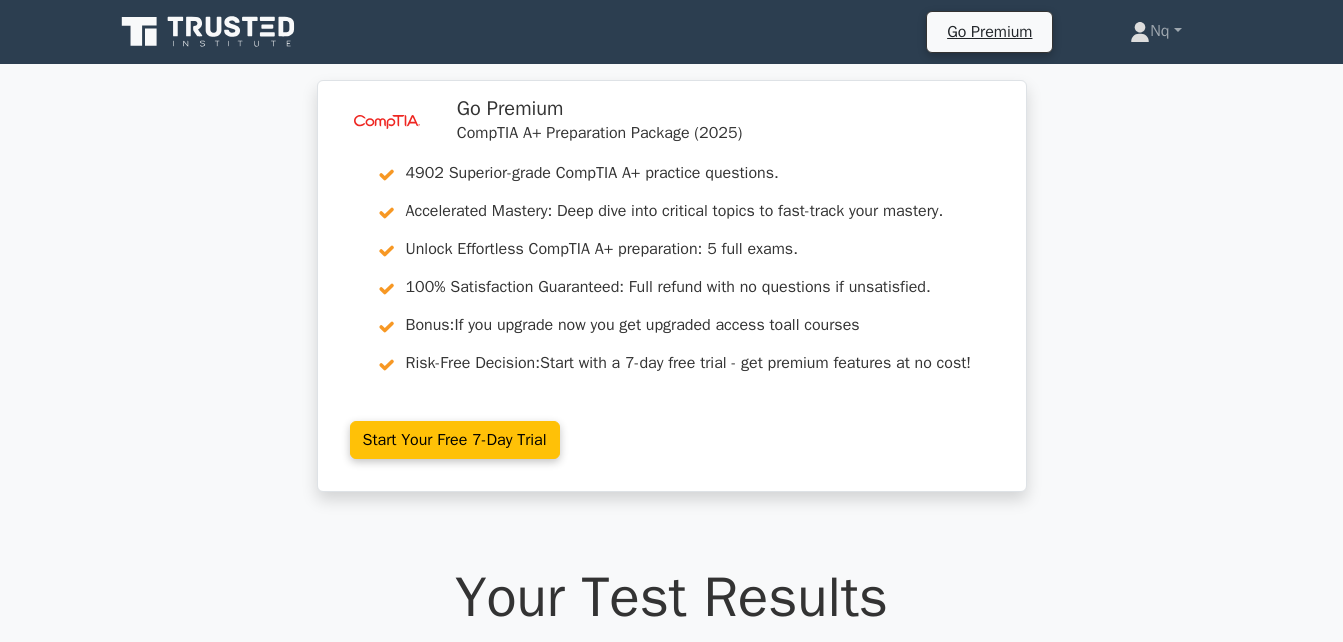 scroll, scrollTop: 0, scrollLeft: 0, axis: both 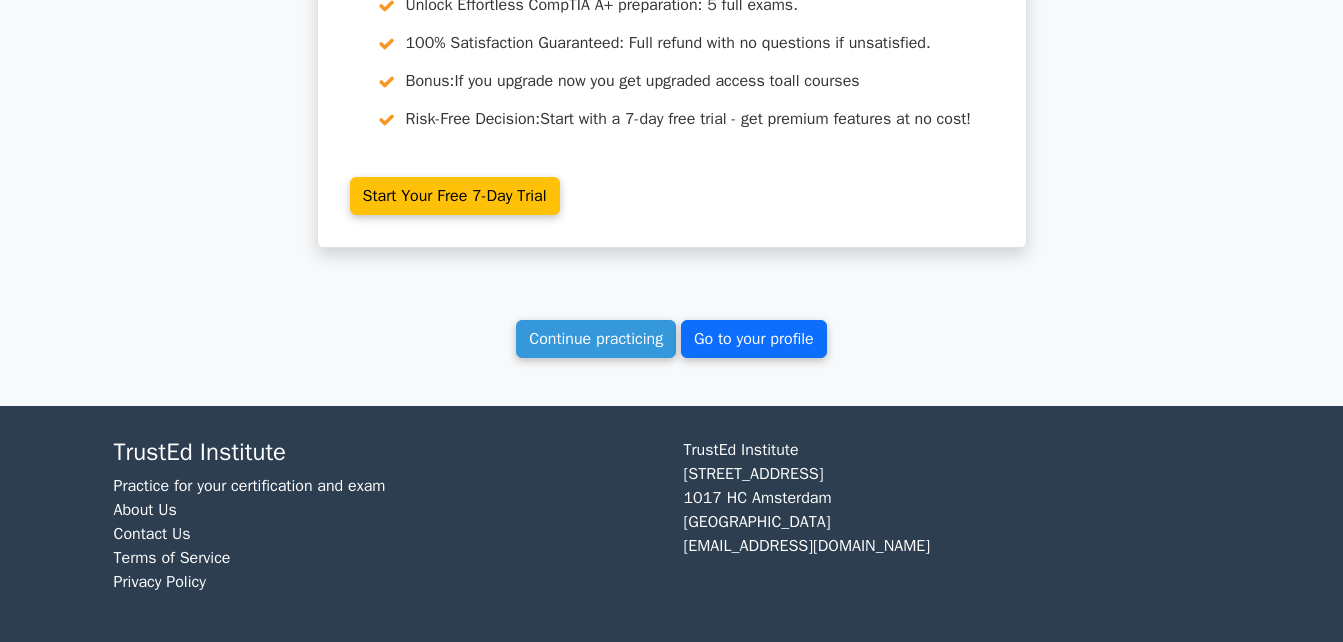 click on "Go to your profile" at bounding box center (754, 339) 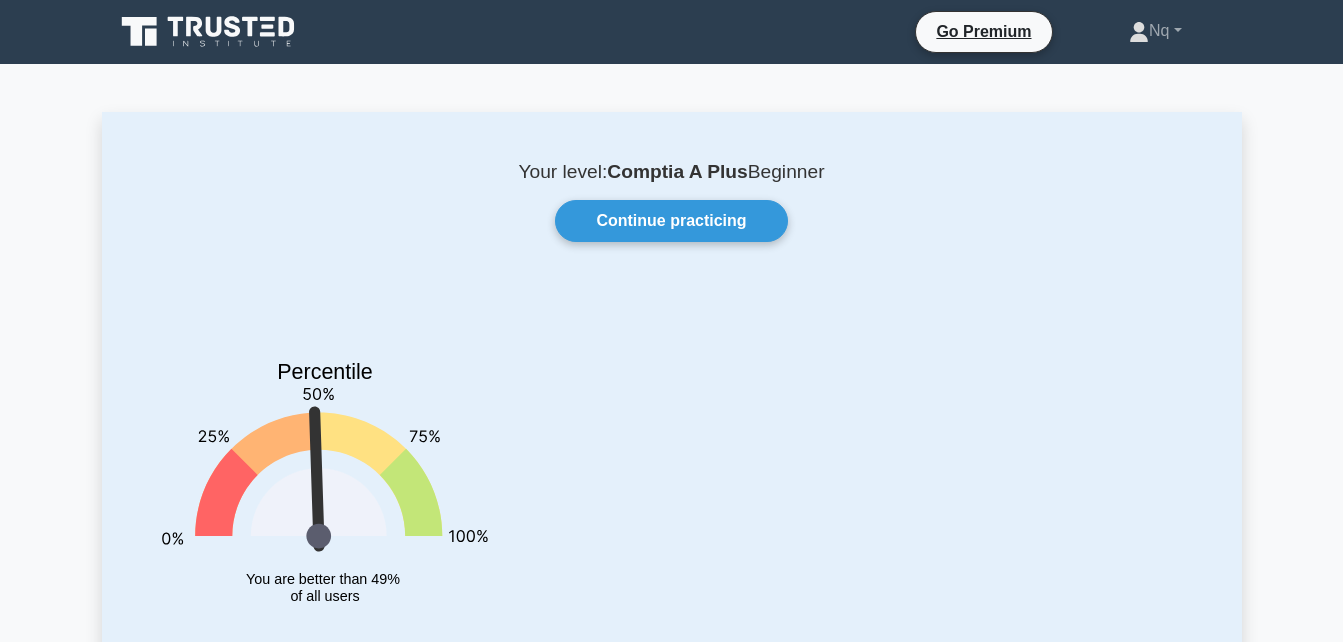 scroll, scrollTop: 37, scrollLeft: 0, axis: vertical 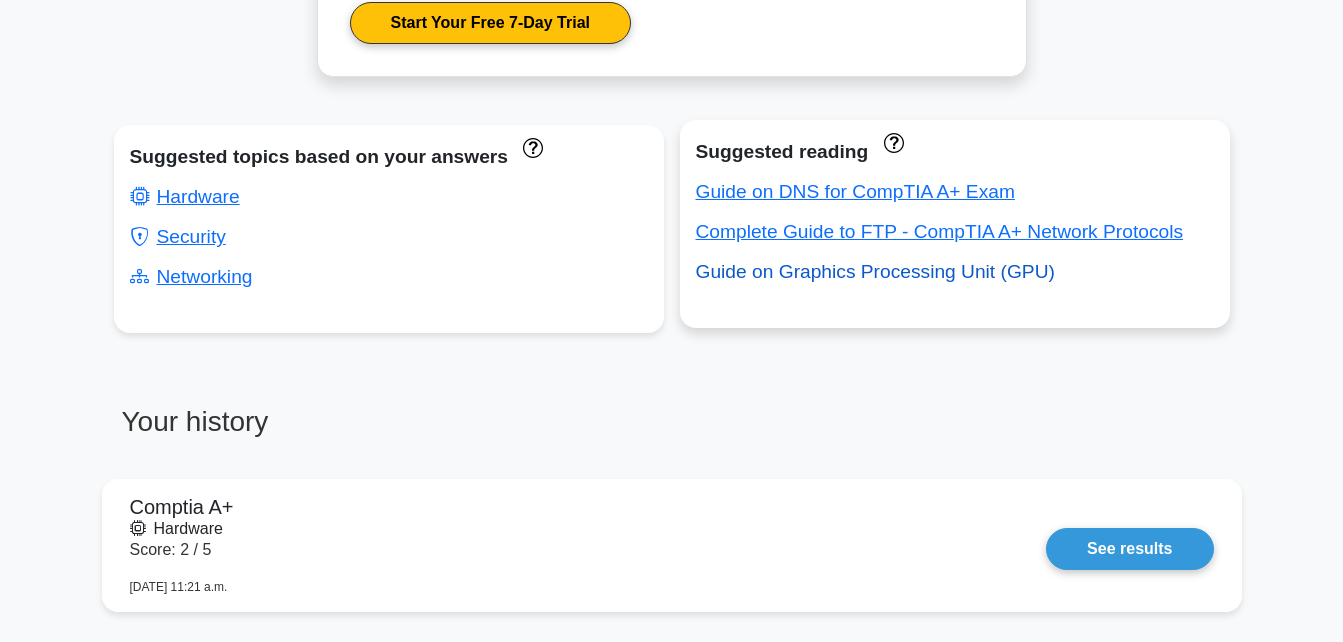 click on "Guide on Graphics Processing Unit (GPU)" at bounding box center (875, 271) 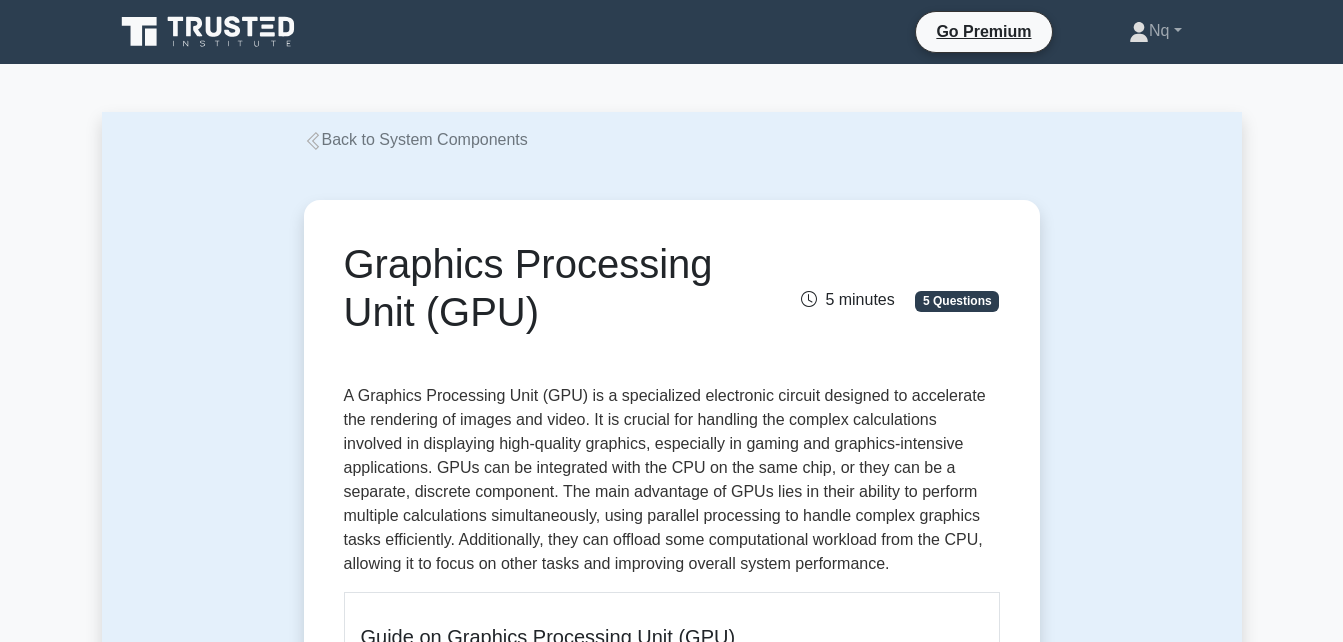 scroll, scrollTop: 0, scrollLeft: 0, axis: both 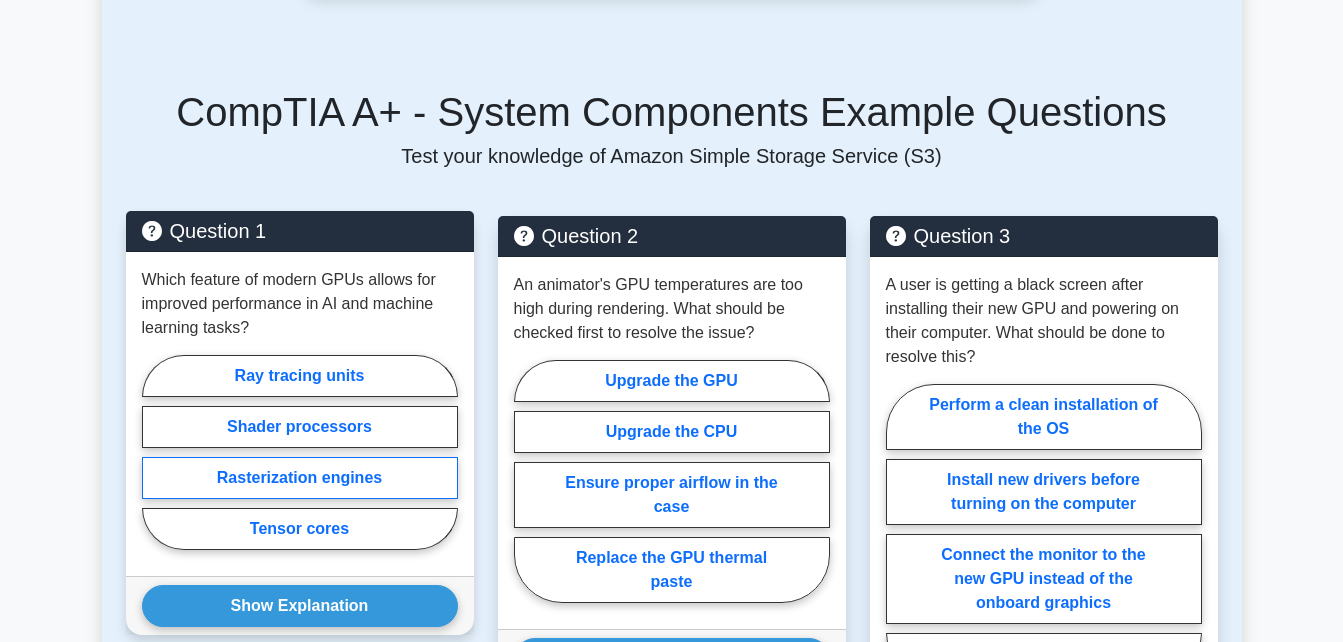 click on "Rasterization engines" at bounding box center [300, 478] 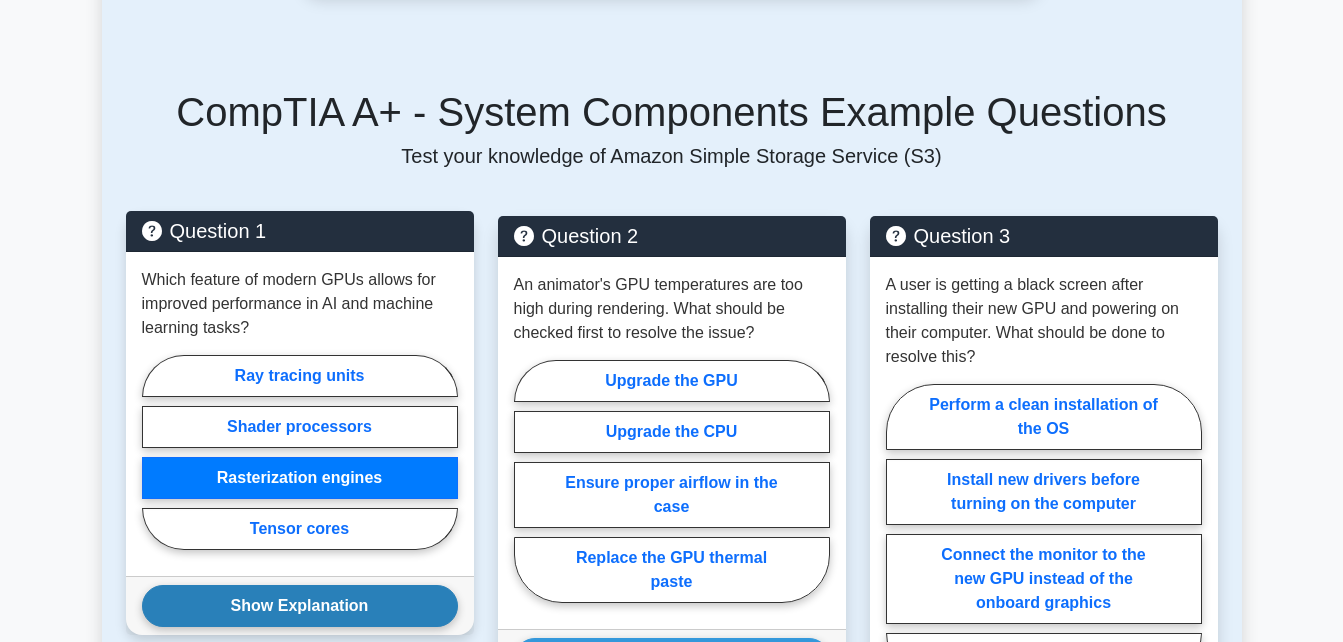 click on "Show Explanation" at bounding box center (300, 606) 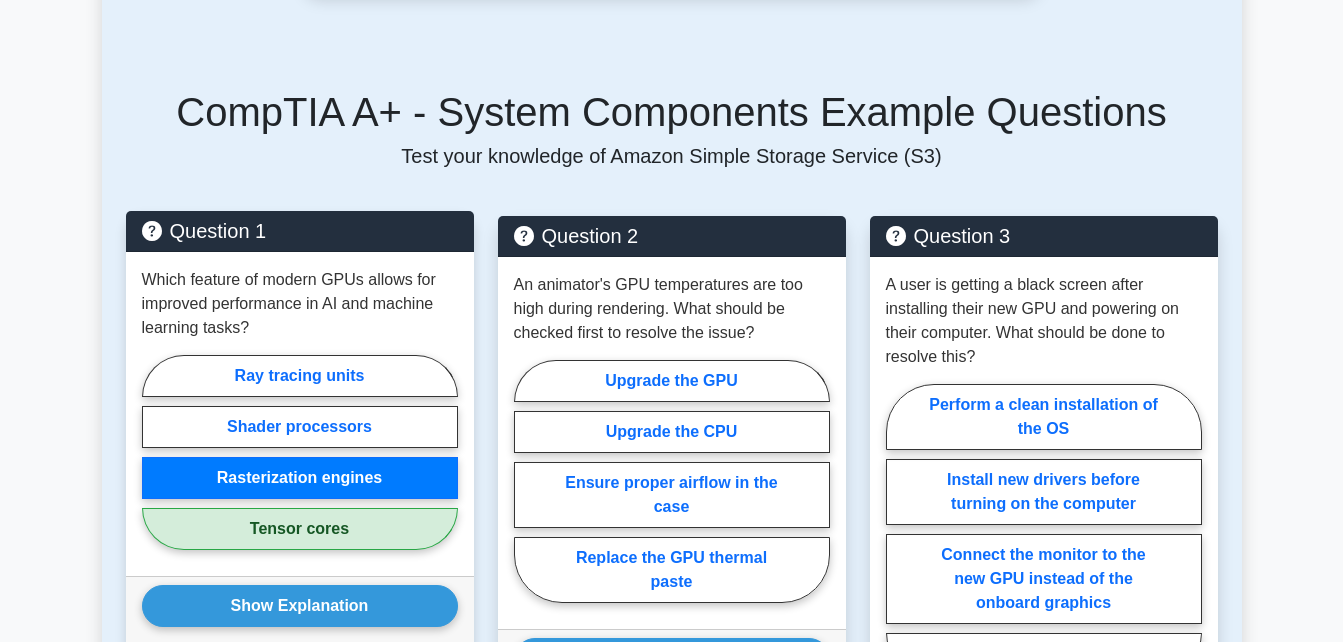 click on "Tensor cores" at bounding box center [300, 529] 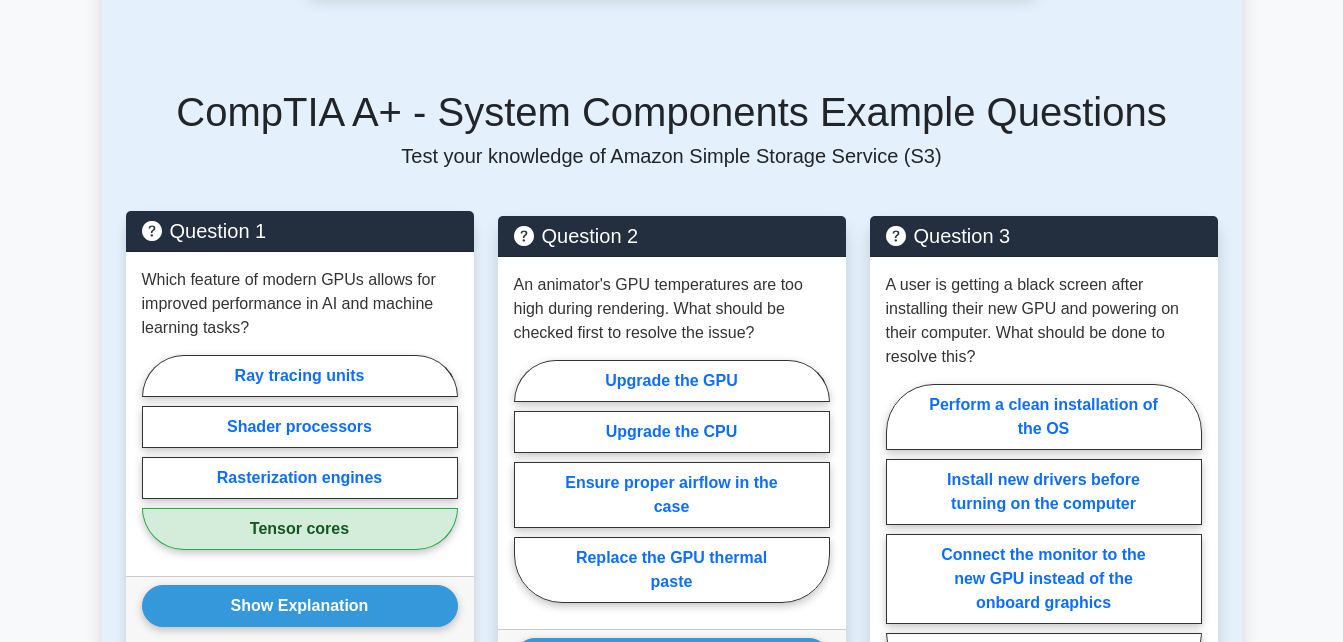 click on "Ray tracing units" at bounding box center (148, 458) 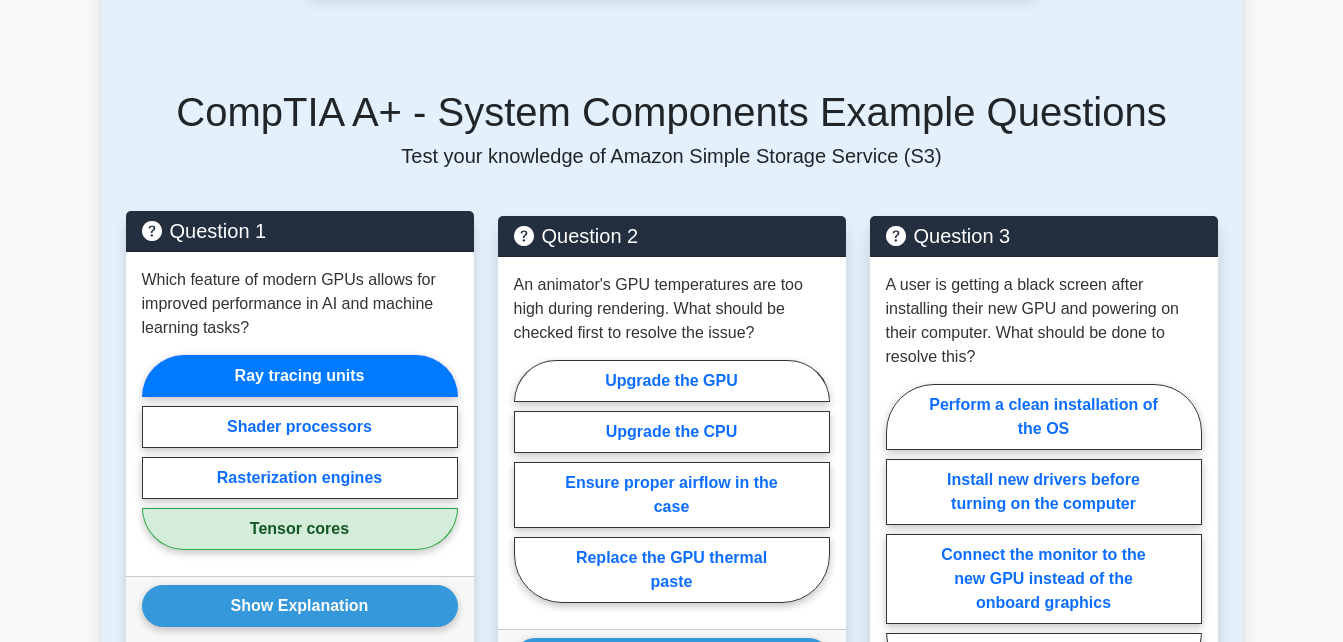 click on "Shader processors" at bounding box center (148, 458) 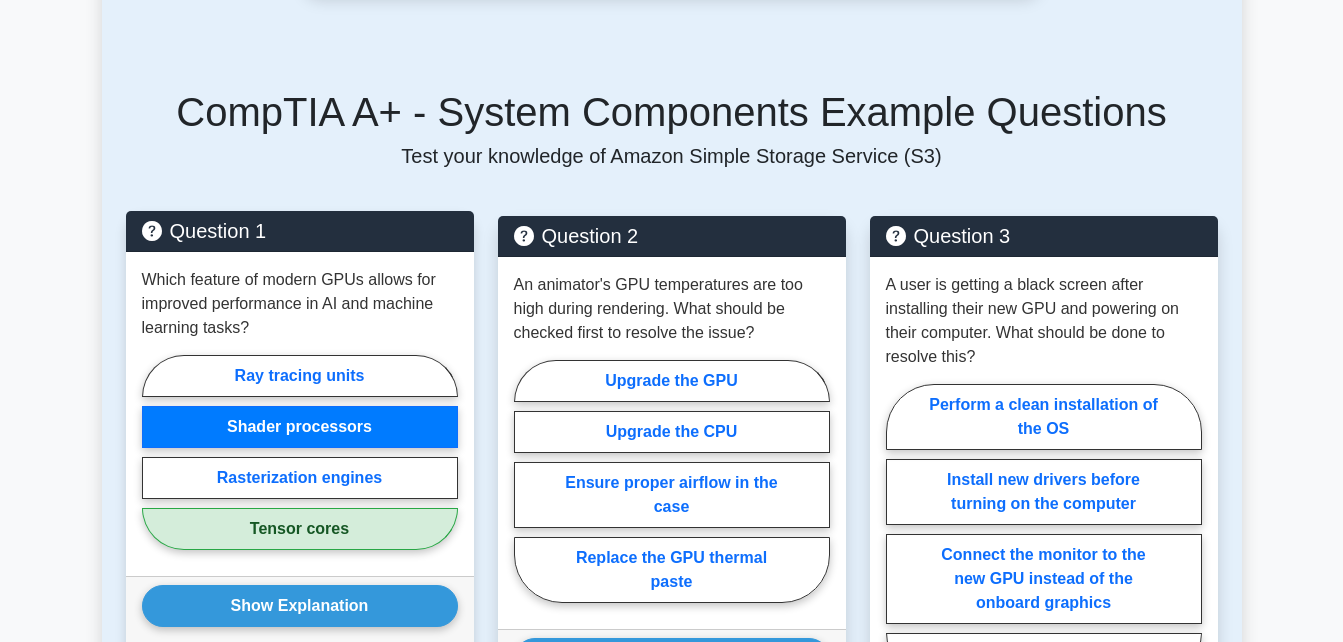 click on "Rasterization engines" at bounding box center [148, 458] 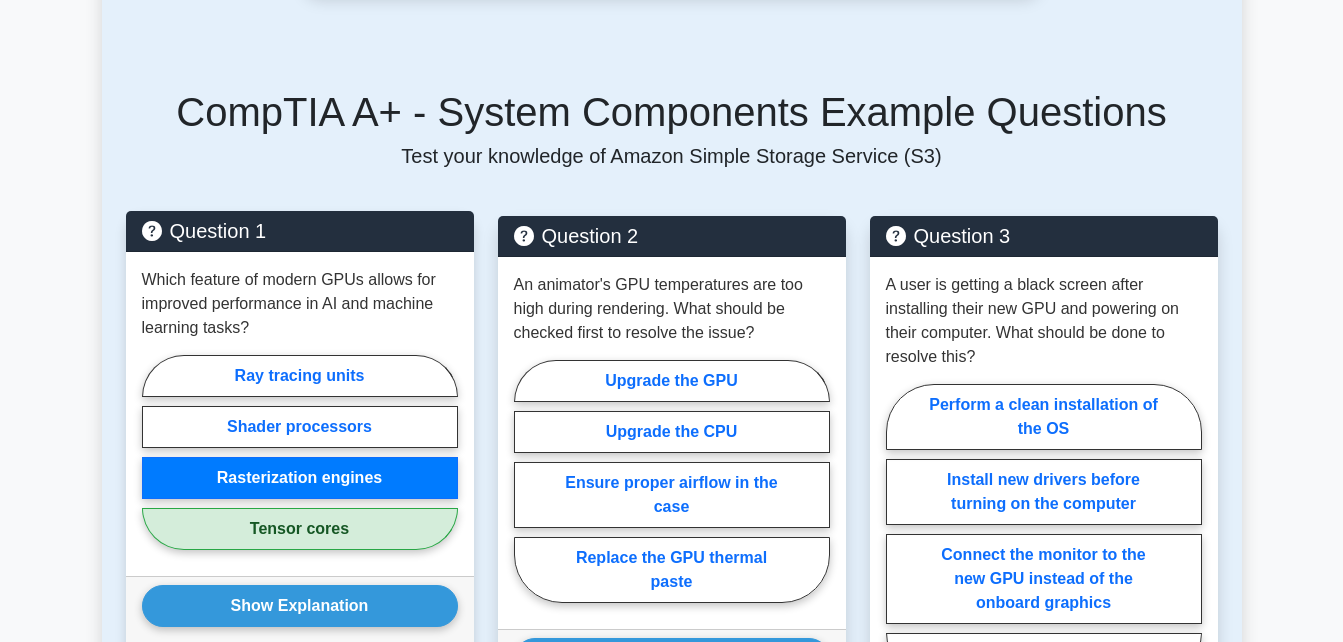 click on "Tensor cores" at bounding box center (148, 458) 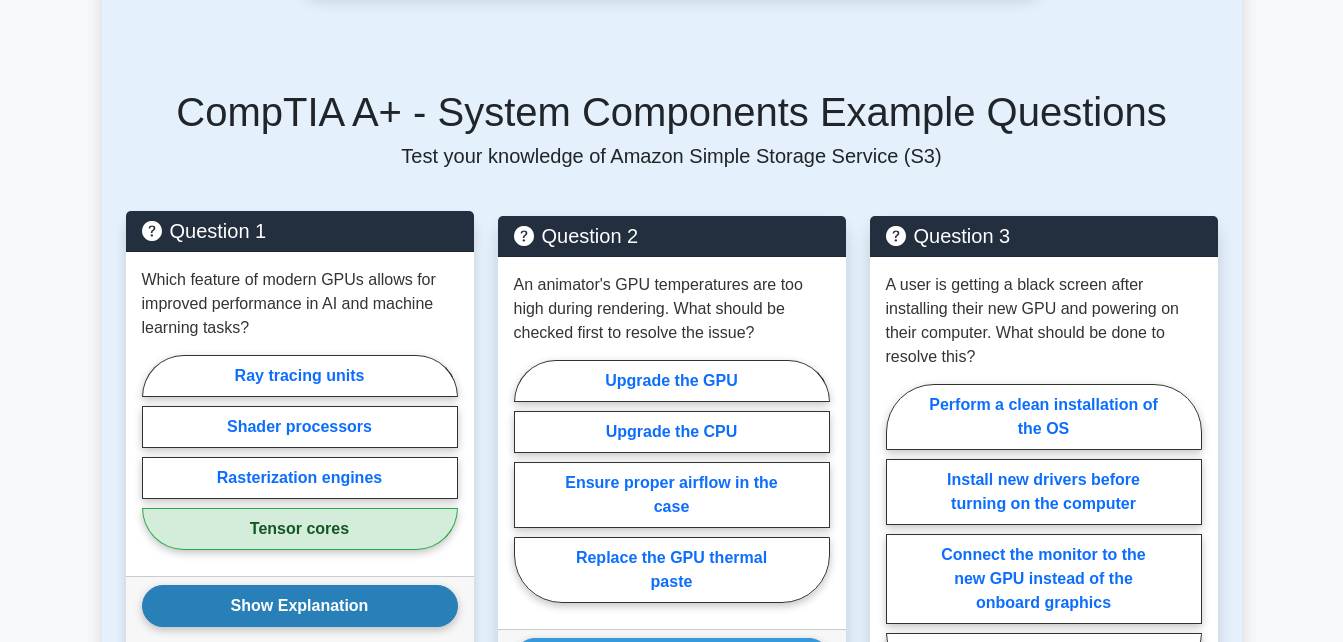 click on "Show Explanation" at bounding box center [300, 606] 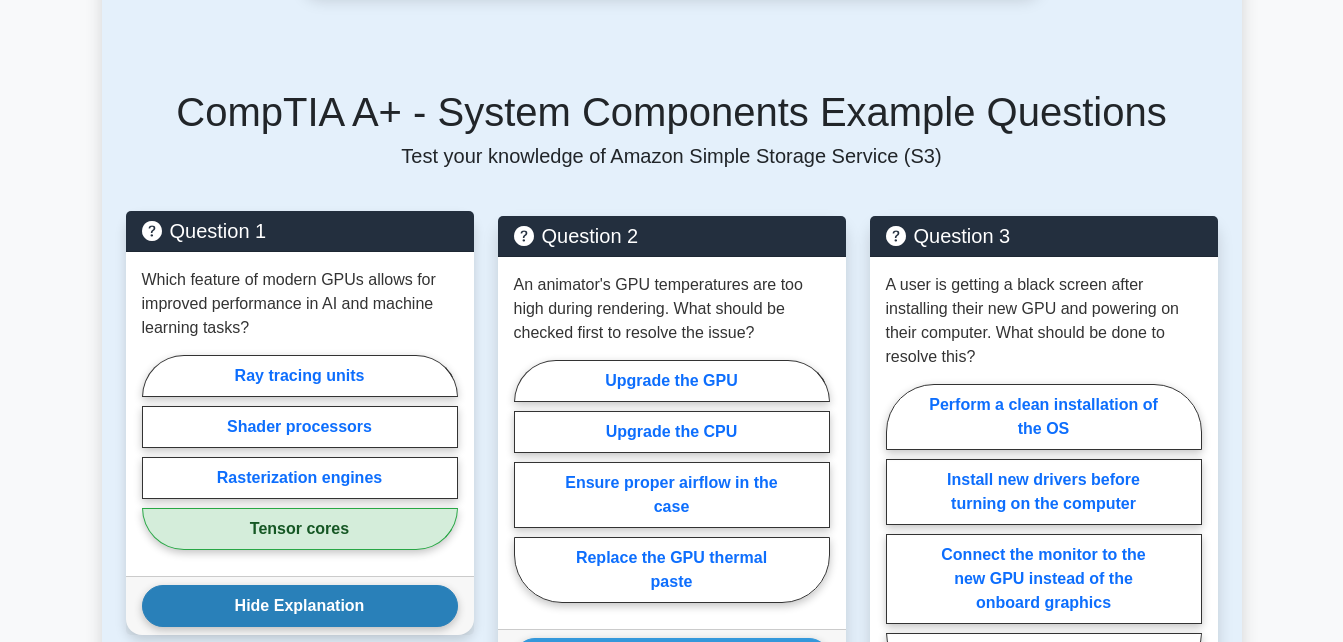 type 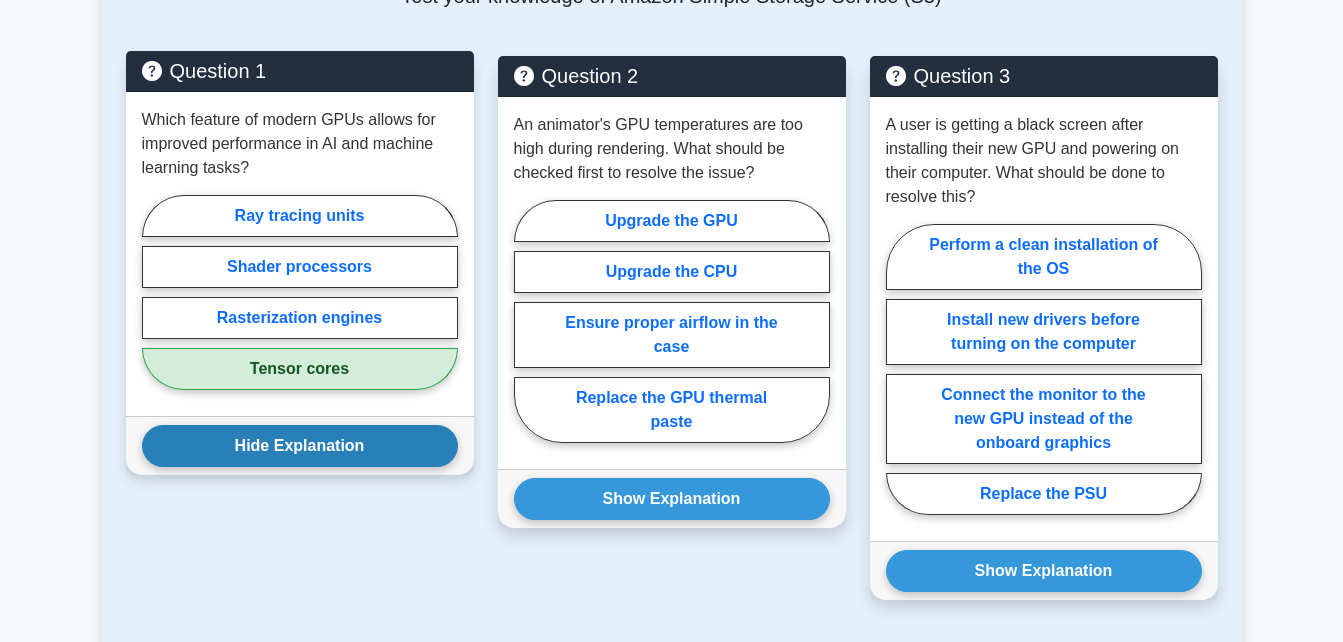 scroll, scrollTop: 1560, scrollLeft: 0, axis: vertical 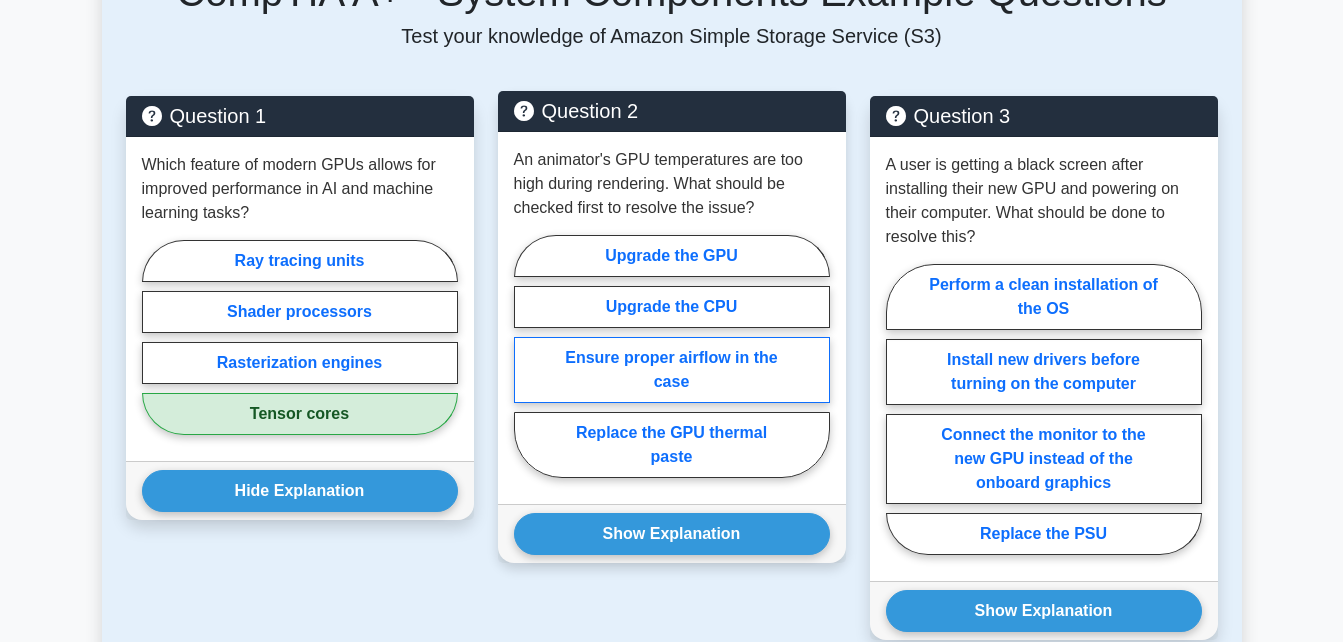 click on "Ensure proper airflow in the case" at bounding box center [672, 370] 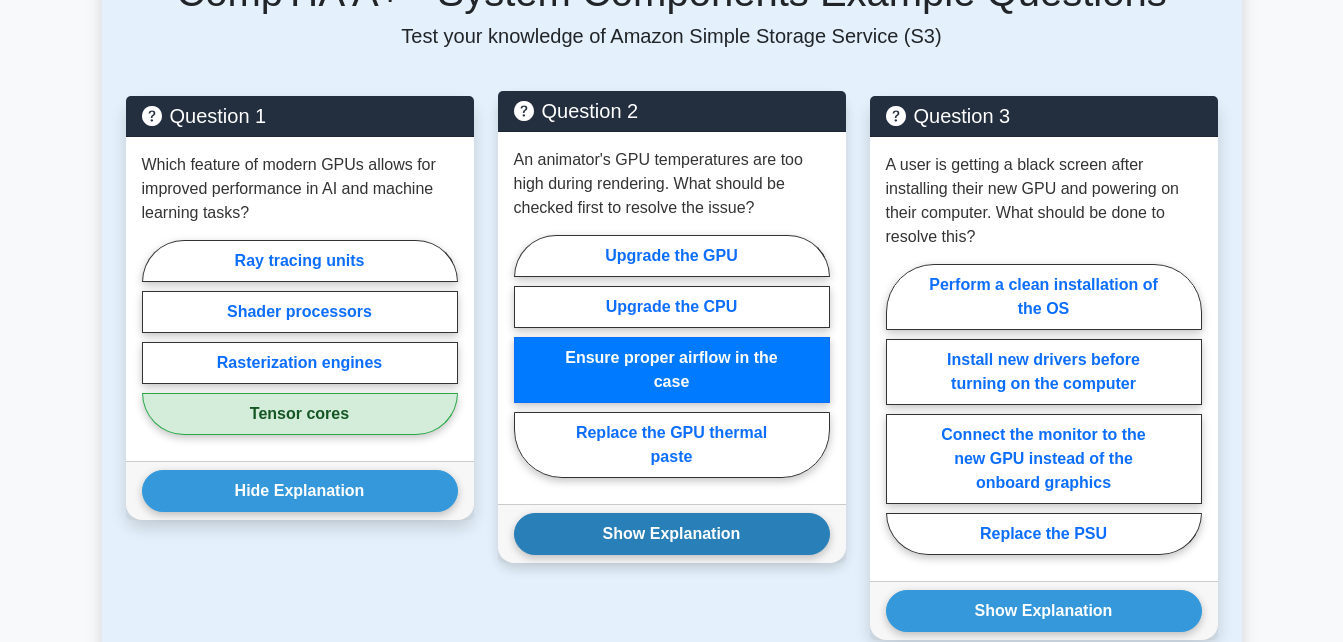 click on "Show Explanation" at bounding box center (672, 534) 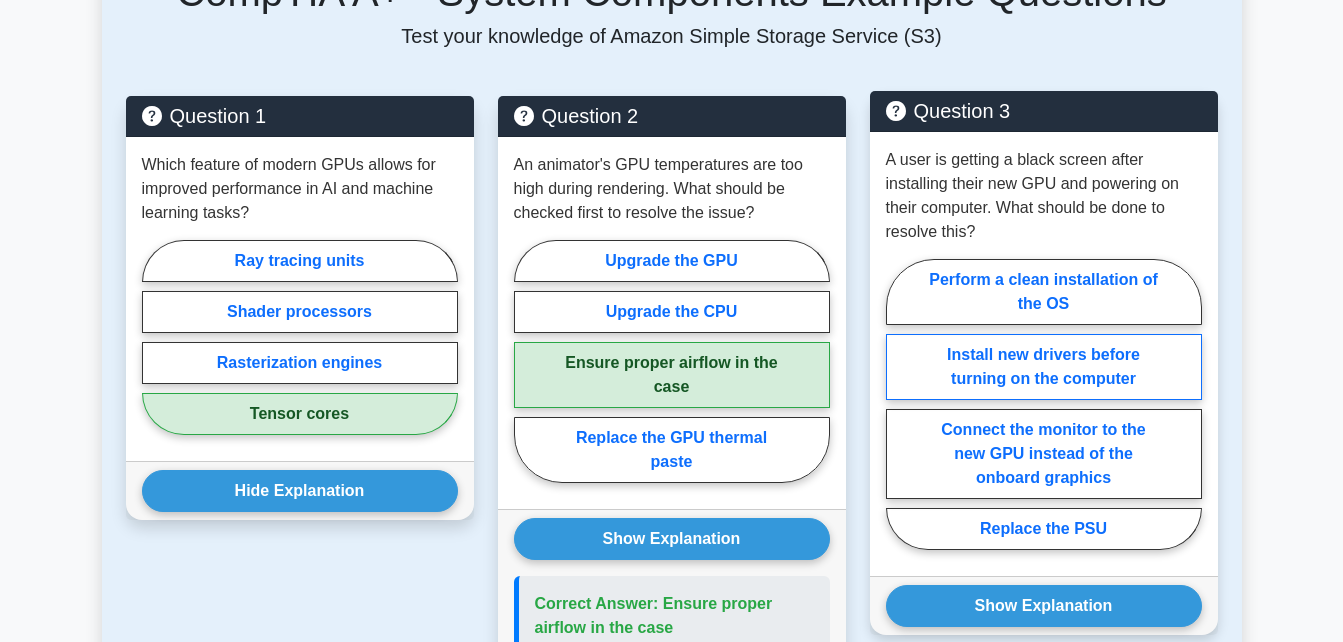 click on "Install new drivers before turning on the computer" at bounding box center [1044, 367] 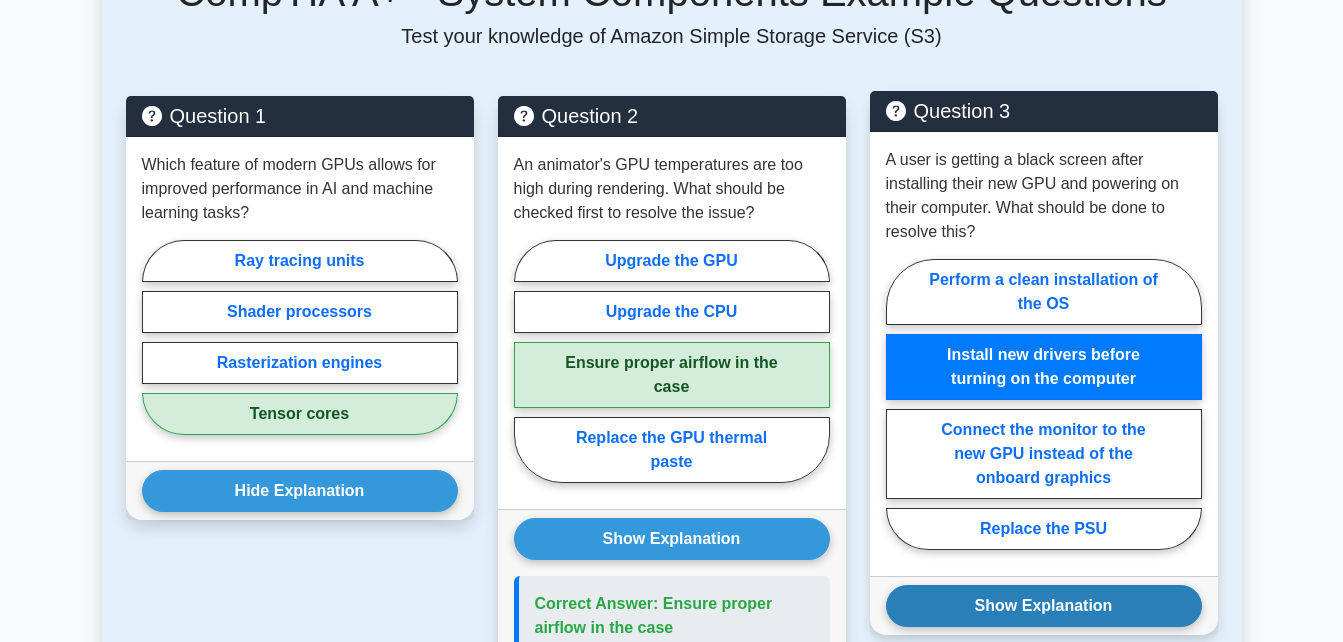 click on "Show Explanation" at bounding box center [1044, 606] 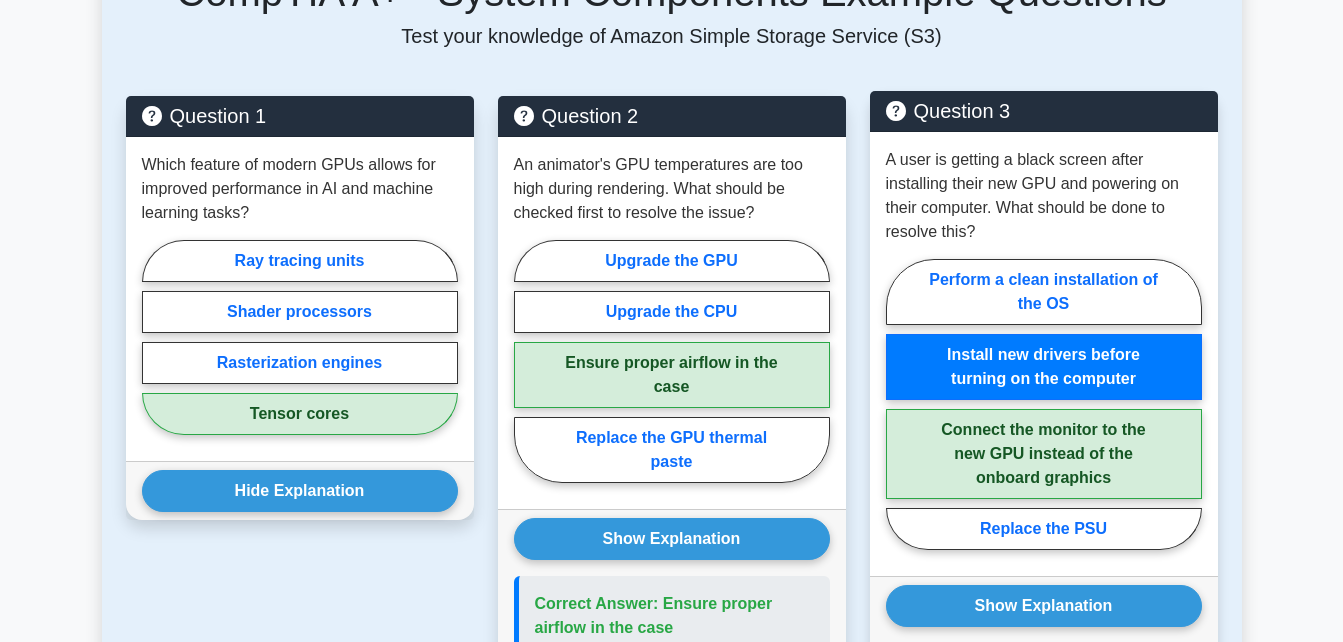click on "Connect the monitor to the new GPU instead of the onboard graphics" at bounding box center (1044, 454) 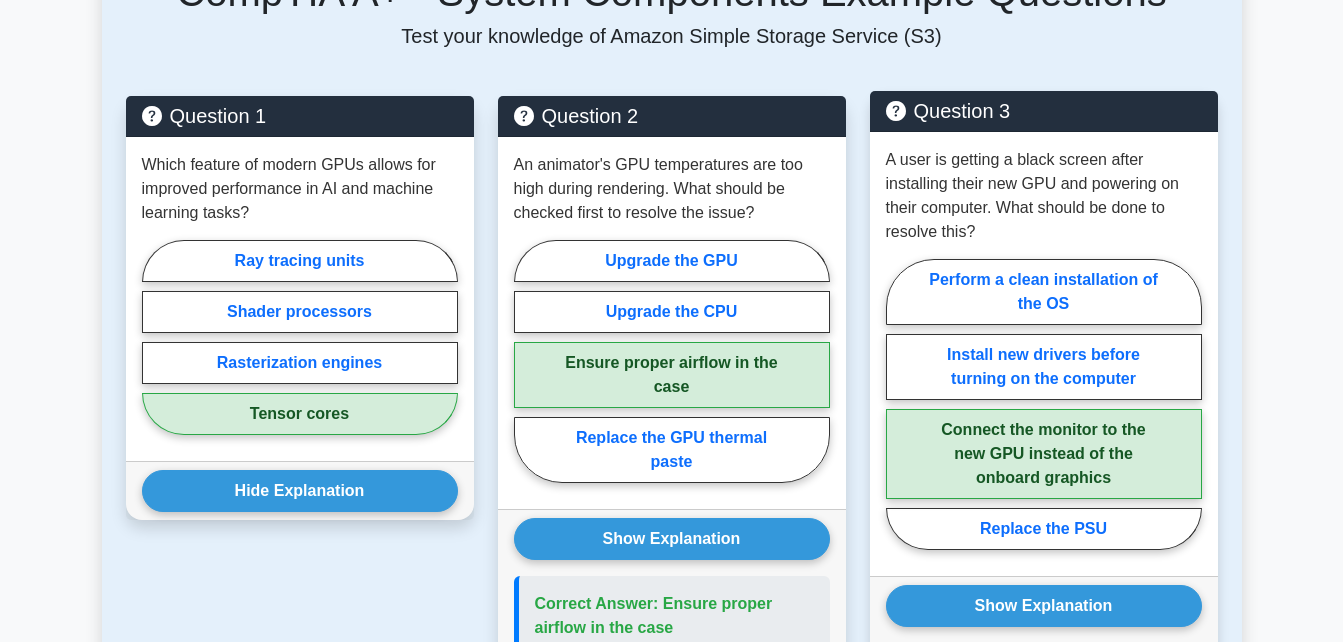 click on "Install new drivers before turning on the computer" at bounding box center [892, 410] 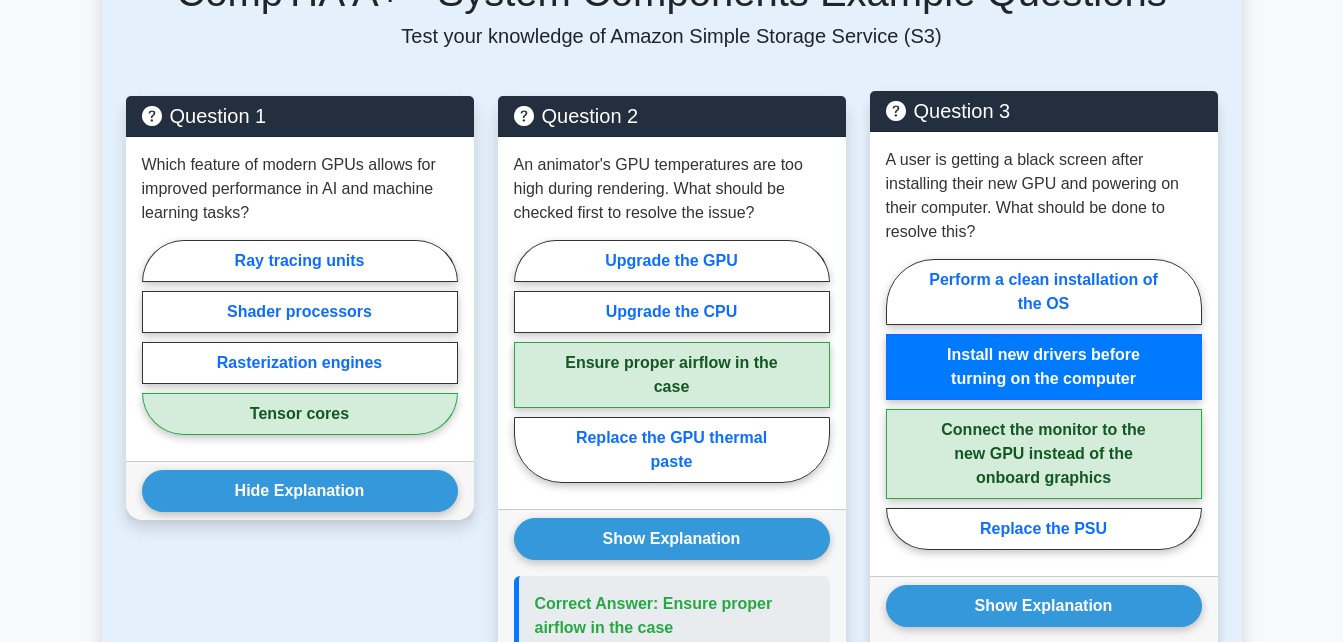 click on "Perform a clean installation of the OS" at bounding box center [892, 410] 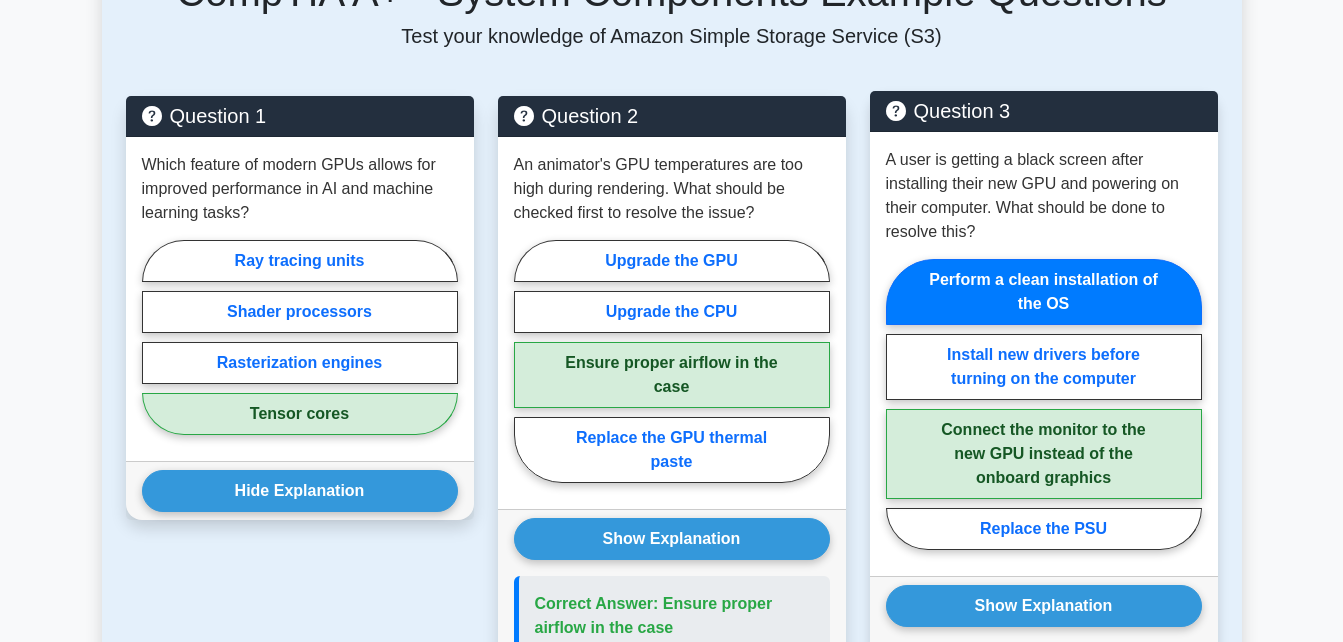 click on "Replace the PSU" at bounding box center (892, 410) 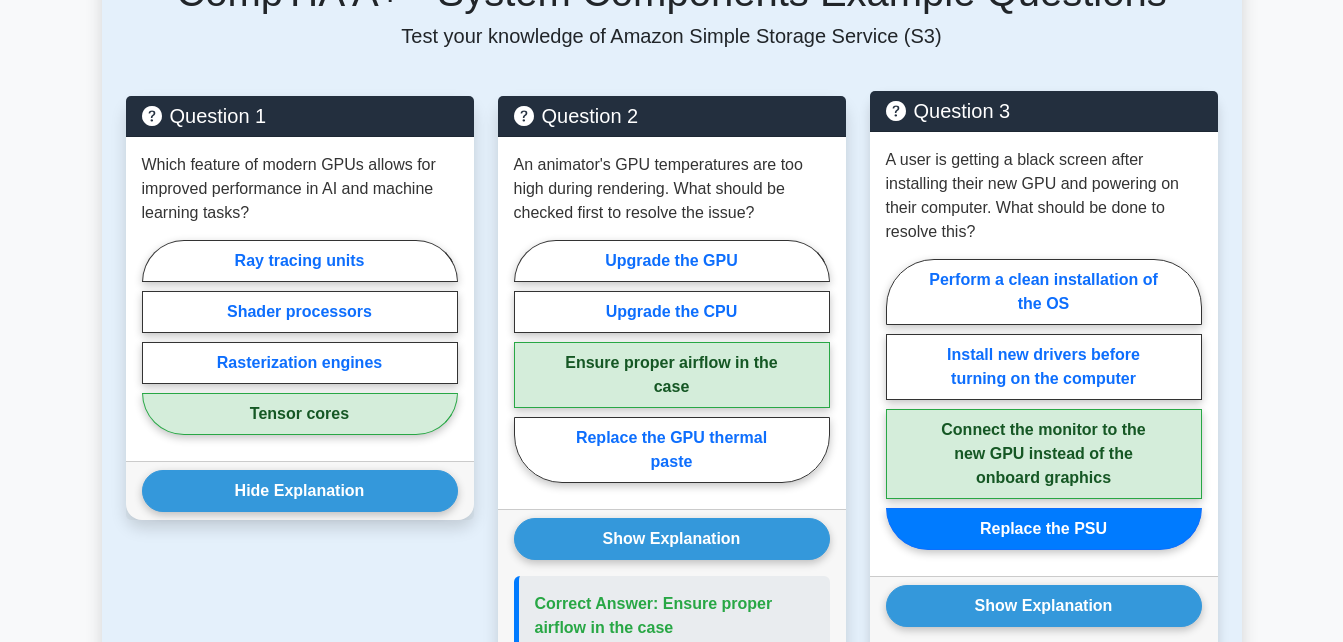 click on "A user is getting a black screen after installing their new GPU and powering on their computer. What should be done to resolve this?
Perform a clean installation of the OS
Install new drivers before turning on the computer
Connect the monitor to the new GPU instead of the onboard graphics
Replace the PSU" at bounding box center (1044, 354) 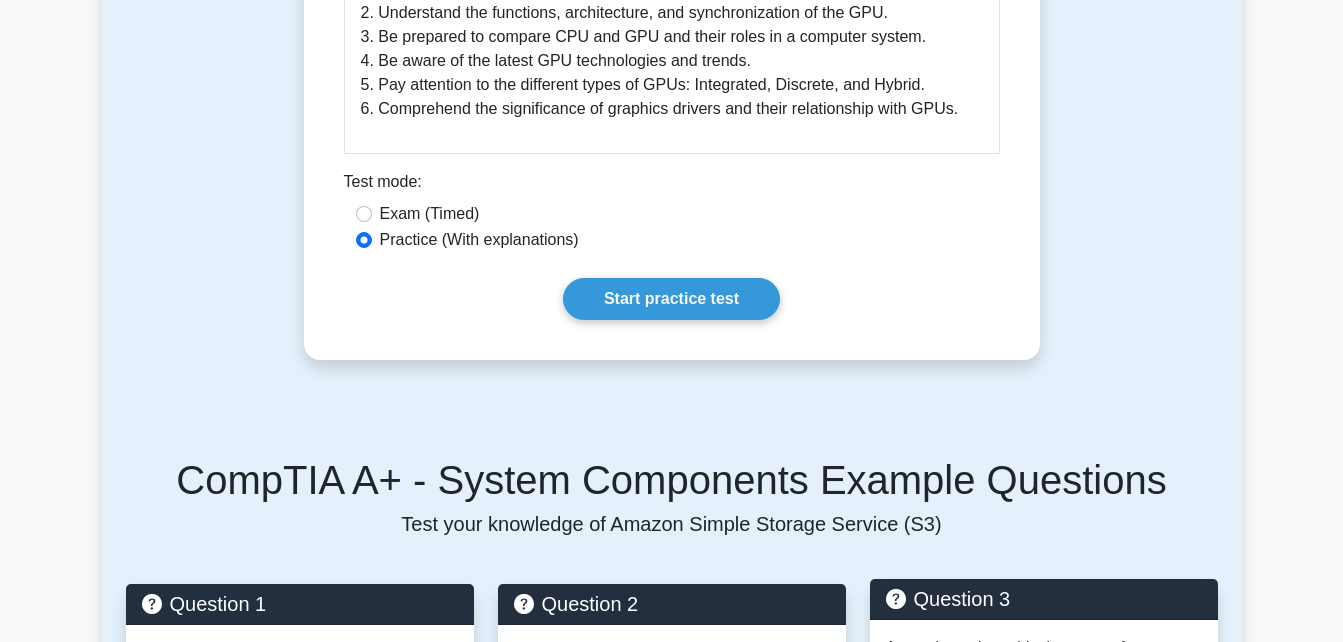 scroll, scrollTop: 1080, scrollLeft: 0, axis: vertical 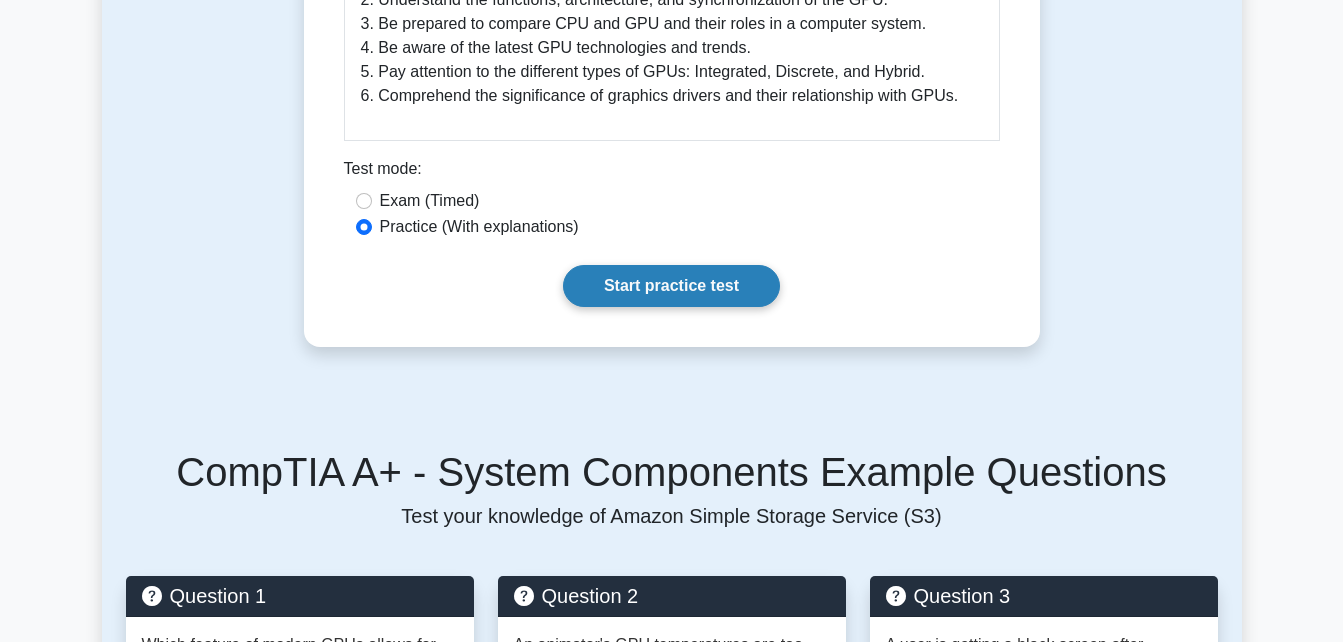 click on "Start practice test" at bounding box center (671, 286) 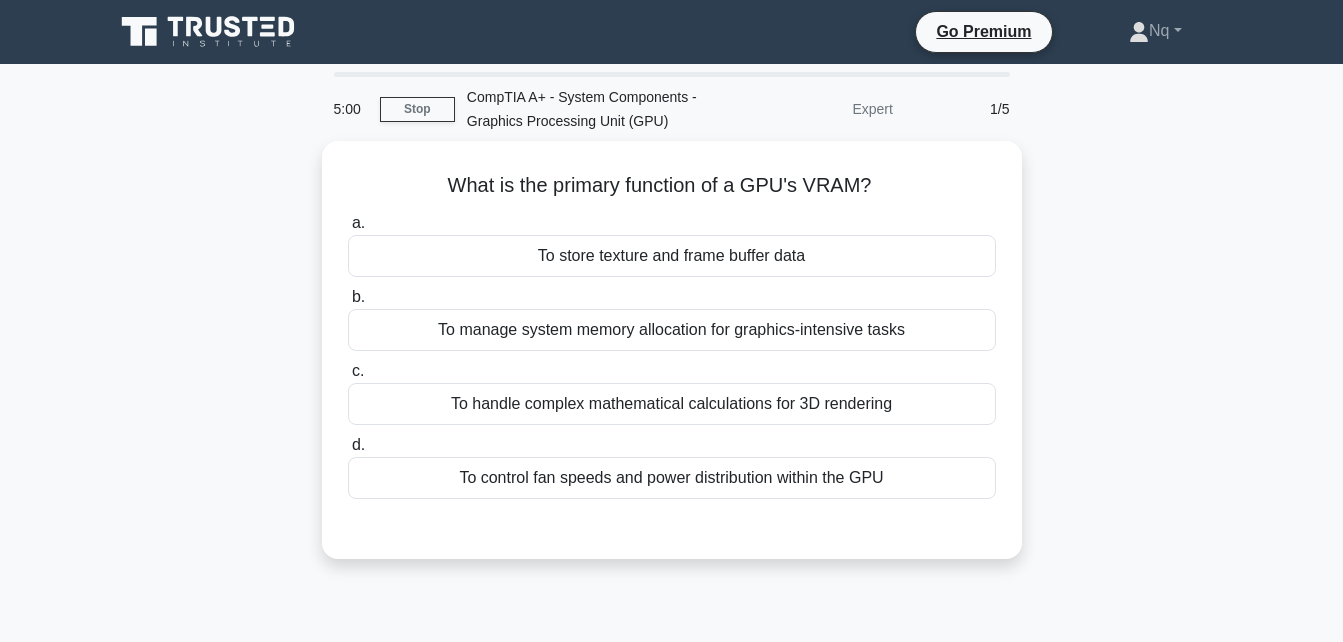 scroll, scrollTop: 0, scrollLeft: 0, axis: both 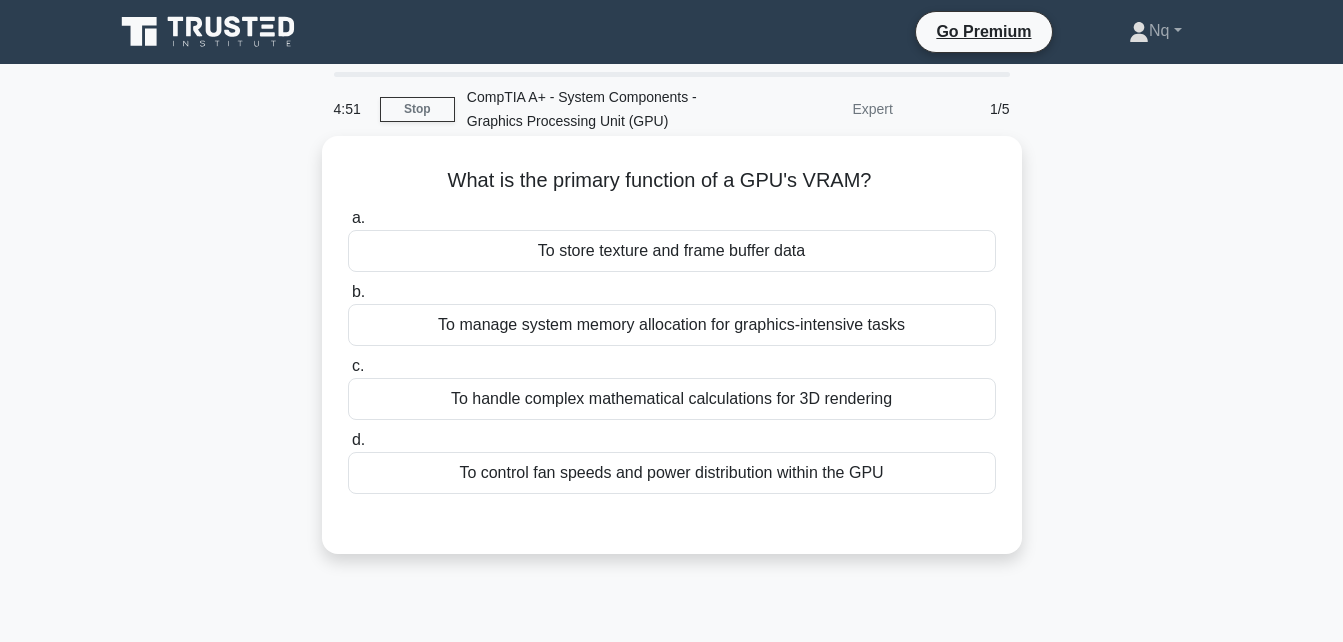 click on "To manage system memory allocation for graphics-intensive tasks" at bounding box center (672, 325) 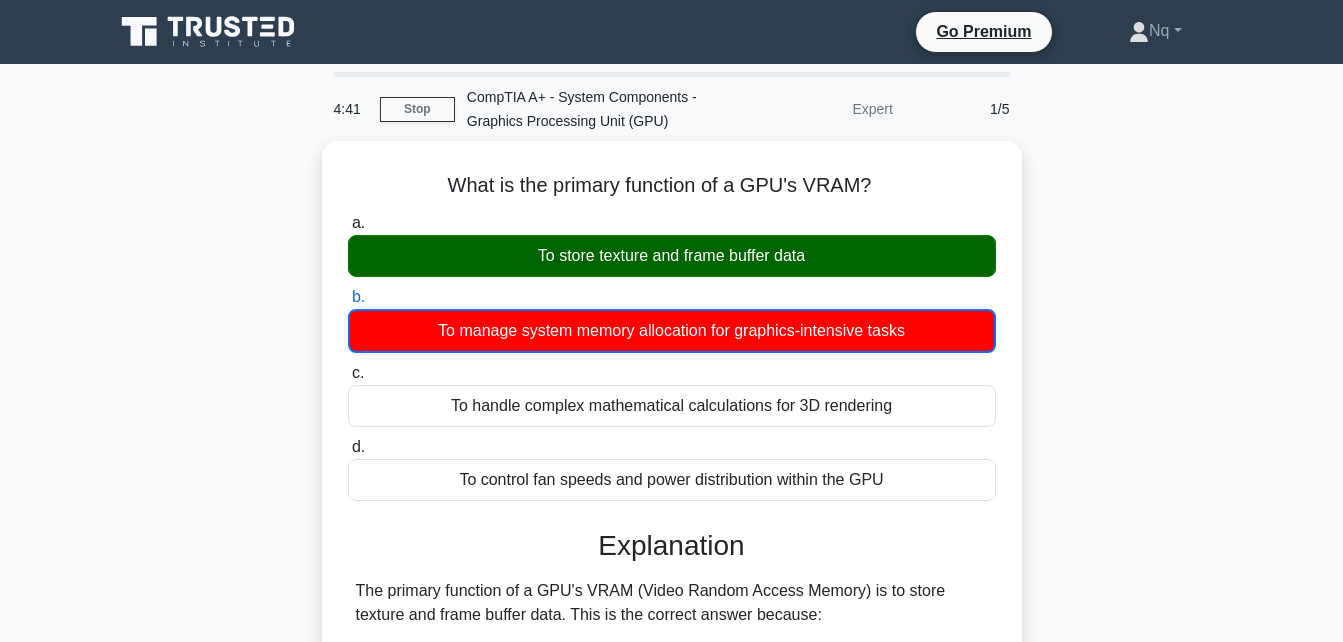 click on "What is the primary function of a GPU's VRAM?
.spinner_0XTQ{transform-origin:center;animation:spinner_y6GP .75s linear infinite}@keyframes spinner_y6GP{100%{transform:rotate(360deg)}}
a.
To store texture and frame buffer data
b." at bounding box center (672, 743) 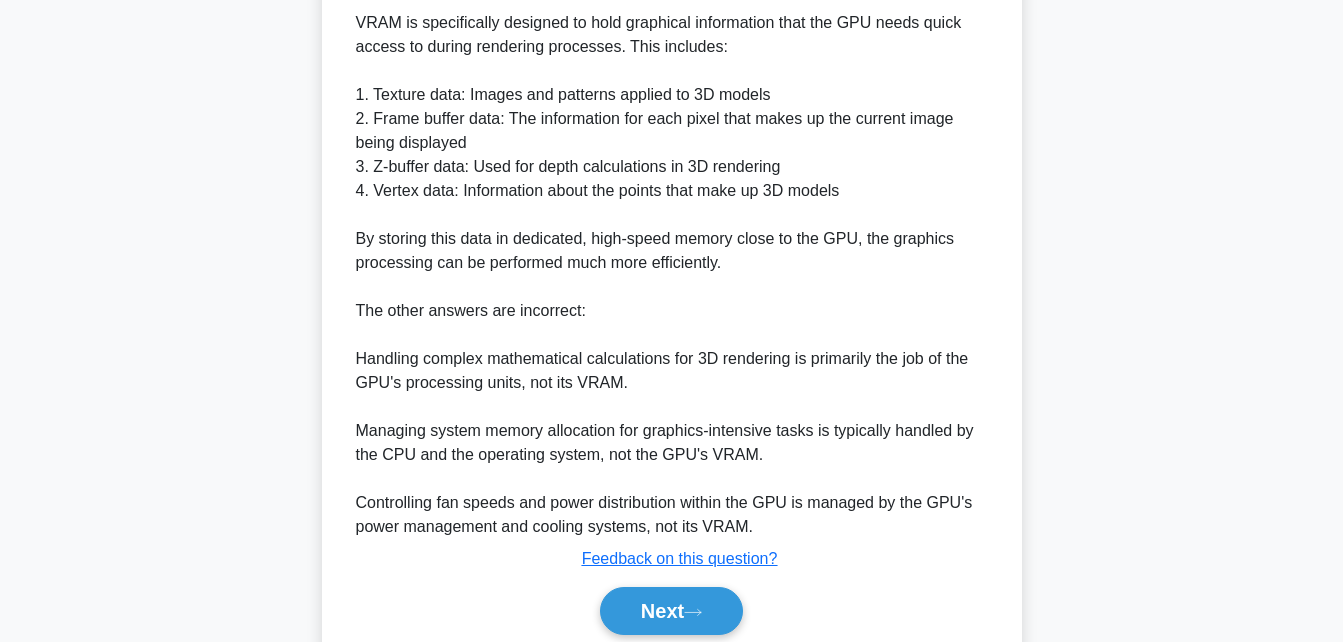 scroll, scrollTop: 714, scrollLeft: 0, axis: vertical 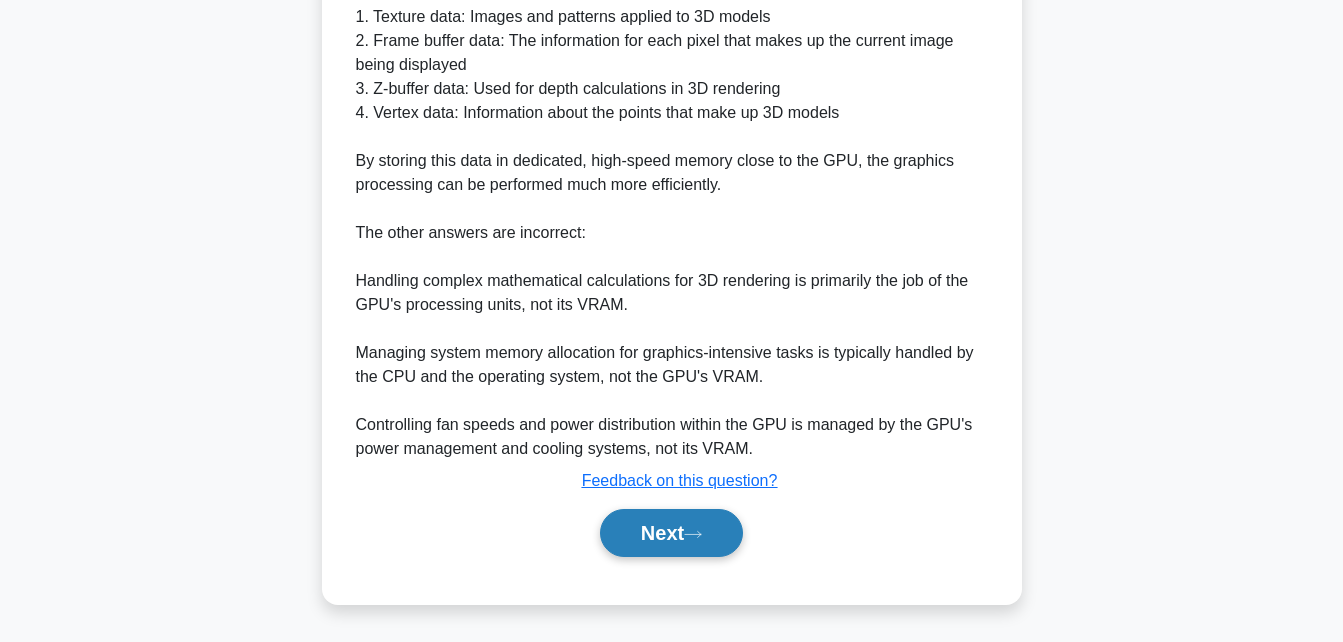 click on "Next" at bounding box center [671, 533] 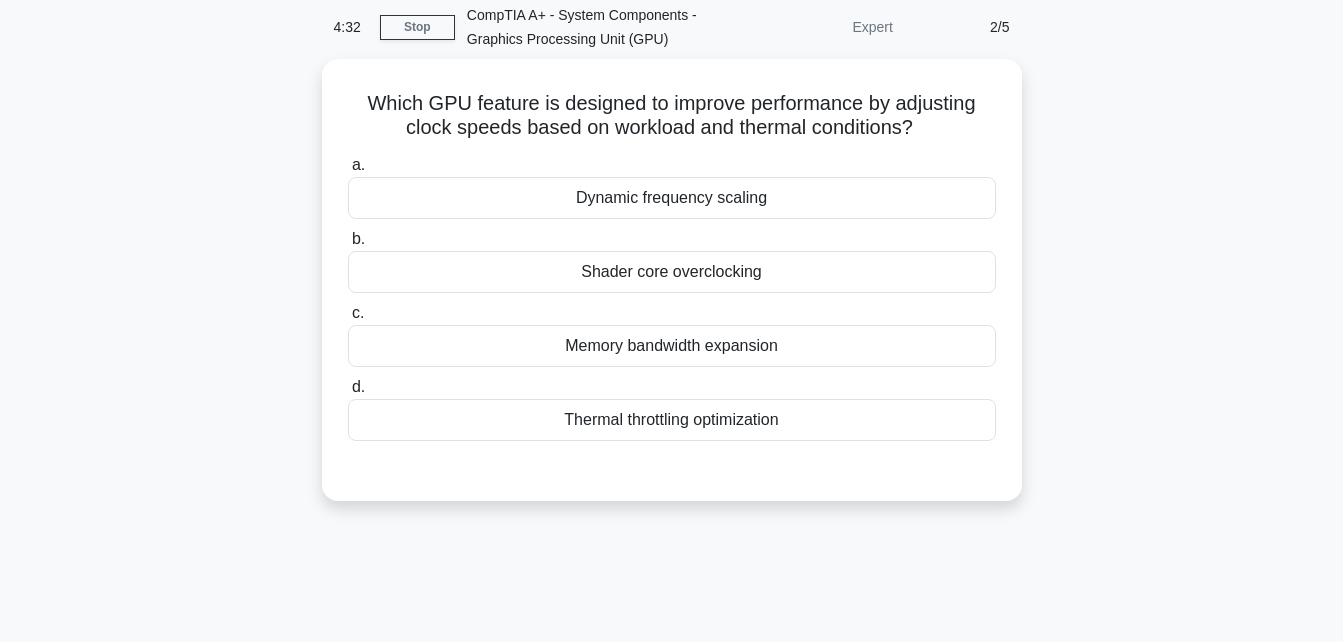 scroll, scrollTop: 78, scrollLeft: 0, axis: vertical 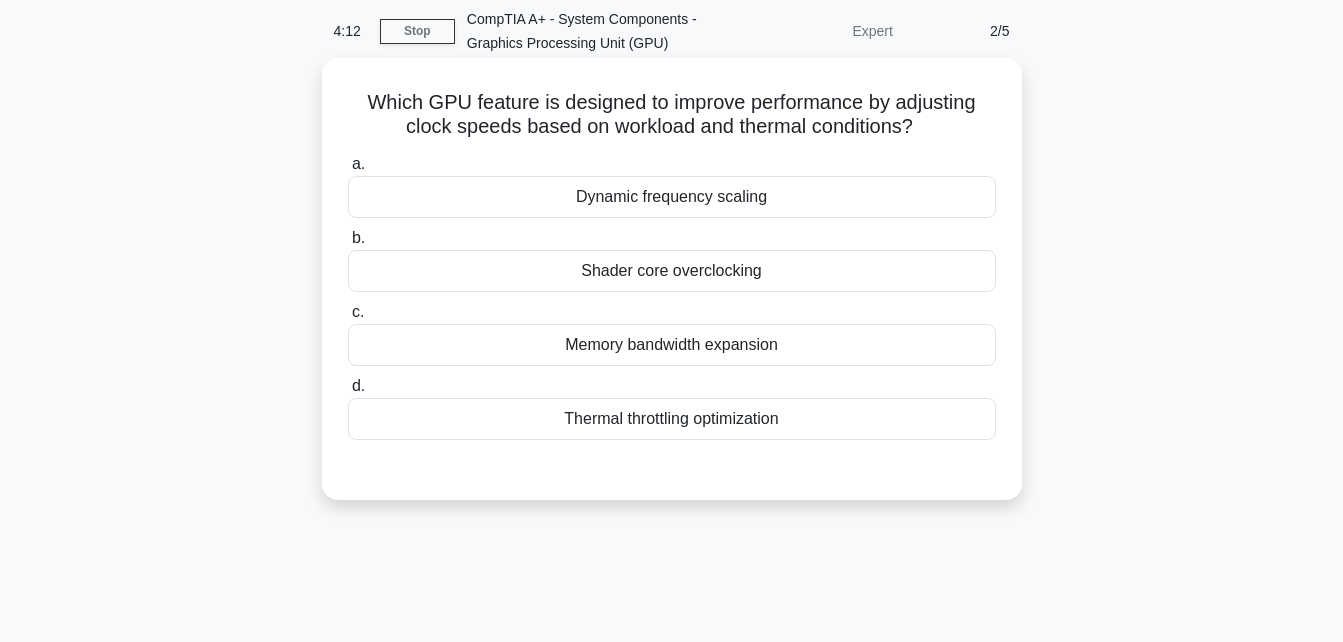 click on "Memory bandwidth expansion" at bounding box center [672, 345] 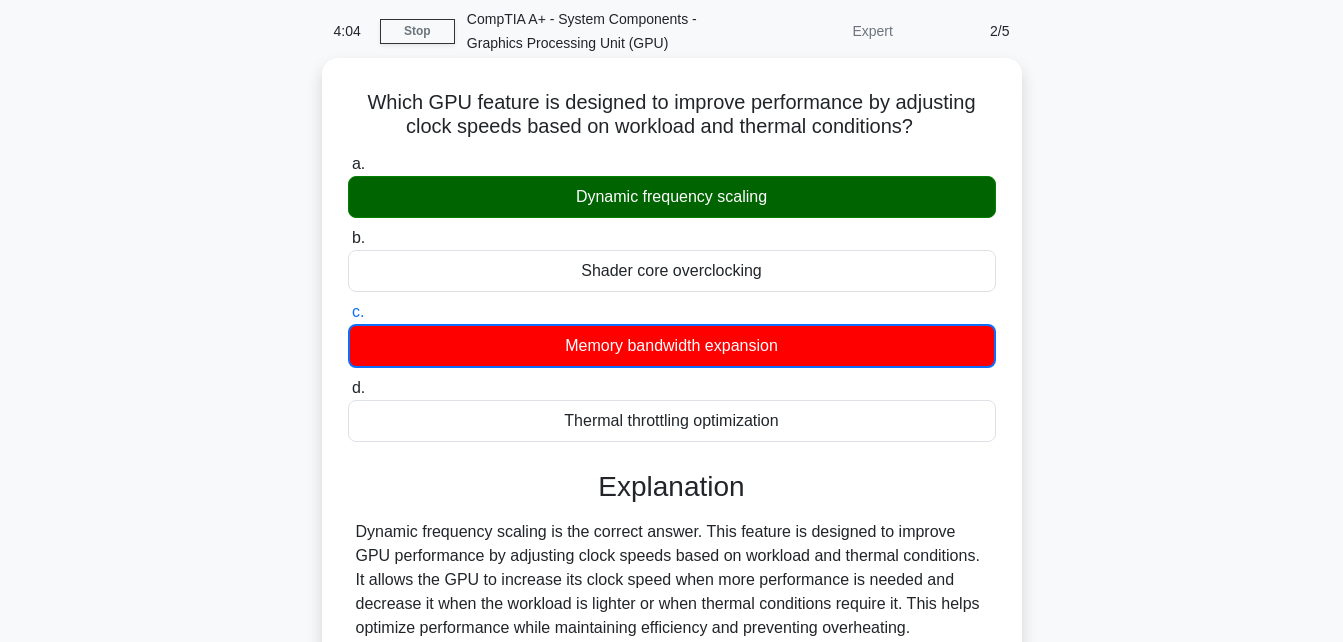 click on "Which GPU feature is designed to improve performance by adjusting clock speeds based on workload and thermal conditions?
.spinner_0XTQ{transform-origin:center;animation:spinner_y6GP .75s linear infinite}@keyframes spinner_y6GP{100%{transform:rotate(360deg)}}
a.
Dynamic frequency scaling
b. c. d." at bounding box center [672, 576] 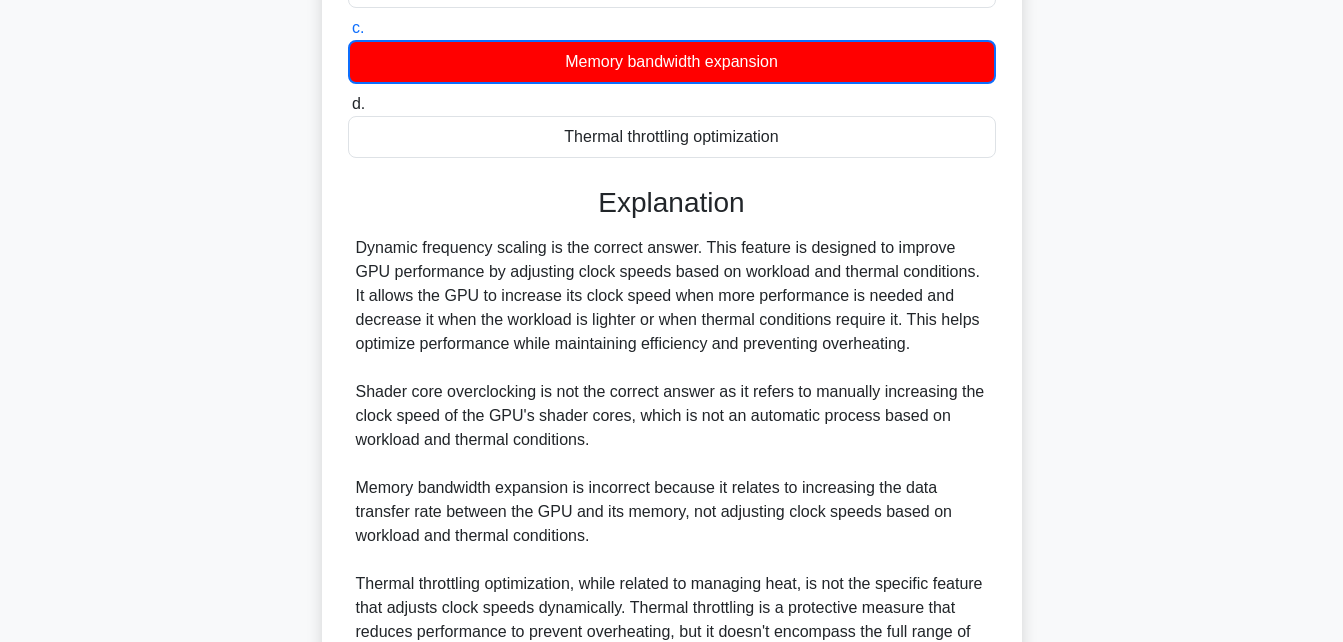 scroll, scrollTop: 570, scrollLeft: 0, axis: vertical 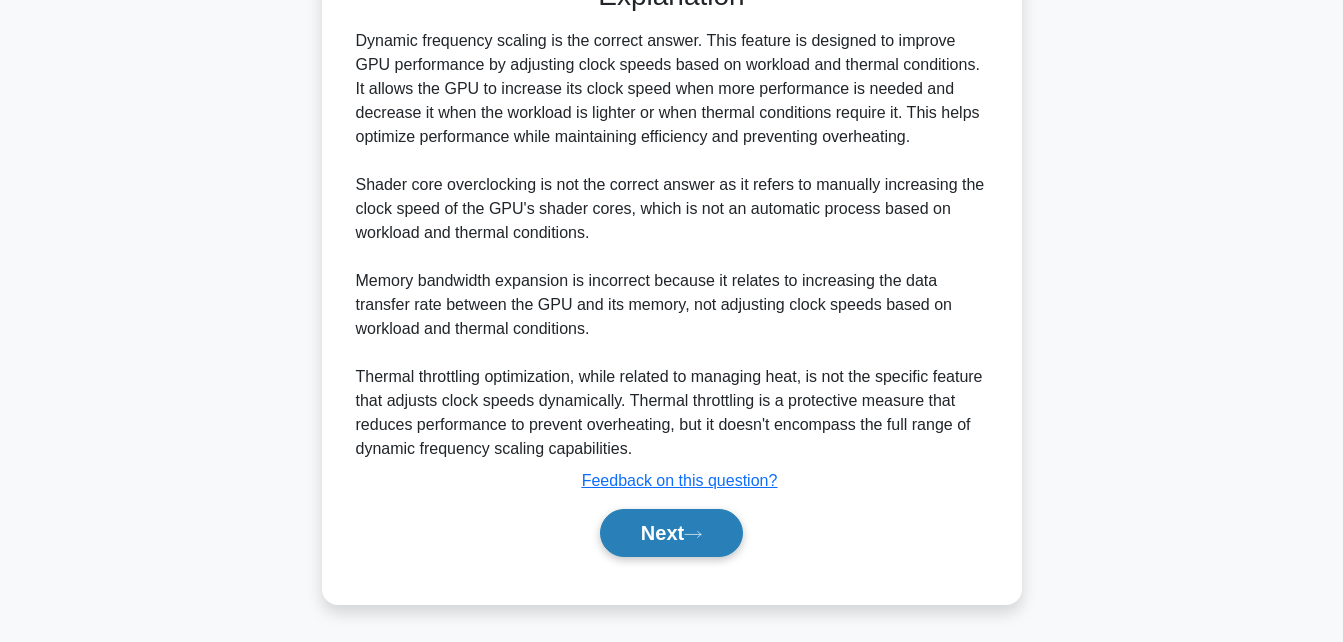 click on "Next" at bounding box center [671, 533] 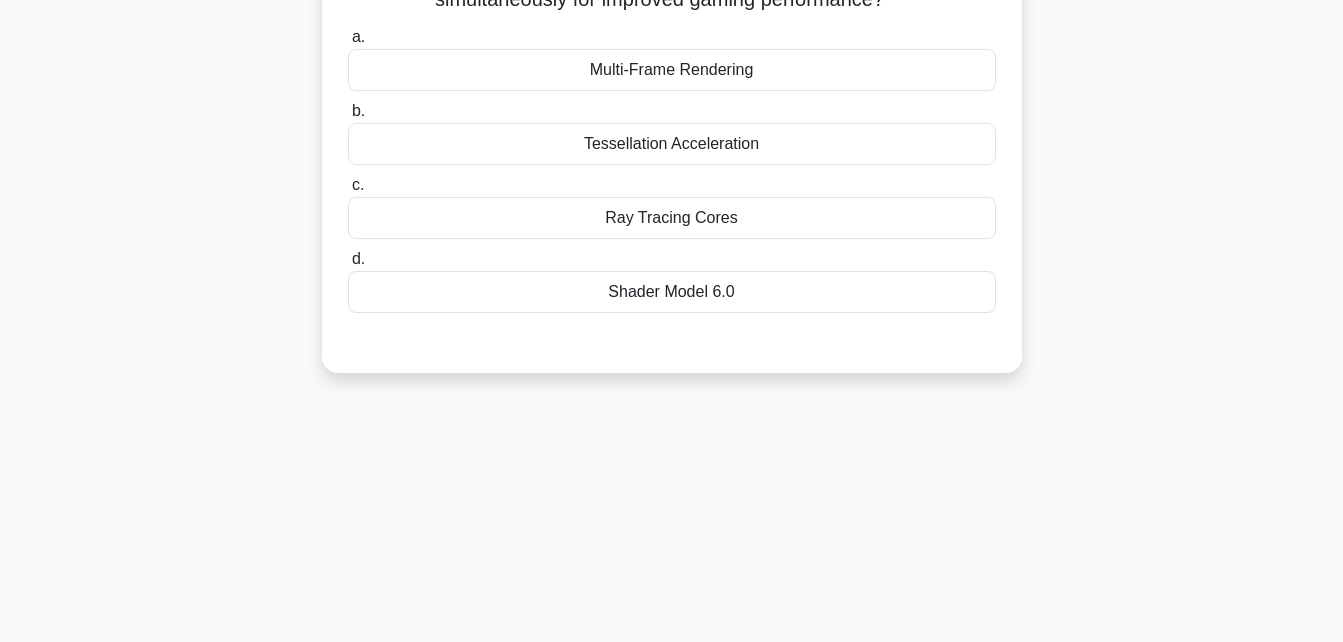 scroll, scrollTop: 38, scrollLeft: 0, axis: vertical 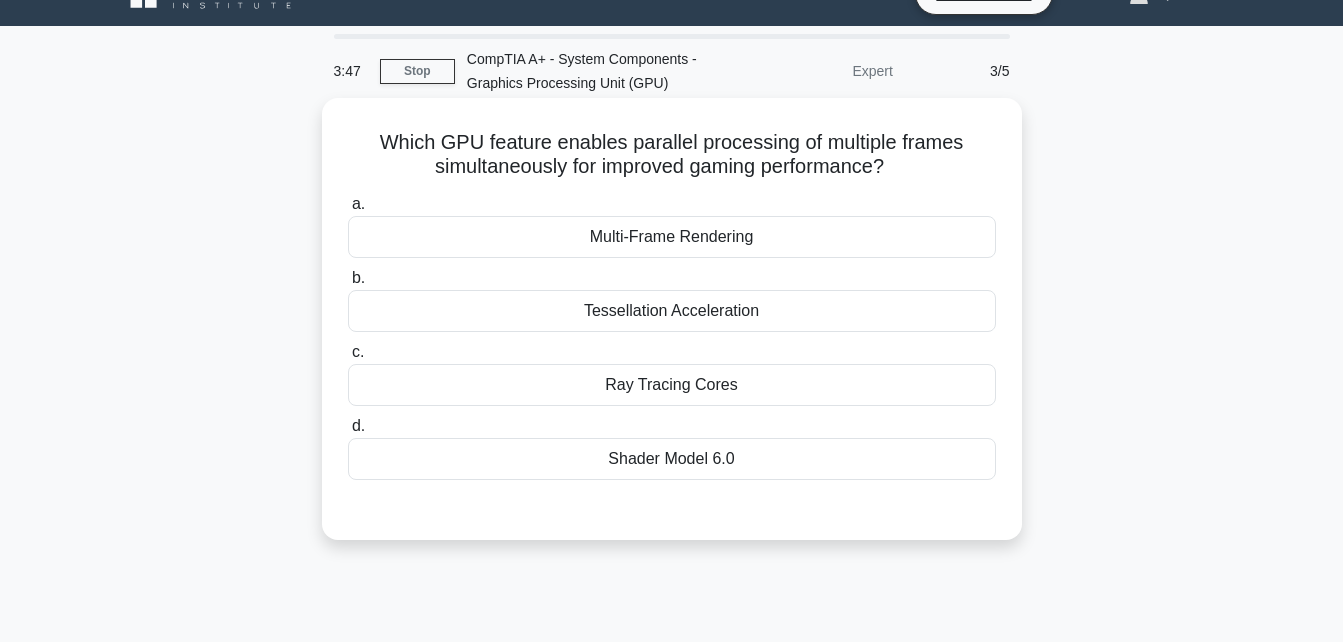 click on "Multi-Frame Rendering" at bounding box center [672, 237] 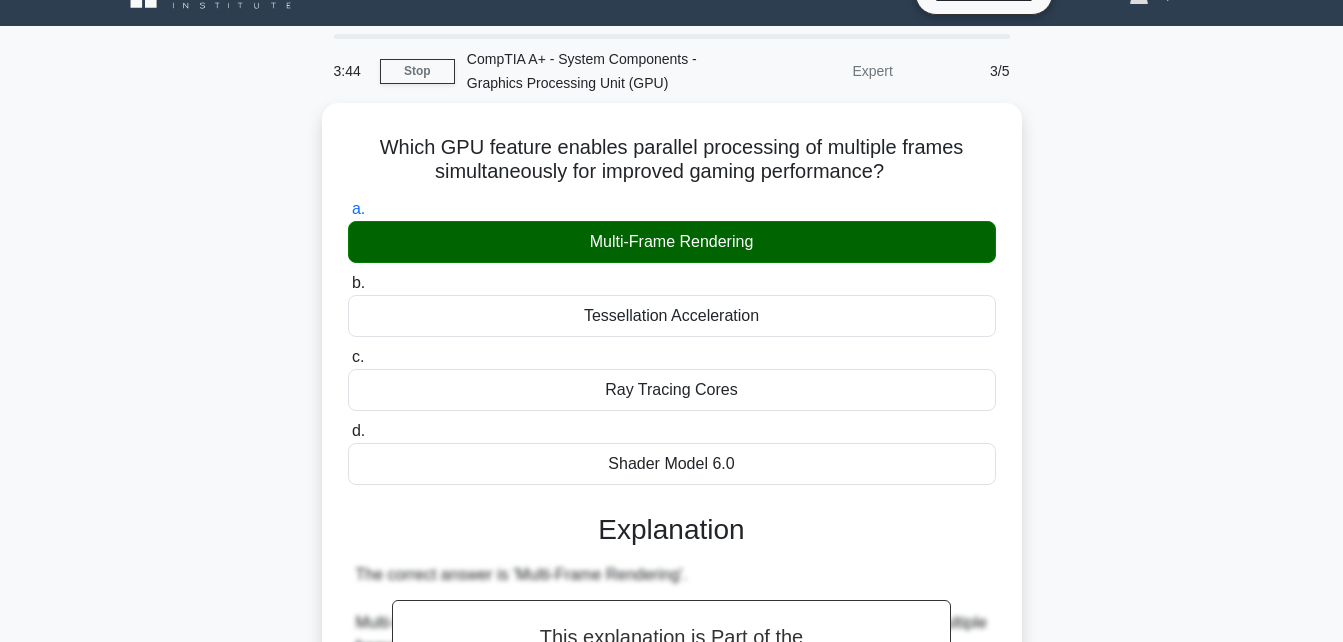click on "Which GPU feature enables parallel processing of multiple frames simultaneously for improved gaming performance?
.spinner_0XTQ{transform-origin:center;animation:spinner_y6GP .75s linear infinite}@keyframes spinner_y6GP{100%{transform:rotate(360deg)}}
a.
Multi-Frame Rendering
b. c. d." at bounding box center (672, 644) 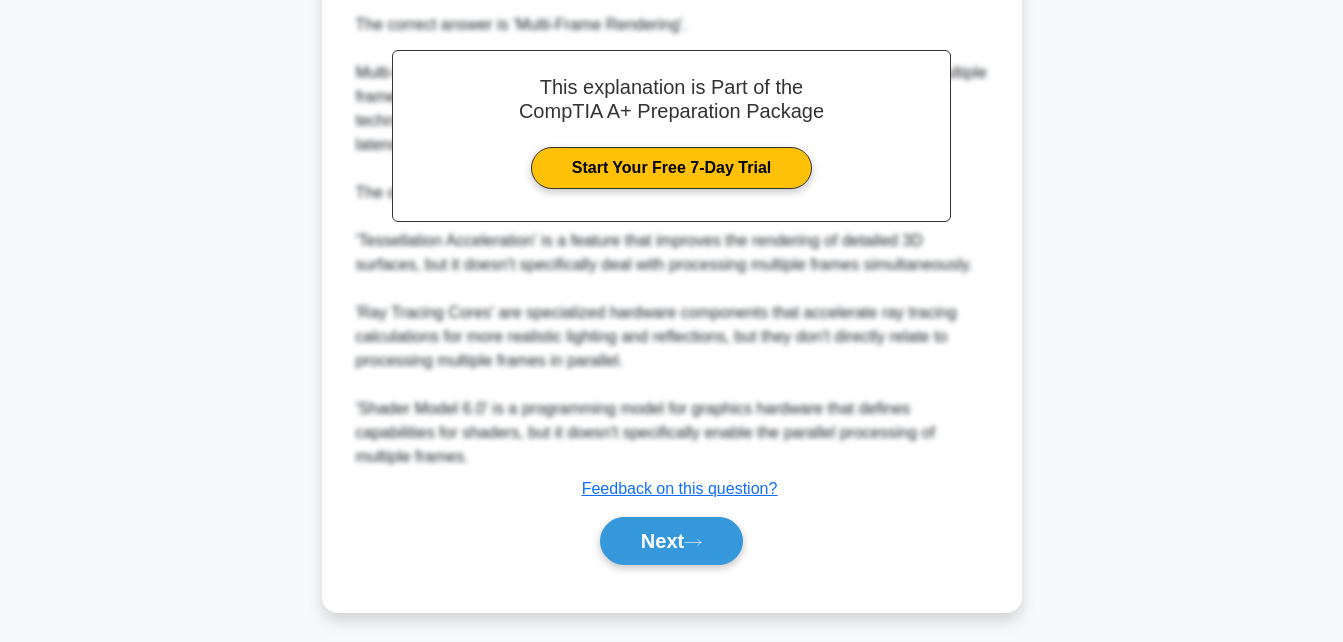 scroll, scrollTop: 592, scrollLeft: 0, axis: vertical 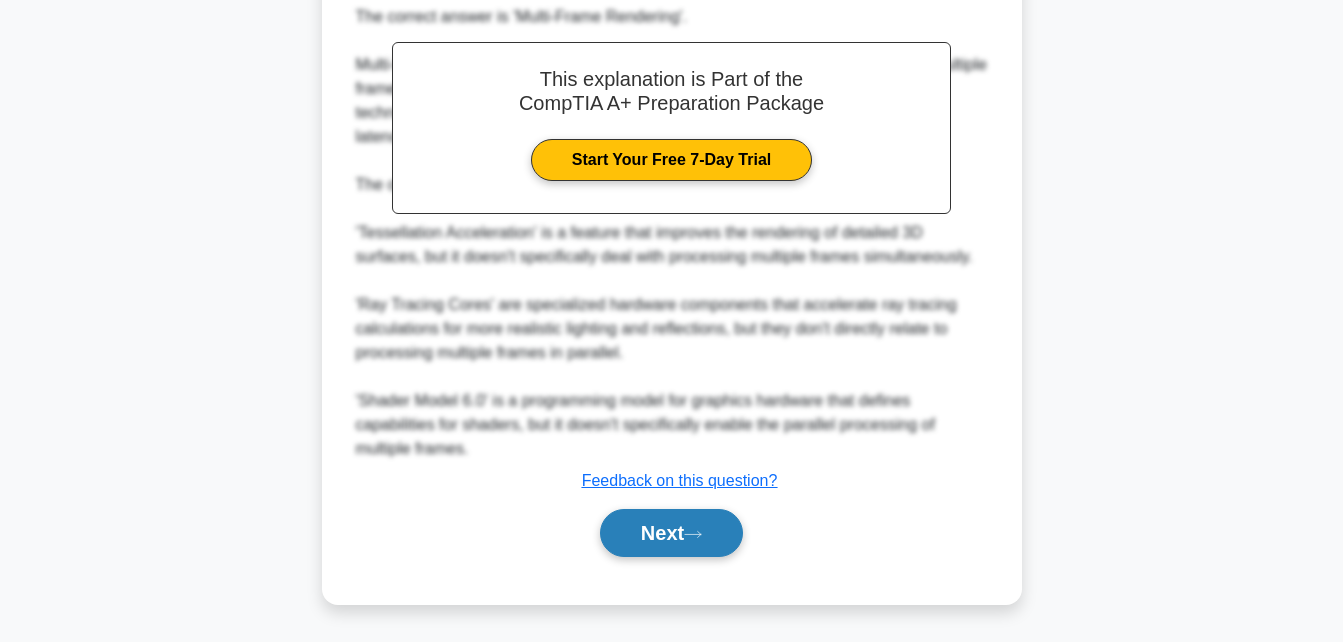 click on "Next" at bounding box center [671, 533] 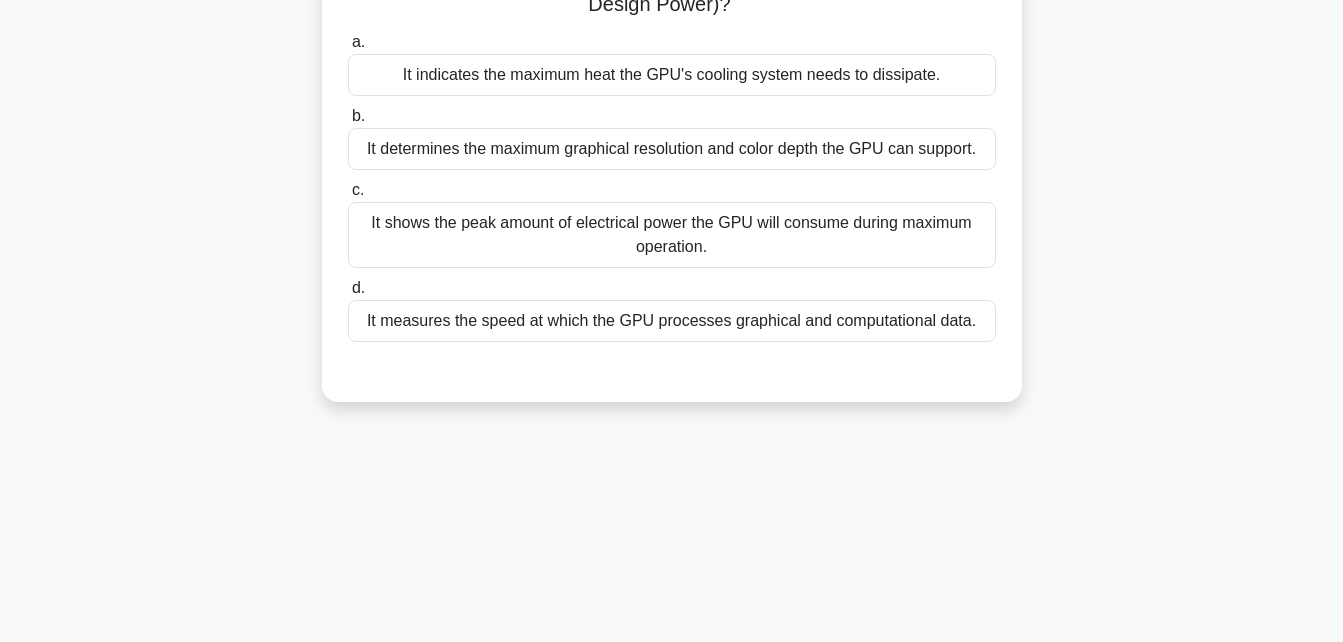 scroll, scrollTop: 38, scrollLeft: 0, axis: vertical 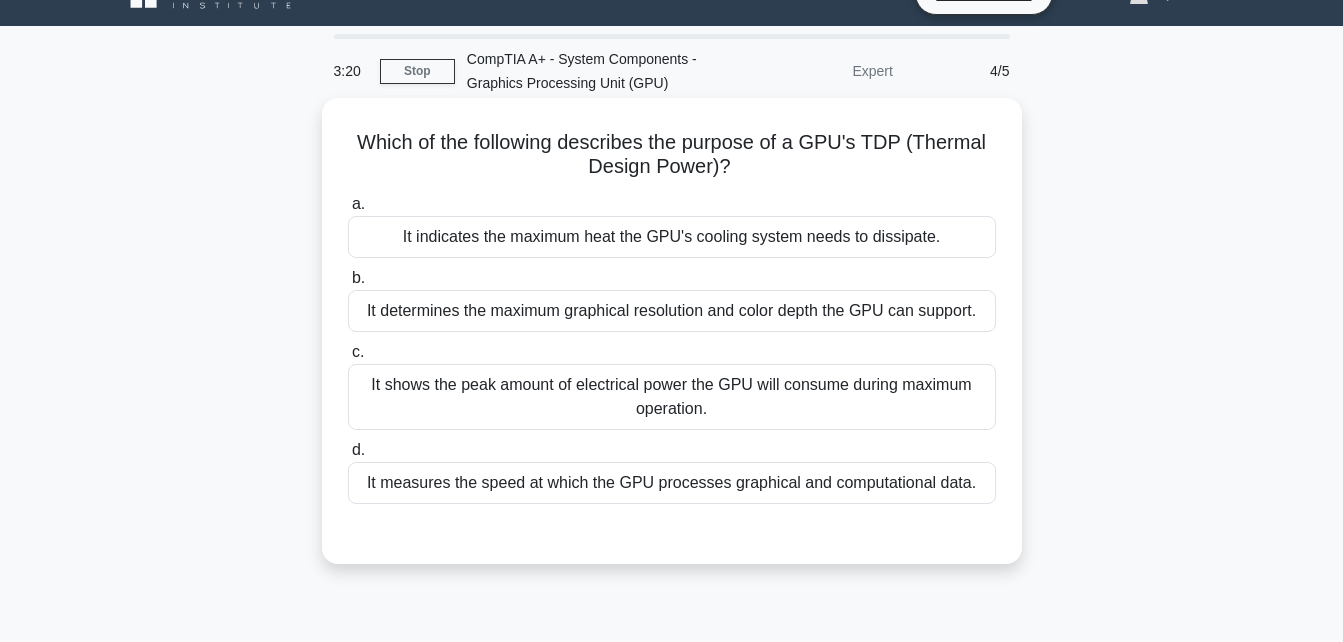 click on "It measures the speed at which the GPU processes graphical and computational data." at bounding box center (672, 483) 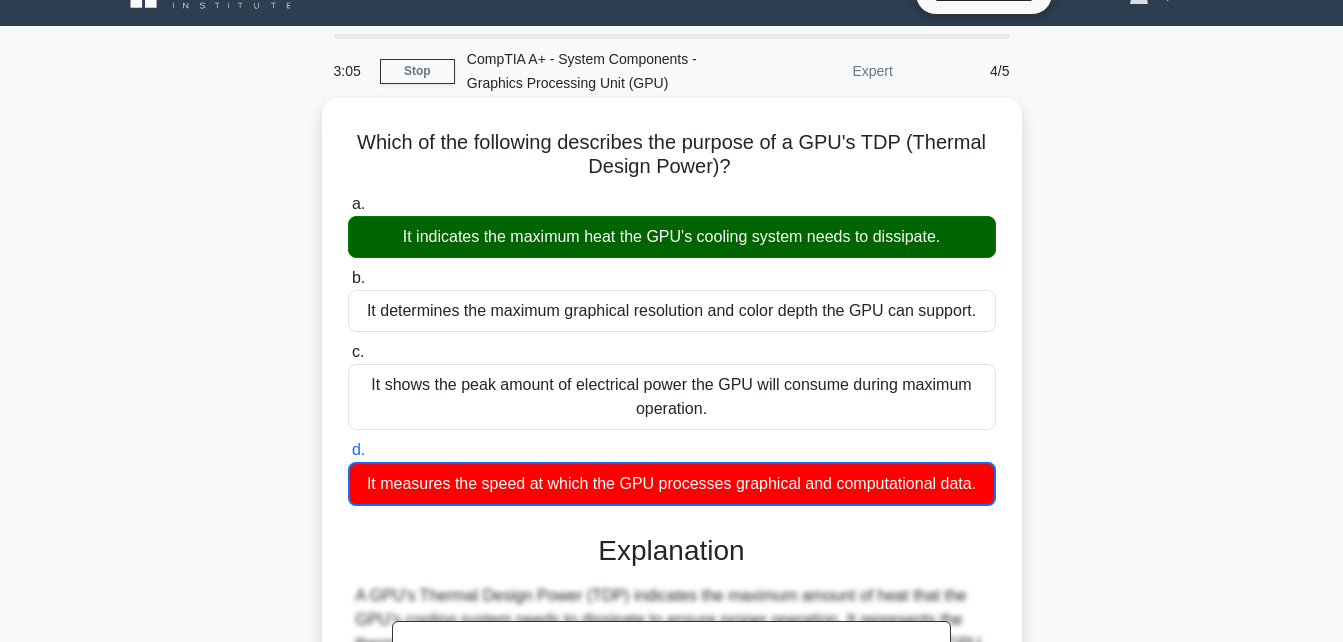 click on "a.
It indicates the maximum heat the GPU's cooling system needs to dissipate." at bounding box center (348, 204) 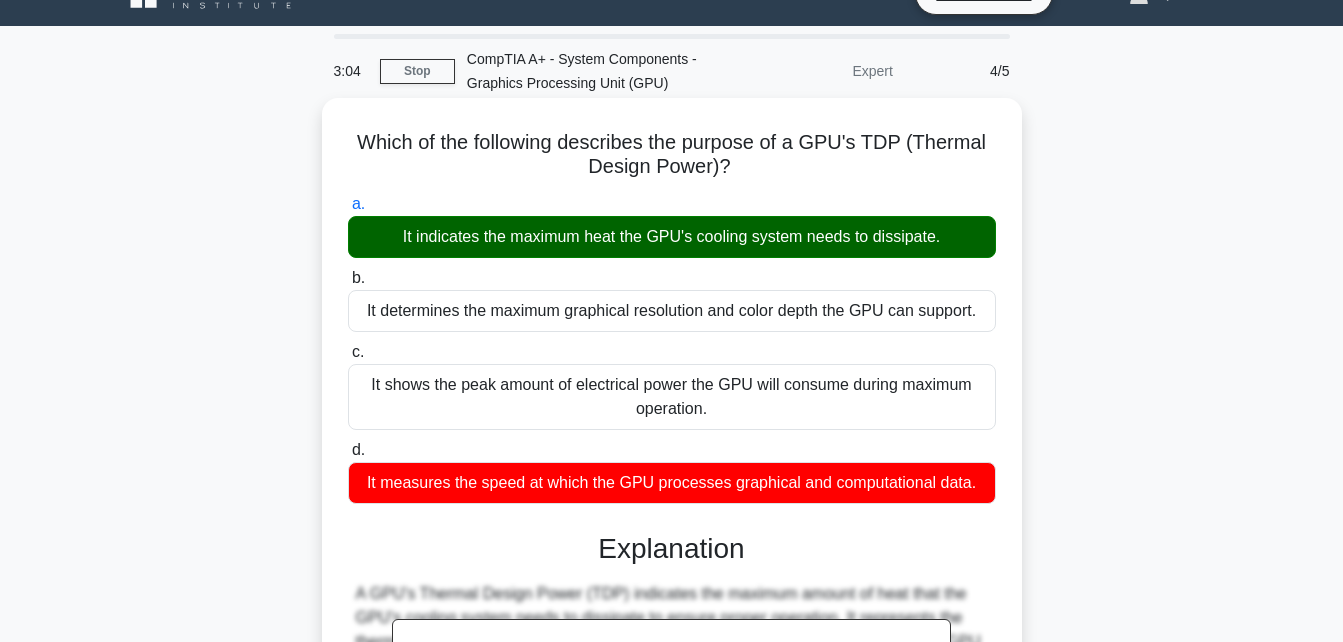 click on "b.
It determines the maximum graphical resolution and color depth the GPU can support." at bounding box center (348, 278) 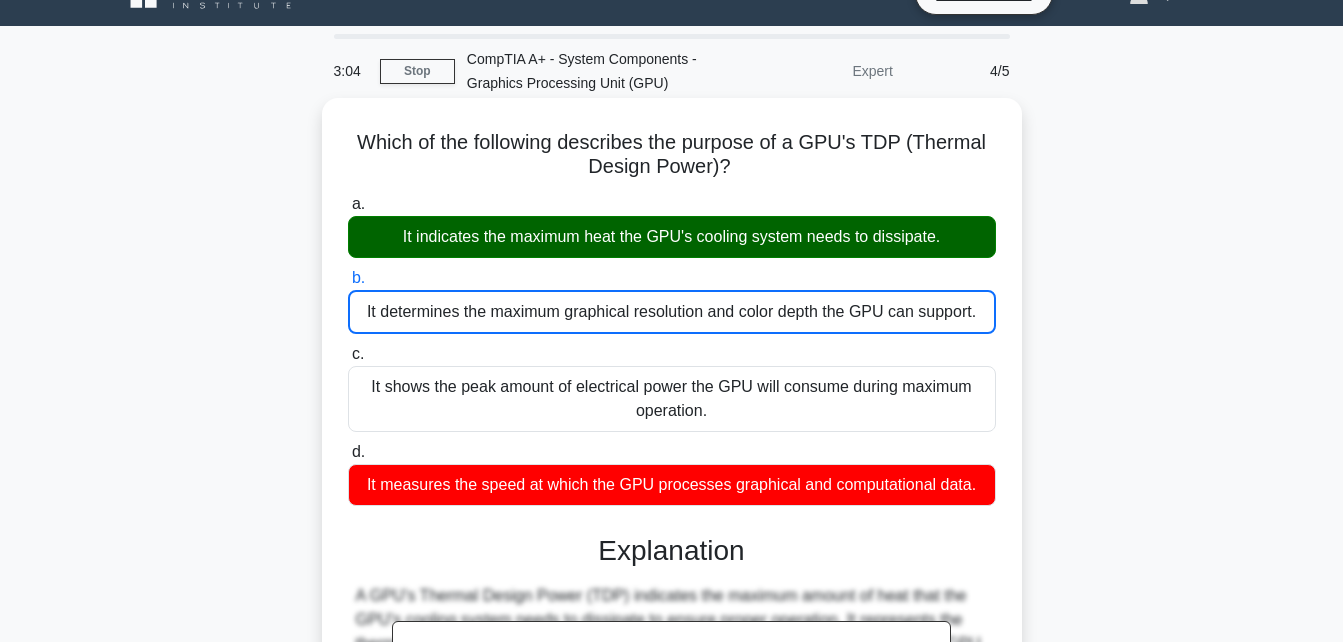 click on "c.
It shows the peak amount of electrical power the GPU will consume during maximum operation." at bounding box center [348, 354] 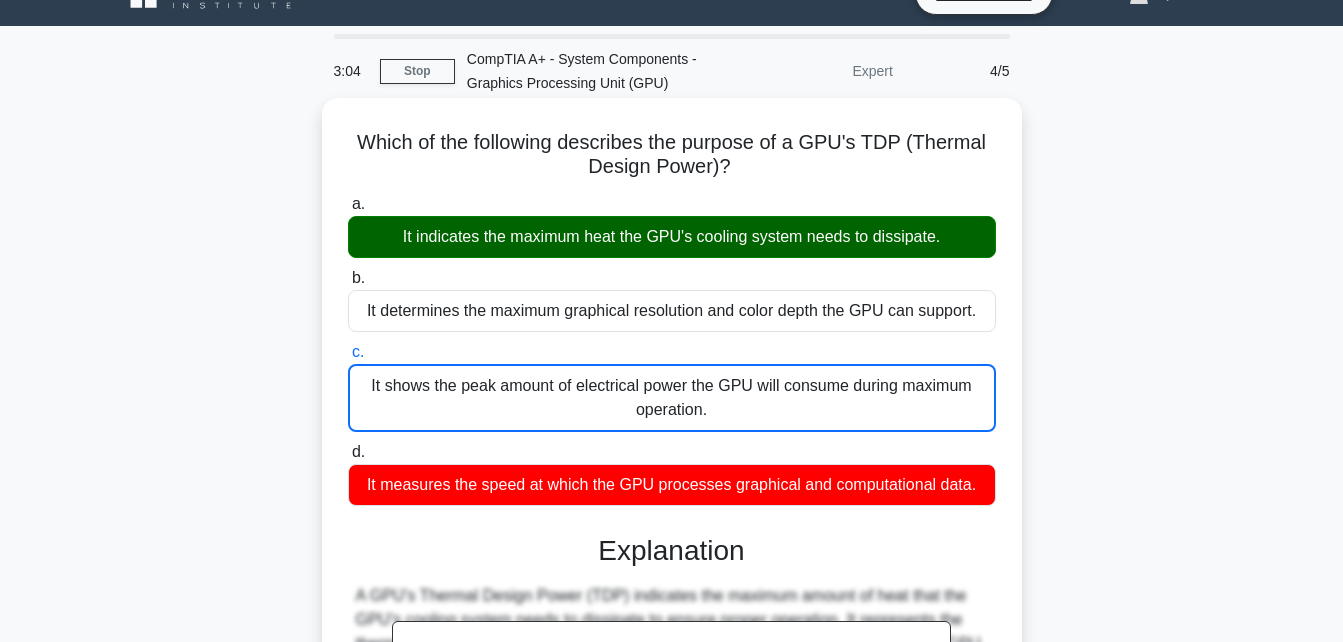 click on "d.
It measures the speed at which the GPU processes graphical and computational data." at bounding box center (348, 452) 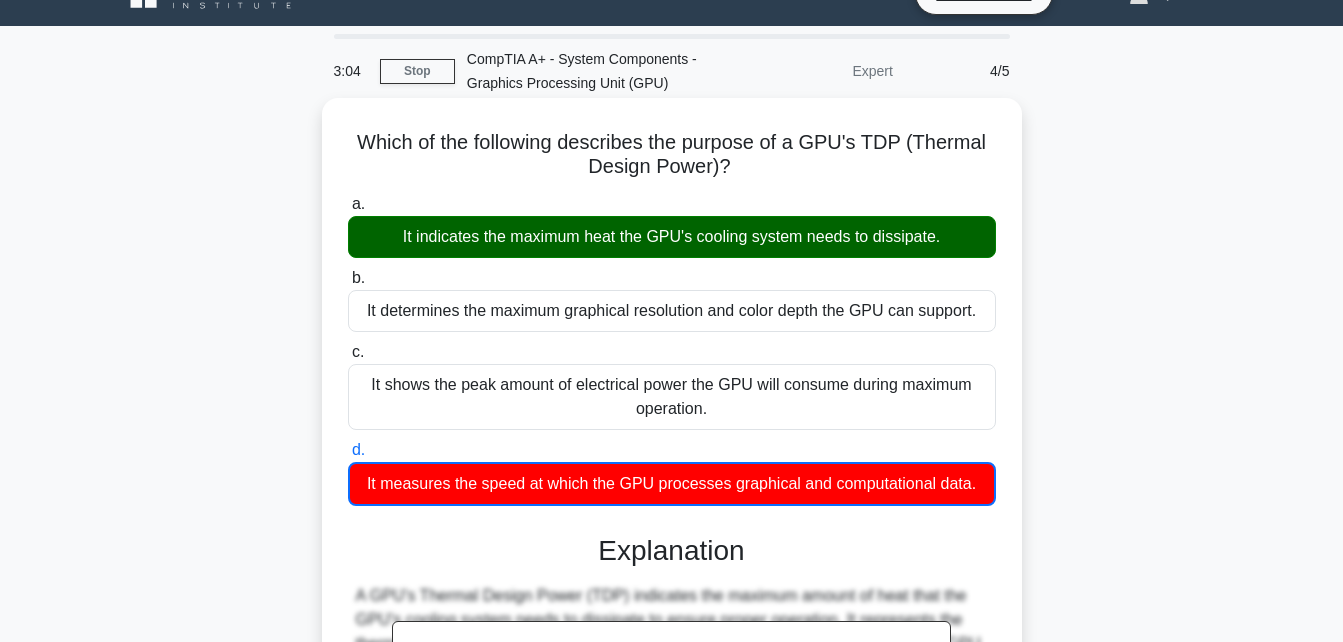 click on "a.
It indicates the maximum heat the GPU's cooling system needs to dissipate." at bounding box center (348, 204) 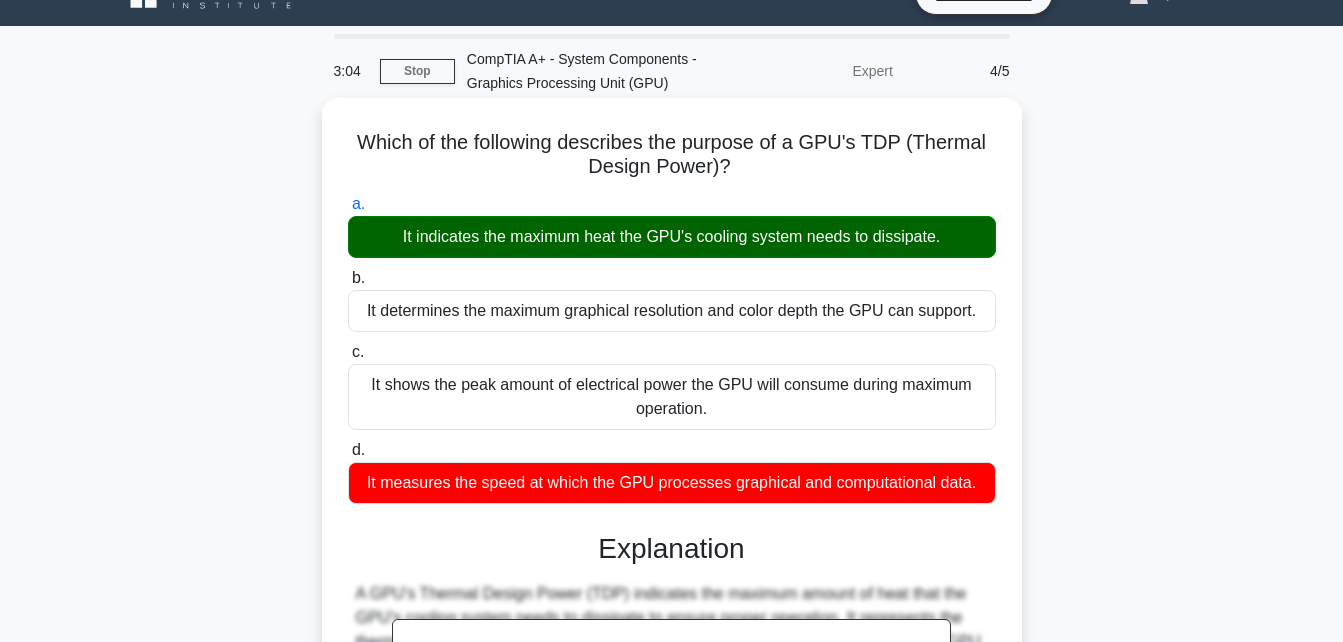click on "b.
It determines the maximum graphical resolution and color depth the GPU can support." at bounding box center (348, 278) 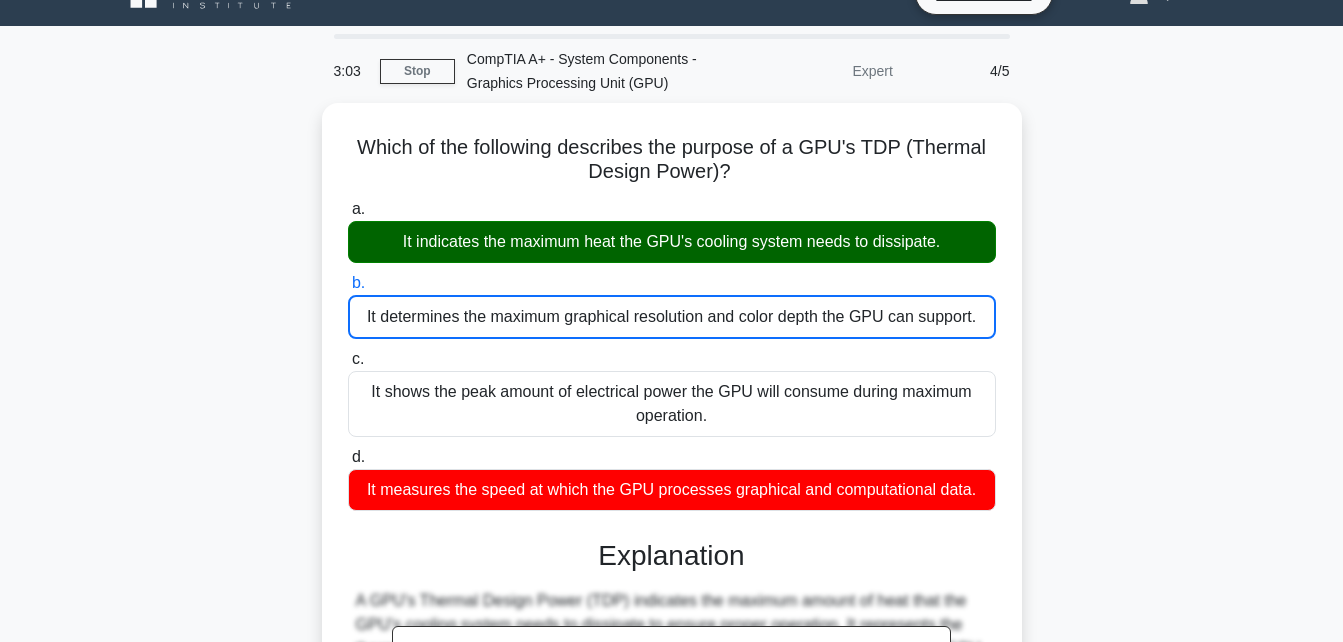 click on "Which of the following describes the purpose of a GPU's TDP (Thermal Design Power)?
.spinner_0XTQ{transform-origin:center;animation:spinner_y6GP .75s linear infinite}@keyframes spinner_y6GP{100%{transform:rotate(360deg)}}
a.
It indicates the maximum heat the GPU's cooling system needs to dissipate.
b. c. d." at bounding box center [672, 549] 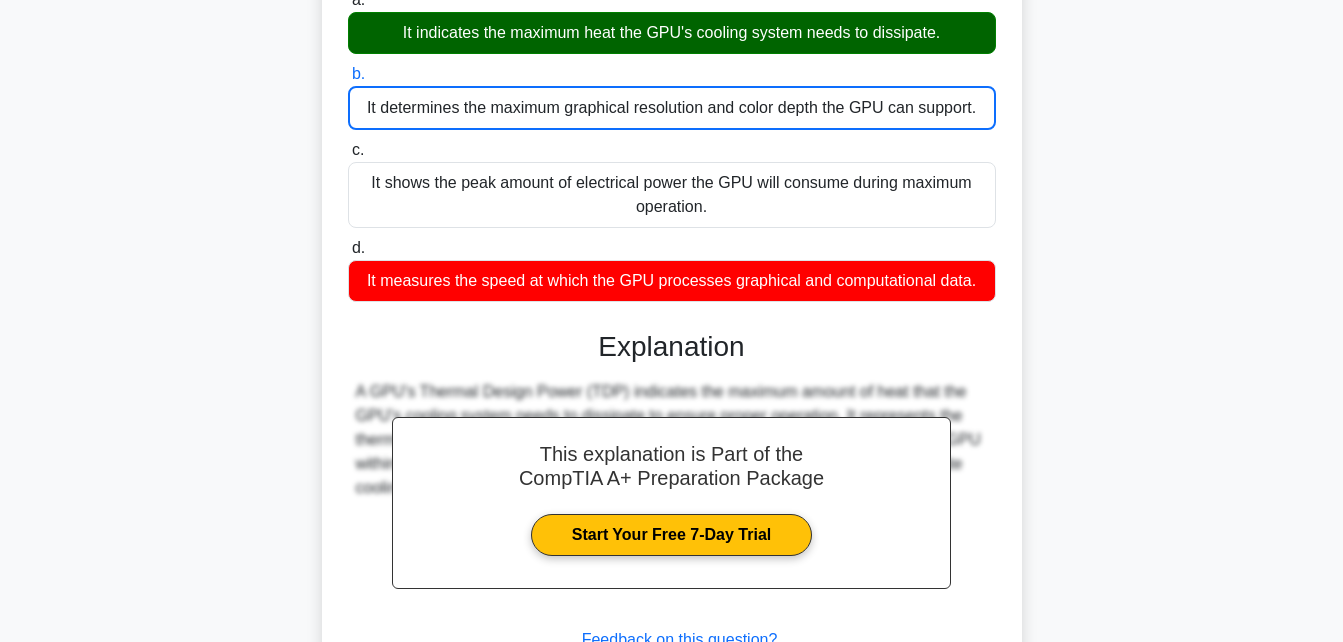 scroll, scrollTop: 438, scrollLeft: 0, axis: vertical 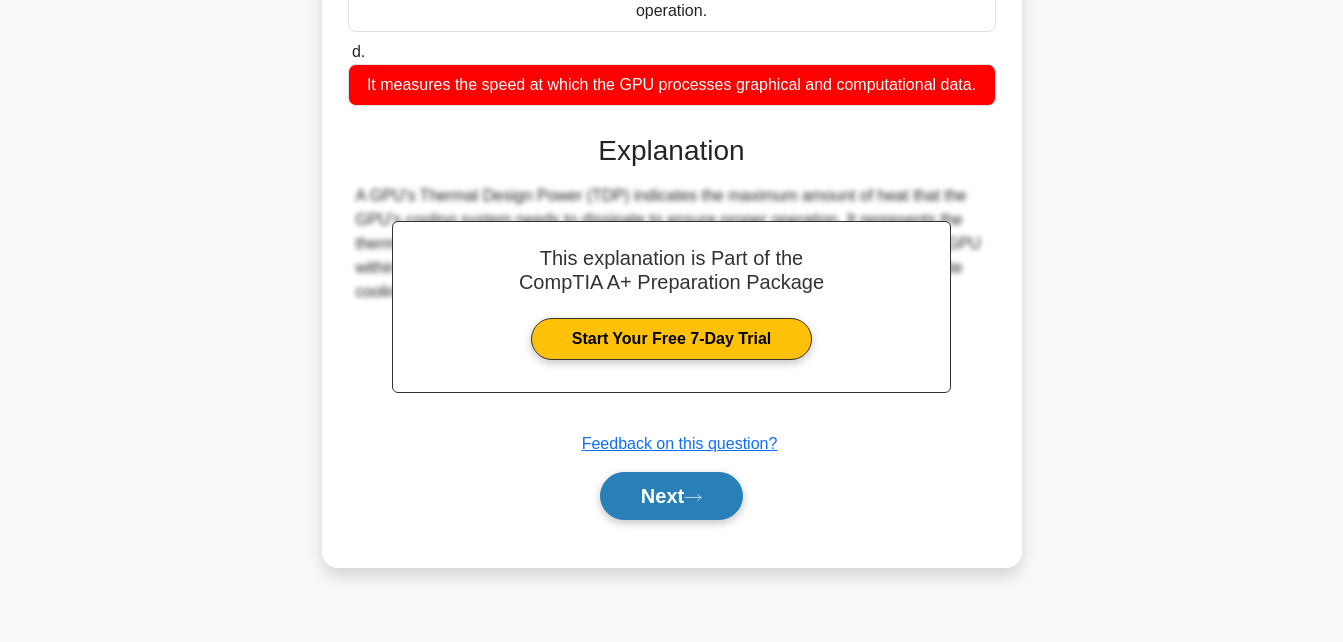 click on "Next" at bounding box center (671, 496) 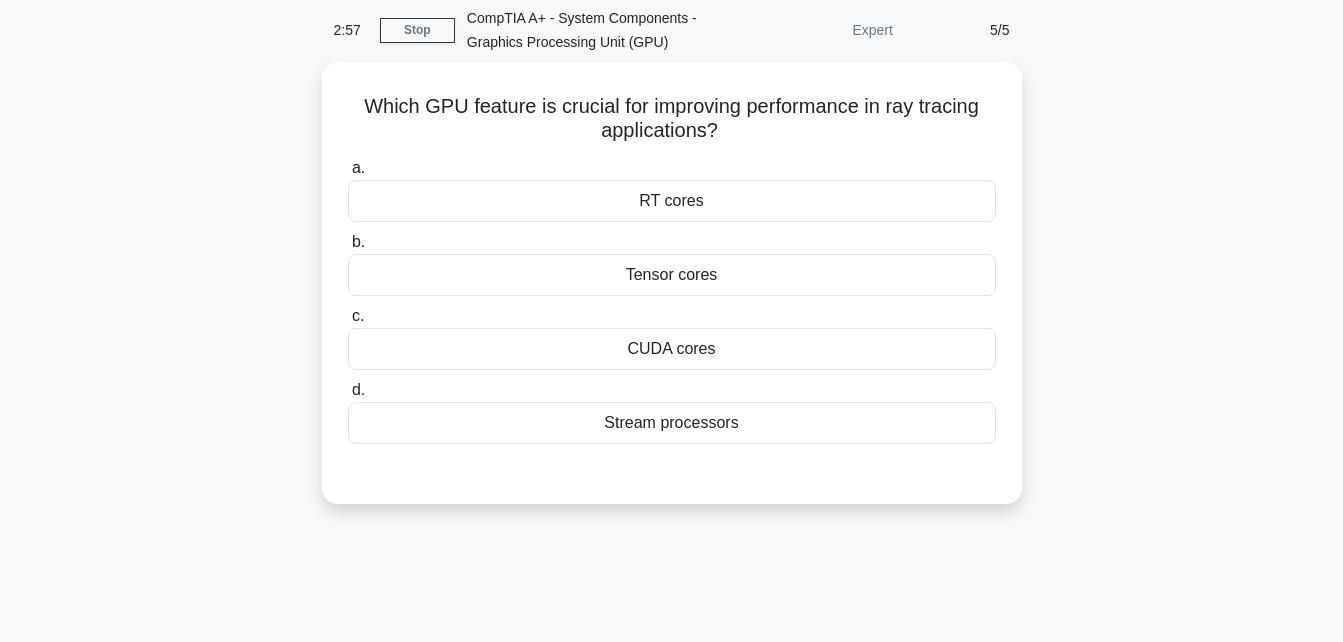scroll, scrollTop: 78, scrollLeft: 0, axis: vertical 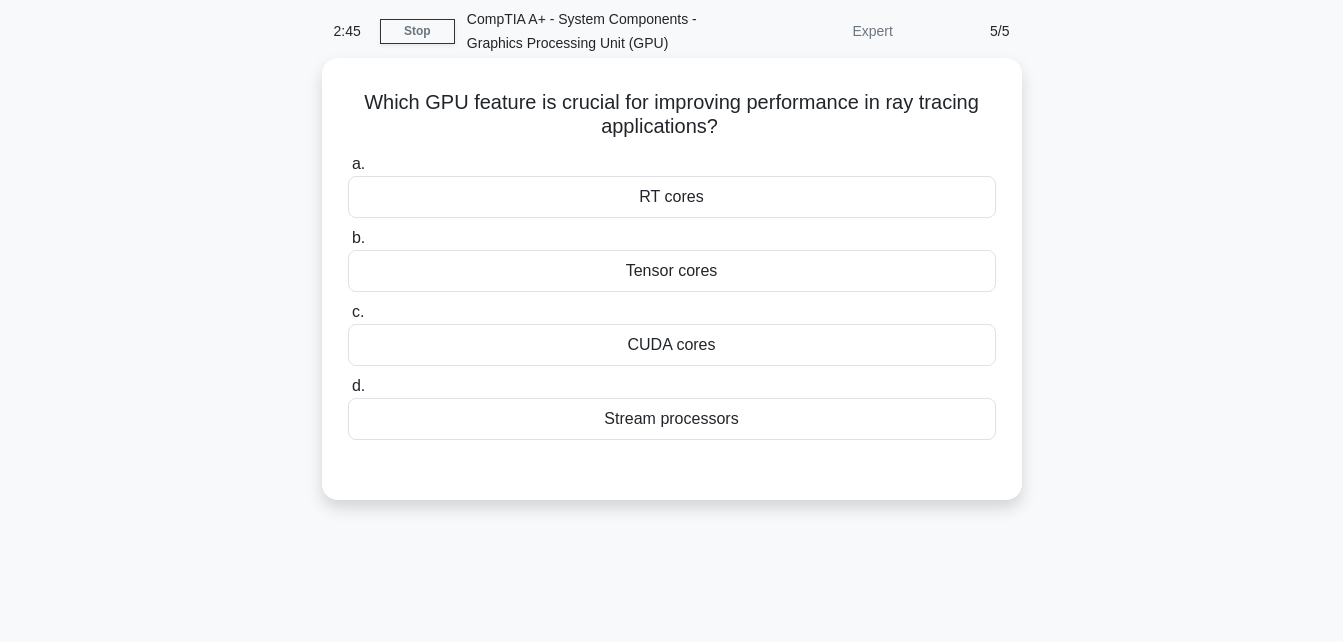 click on "Tensor cores" at bounding box center [672, 271] 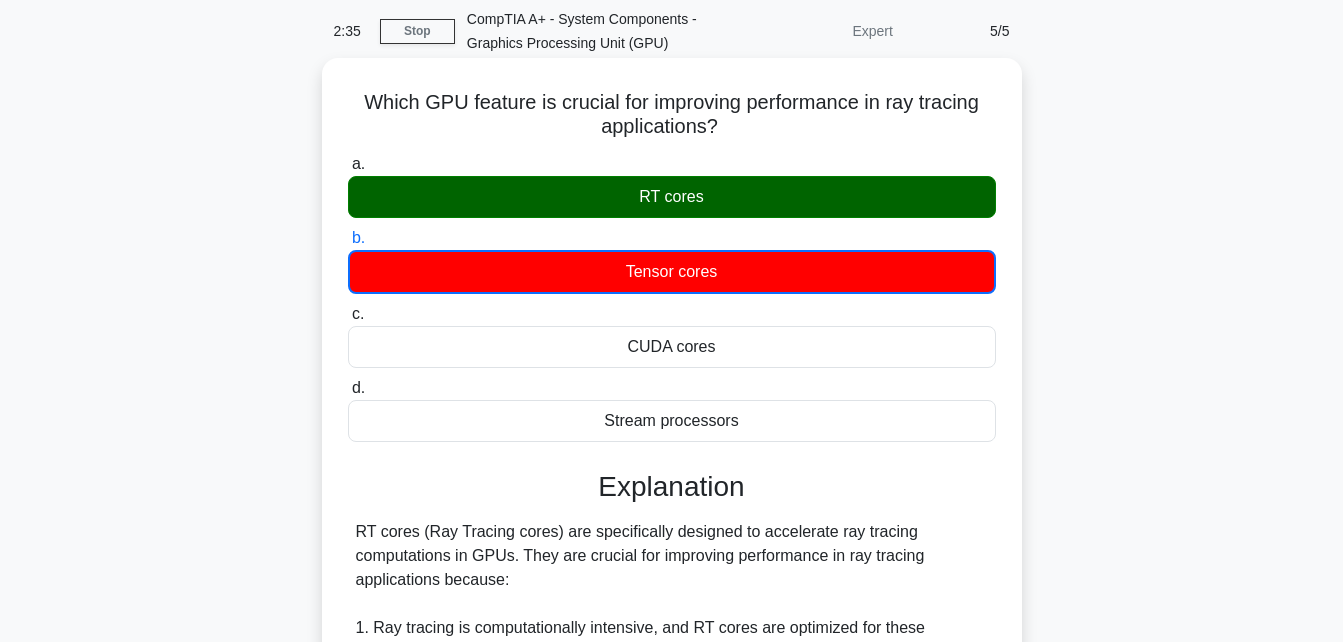 click on "c.
CUDA cores" at bounding box center [348, 314] 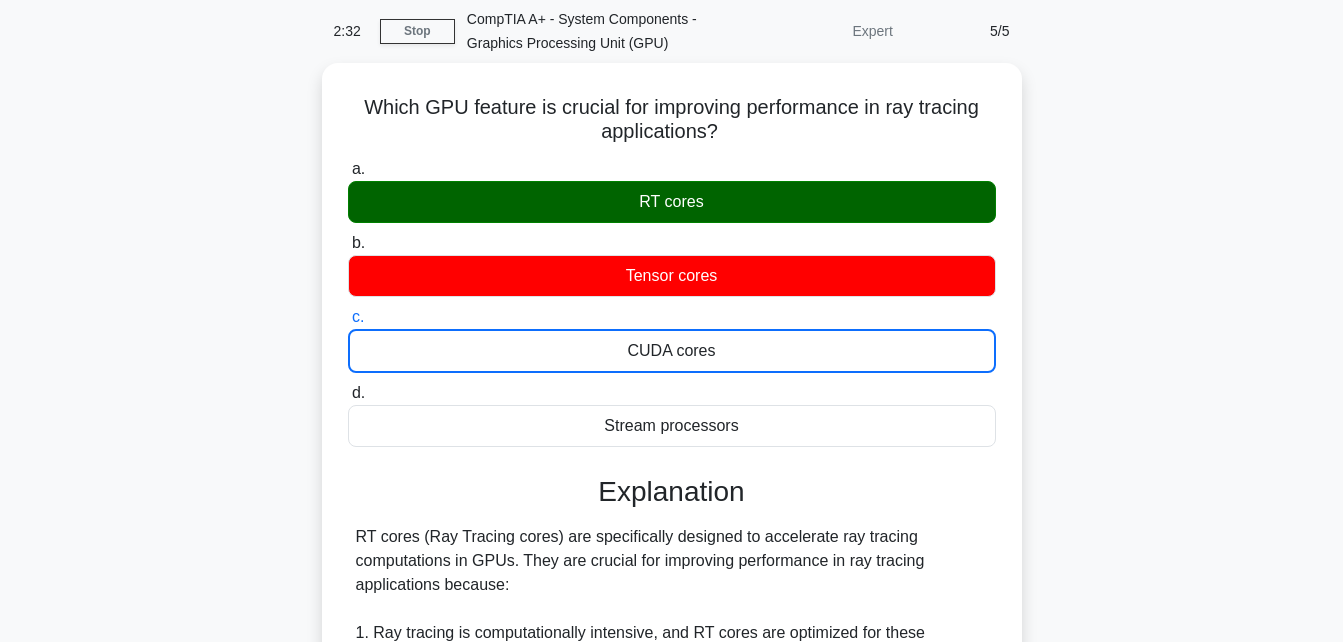 click on "Which GPU feature is crucial for improving performance in ray tracing applications?
.spinner_0XTQ{transform-origin:center;animation:spinner_y6GP .75s linear infinite}@keyframes spinner_y6GP{100%{transform:rotate(360deg)}}
a.
RT cores
b." at bounding box center [672, 677] 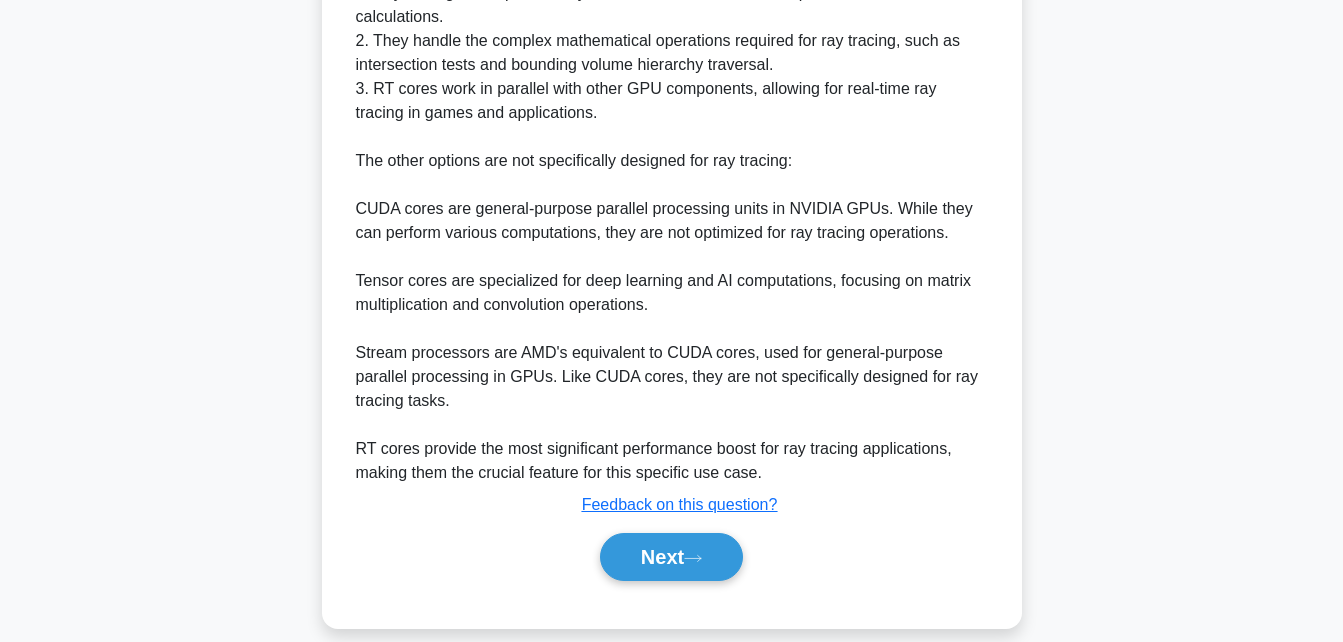 scroll, scrollTop: 738, scrollLeft: 0, axis: vertical 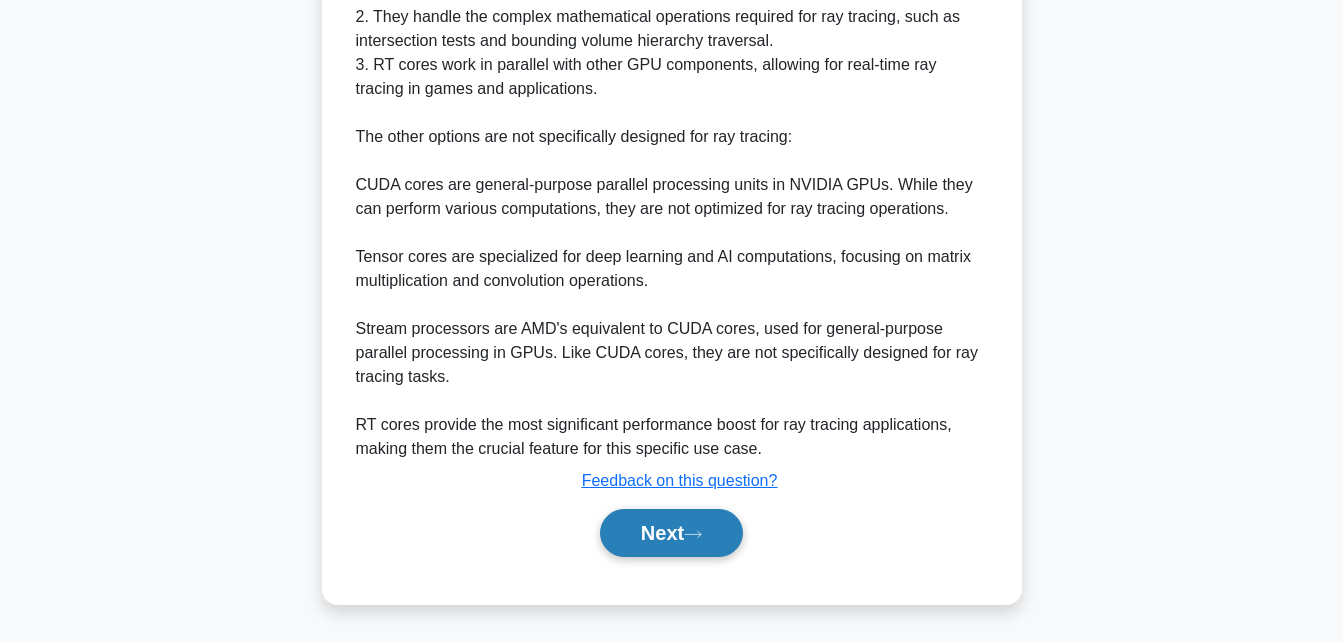 click on "Next" at bounding box center (671, 533) 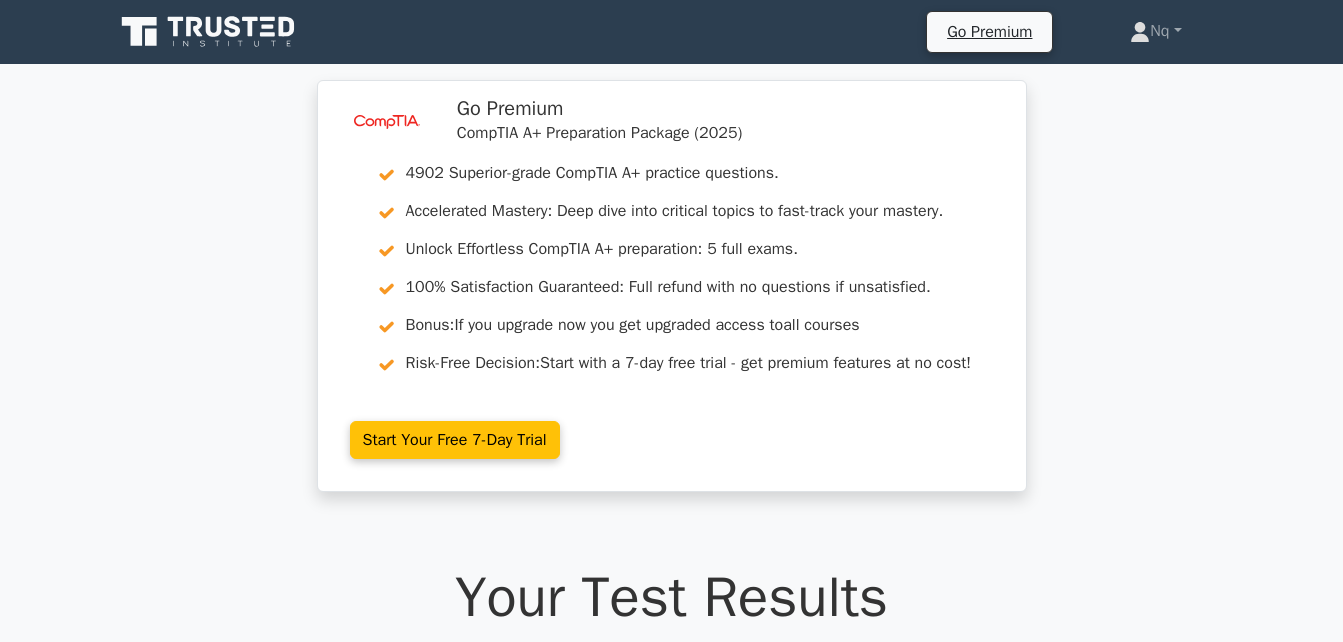 scroll, scrollTop: 0, scrollLeft: 0, axis: both 